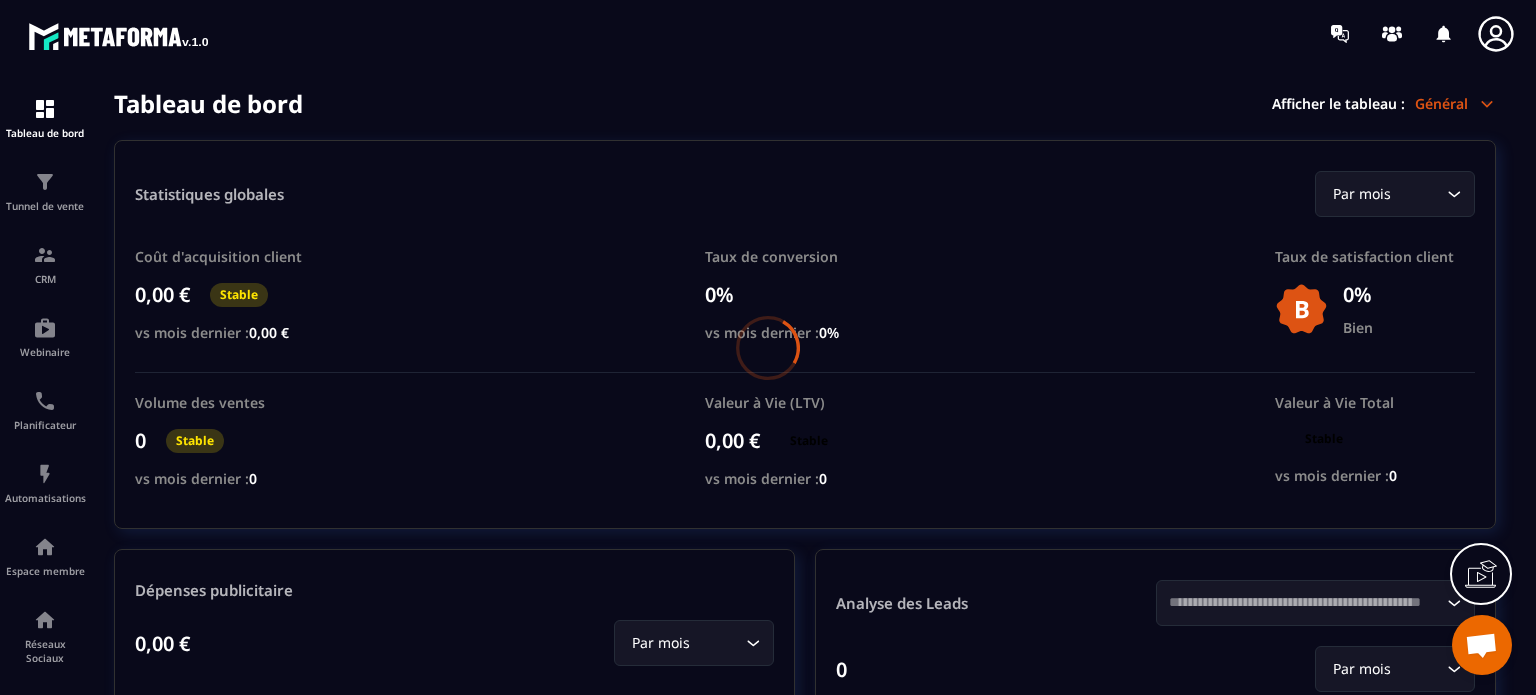 scroll, scrollTop: 0, scrollLeft: 0, axis: both 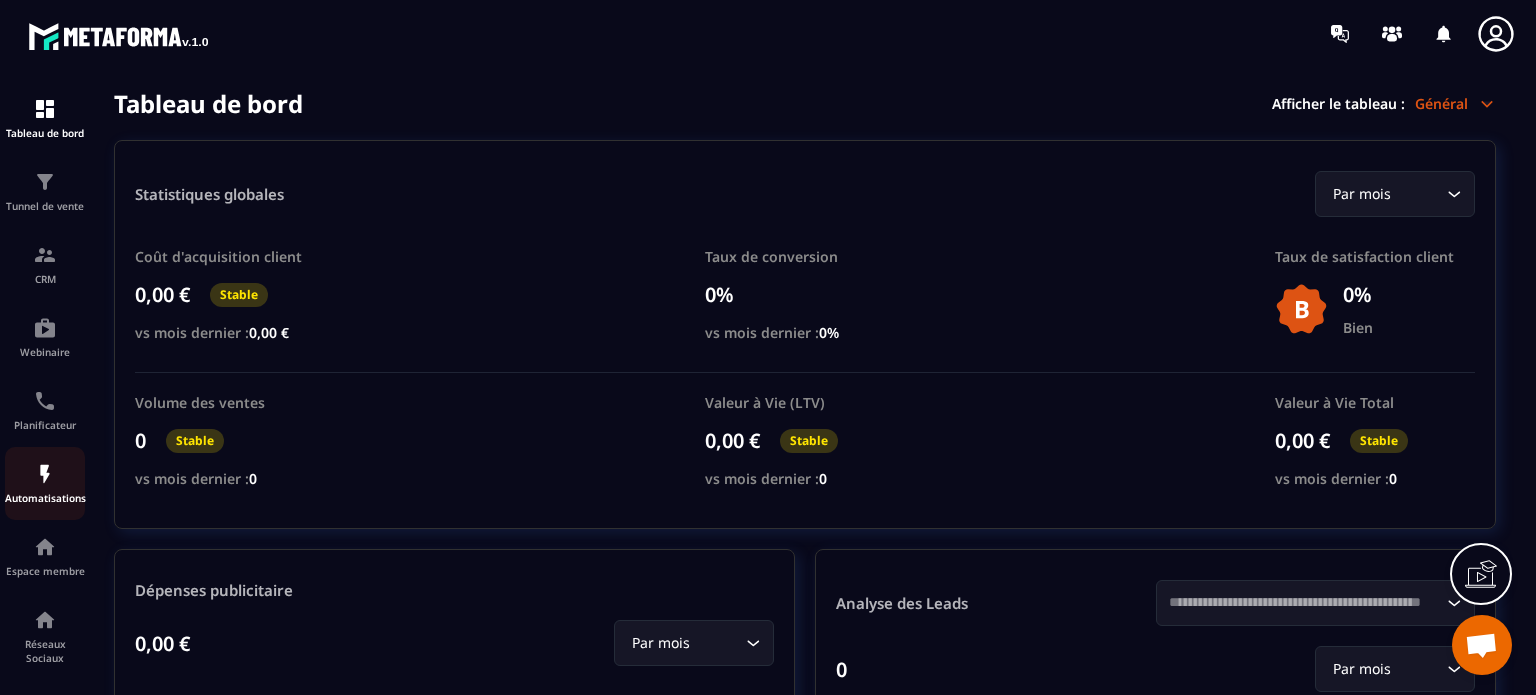 click on "Automatisations" 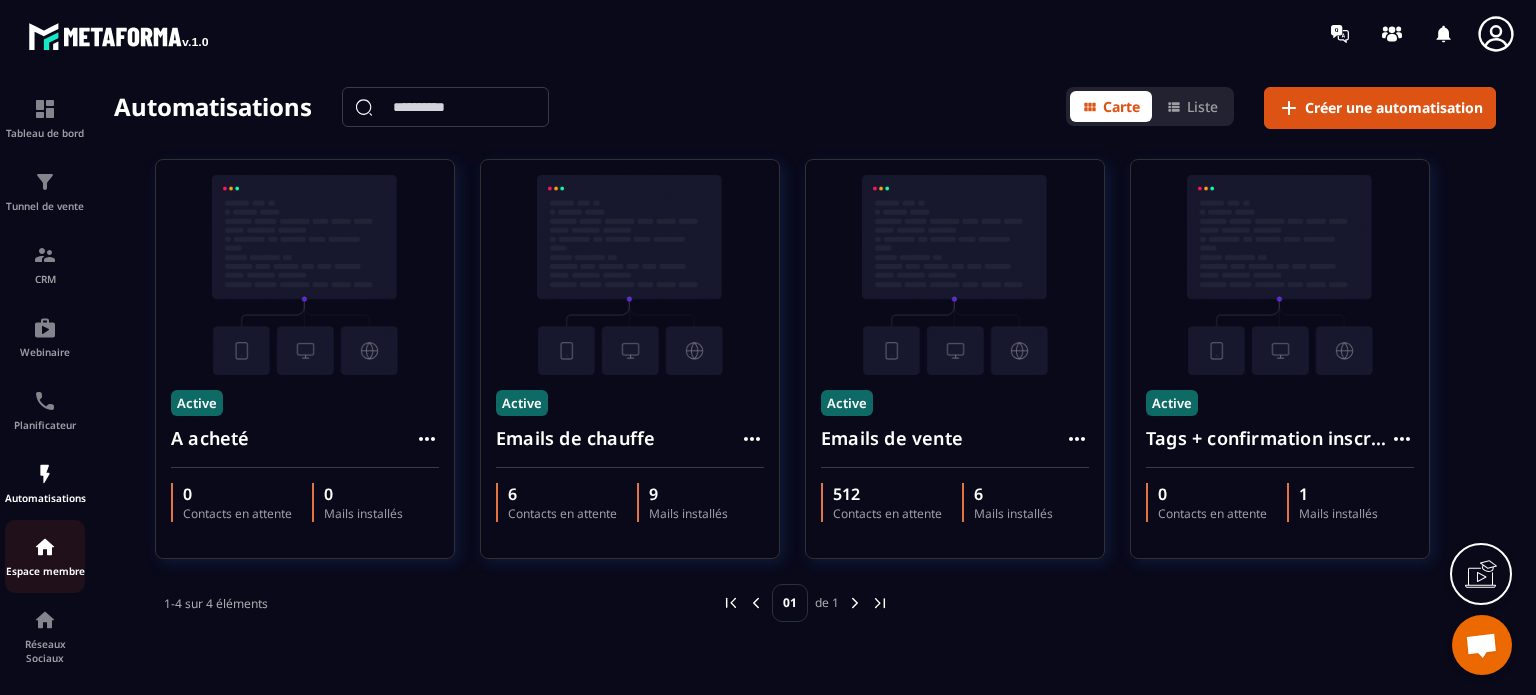 click at bounding box center (45, 547) 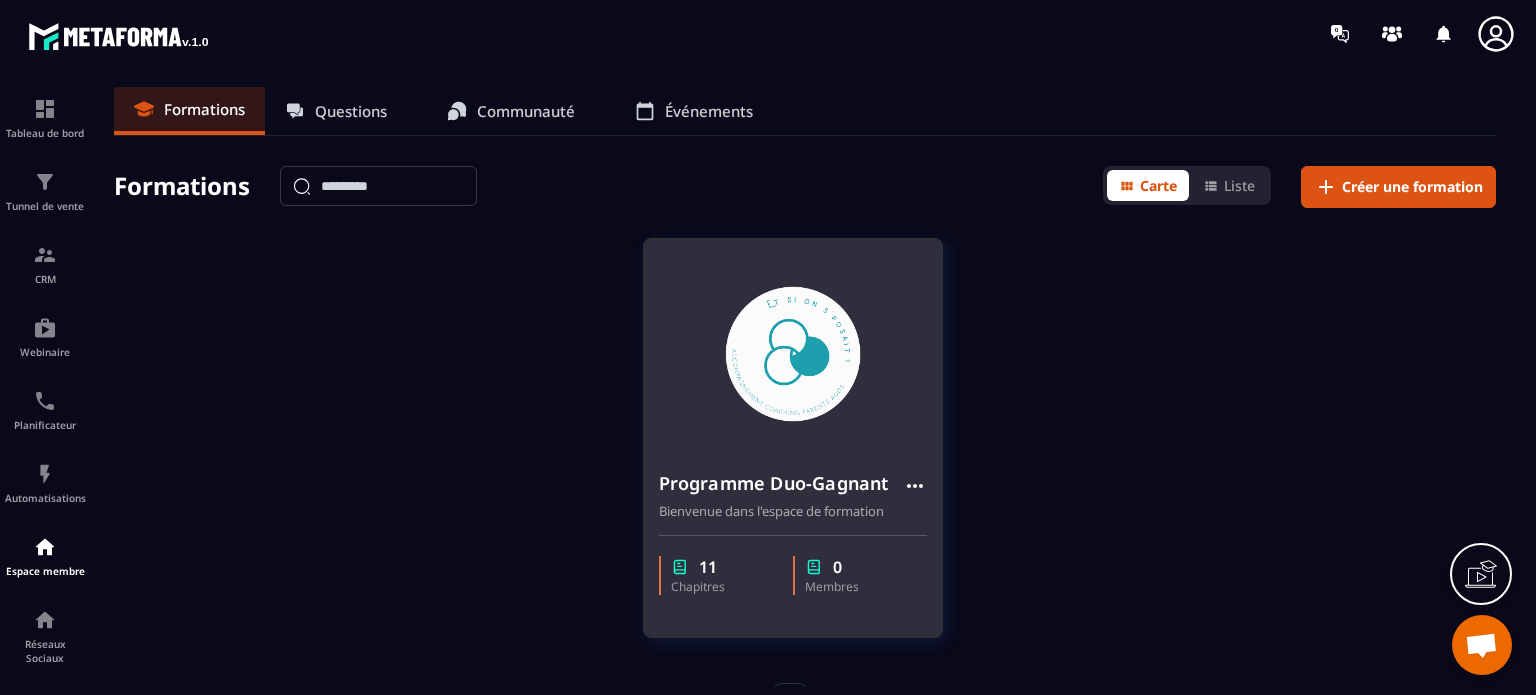 click on "Programme Duo-Gagnant Bienvenue dans l'espace de formation" at bounding box center (793, 487) 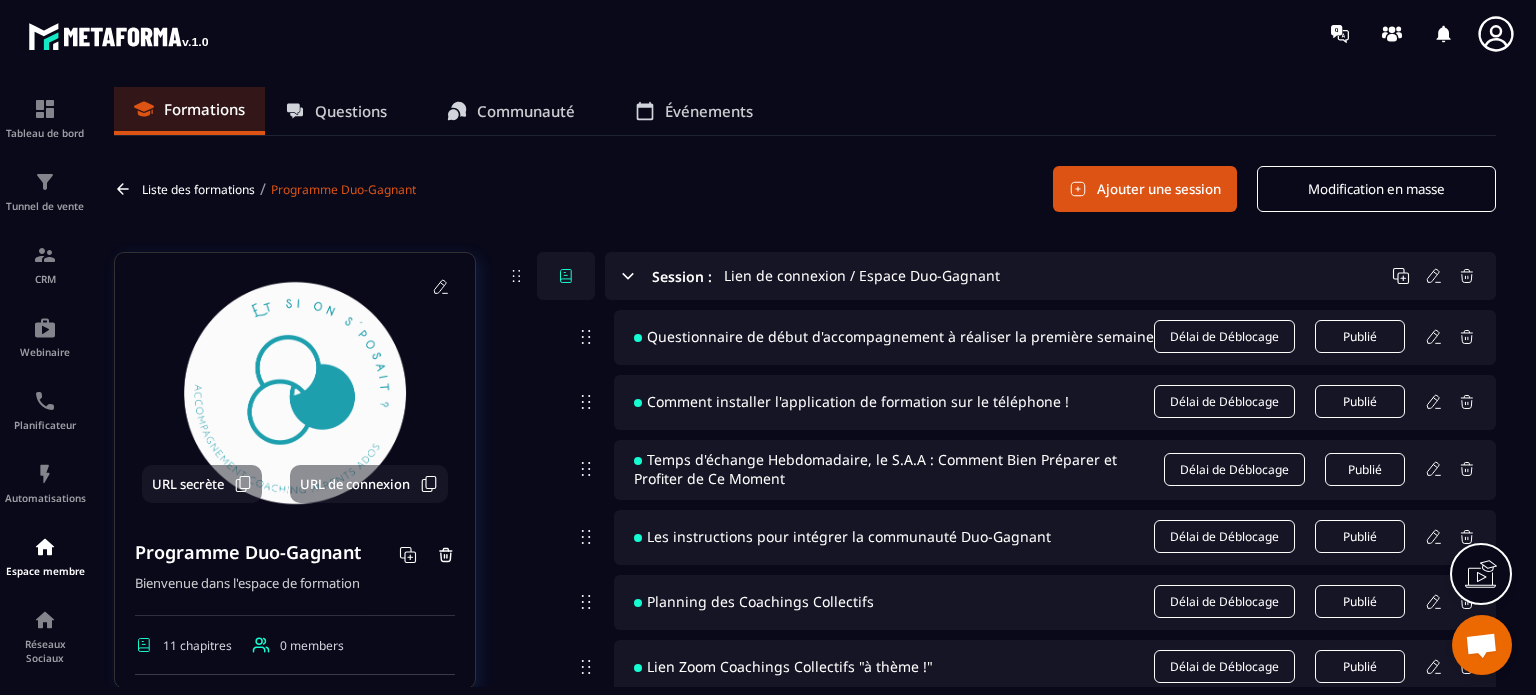 click on "Formations Questions Communauté Événements Liste des formations / Programme Duo-Gagnant  Ajouter une session Modification en masse URL secrète URL de connexion Programme Duo-Gagnant Bienvenue dans l'espace de formation 11 chapitres 0 members Statut de Publication Formation Gratuit Étiqueter Loading... Suivi des élèves Créer le: [DATE] Dernière modification: [DATE] Prévisualiser Session : Lien de connexion / Espace Duo-Gagnant  Questionnaire de début d'accompagnement à réaliser la première semaine Délai de Déblocage  Publié  Comment installer l'application de formation sur le téléphone ! Délai de Déblocage  Publié  Temps d'échange Hebdomadaire, le S.A.A : Comment Bien Préparer et Profiter de Ce Moment Délai de Déblocage  Publié  Les instructions pour intégrer la communauté Duo-Gagnant Délai de Déblocage  Publié  Planning des Coachings Collectifs Délai de Déblocage  Publié  Lien Zoom Coachings Collectifs "à thème !" Délai de Déblocage  Publié Délai de Déblocage" 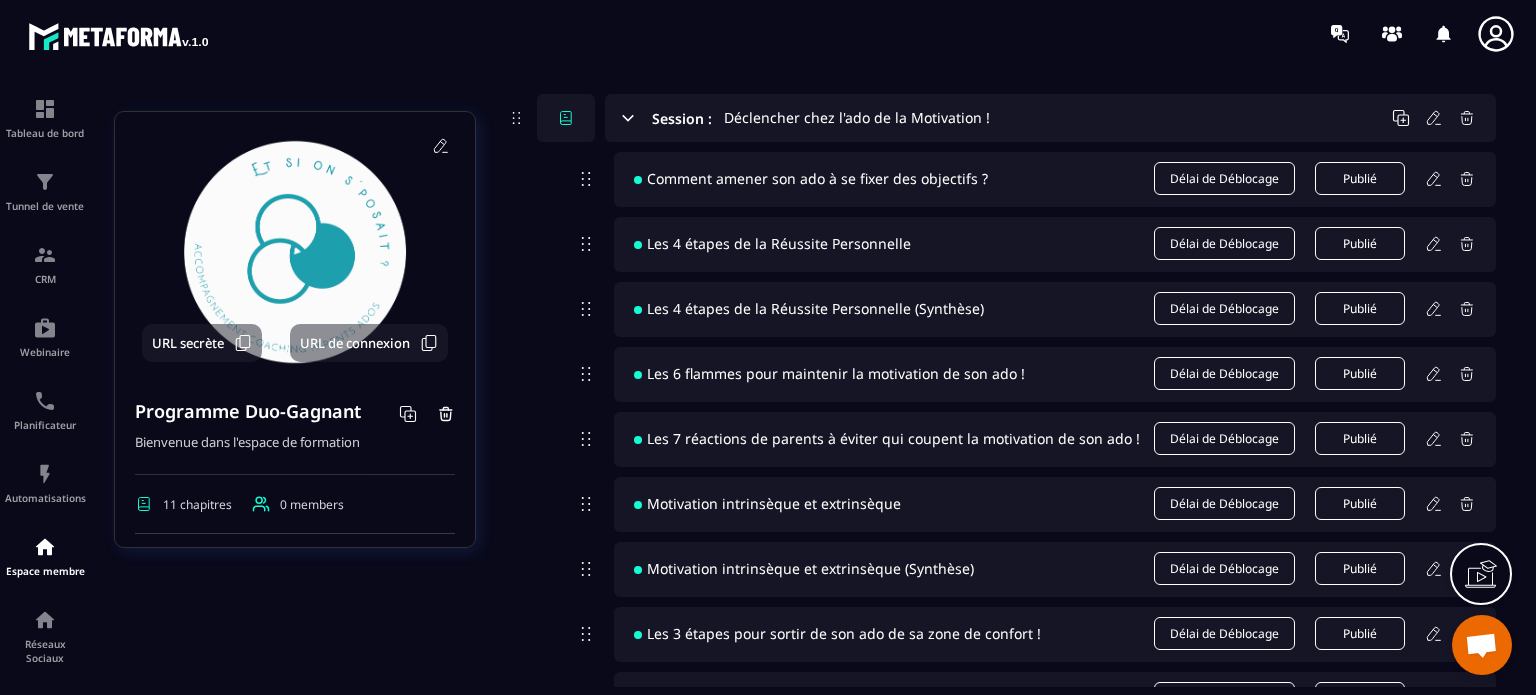 scroll, scrollTop: 6572, scrollLeft: 0, axis: vertical 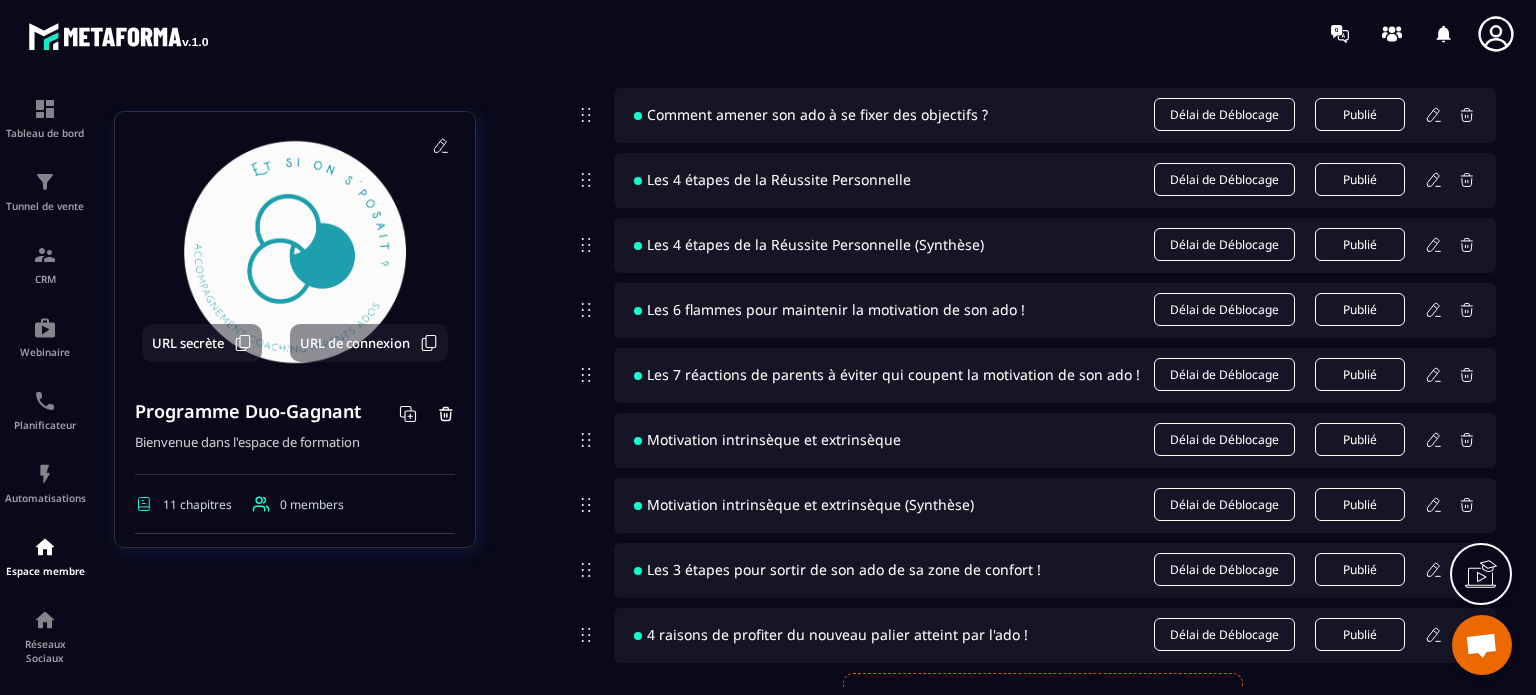 click 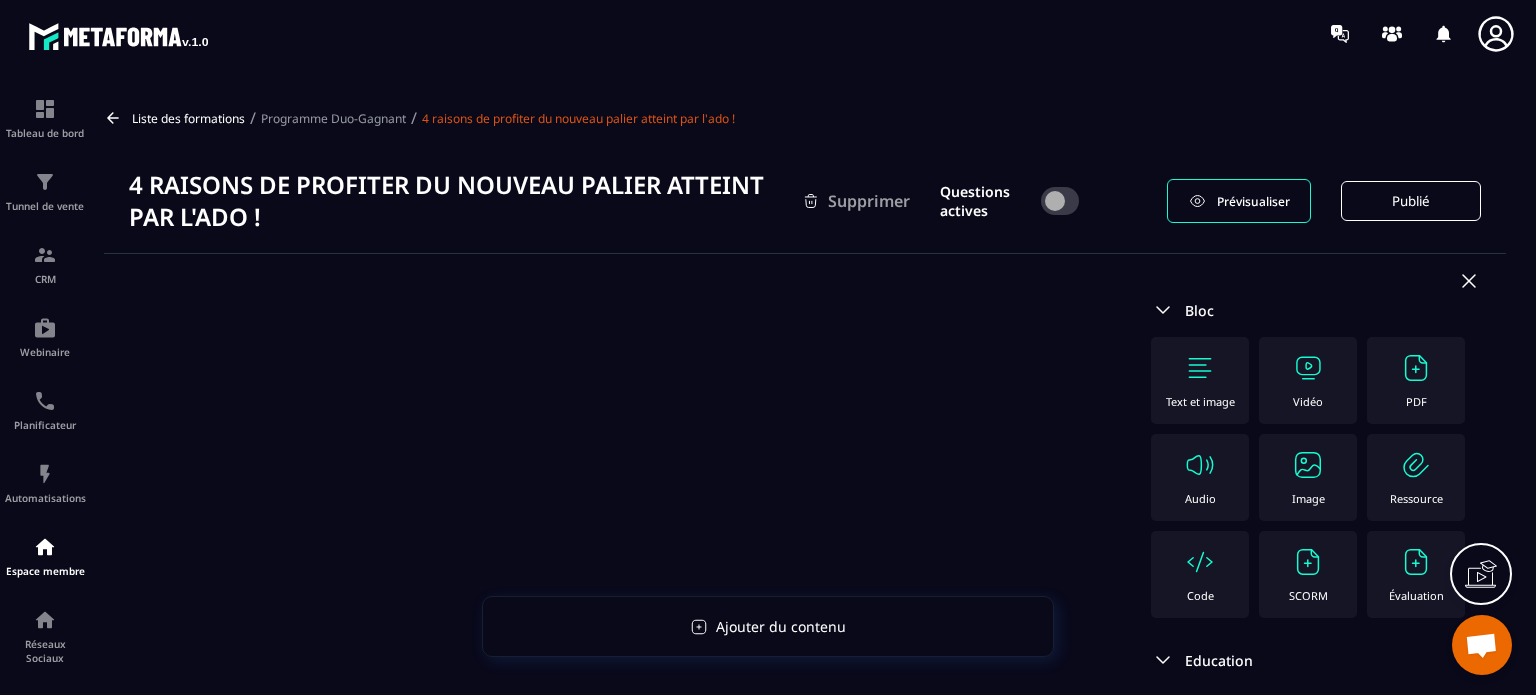 click 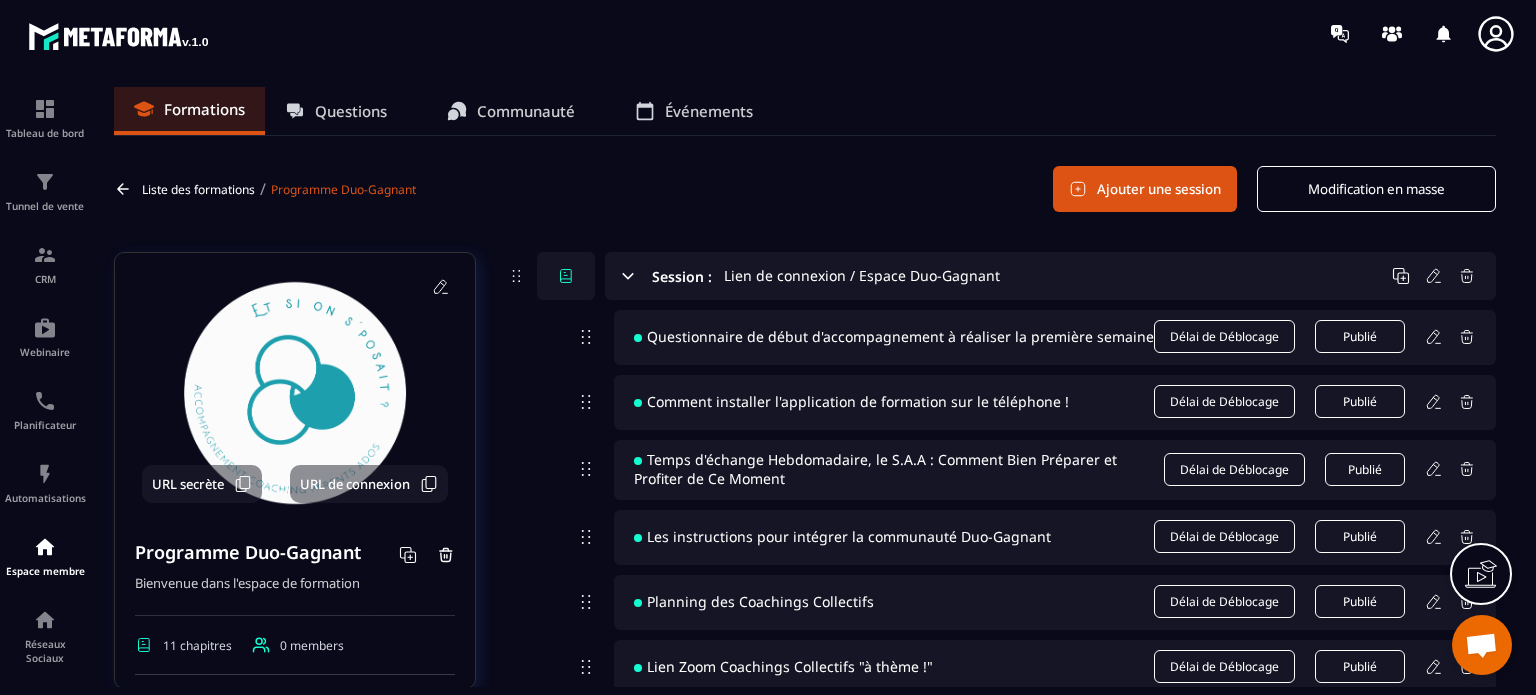 click 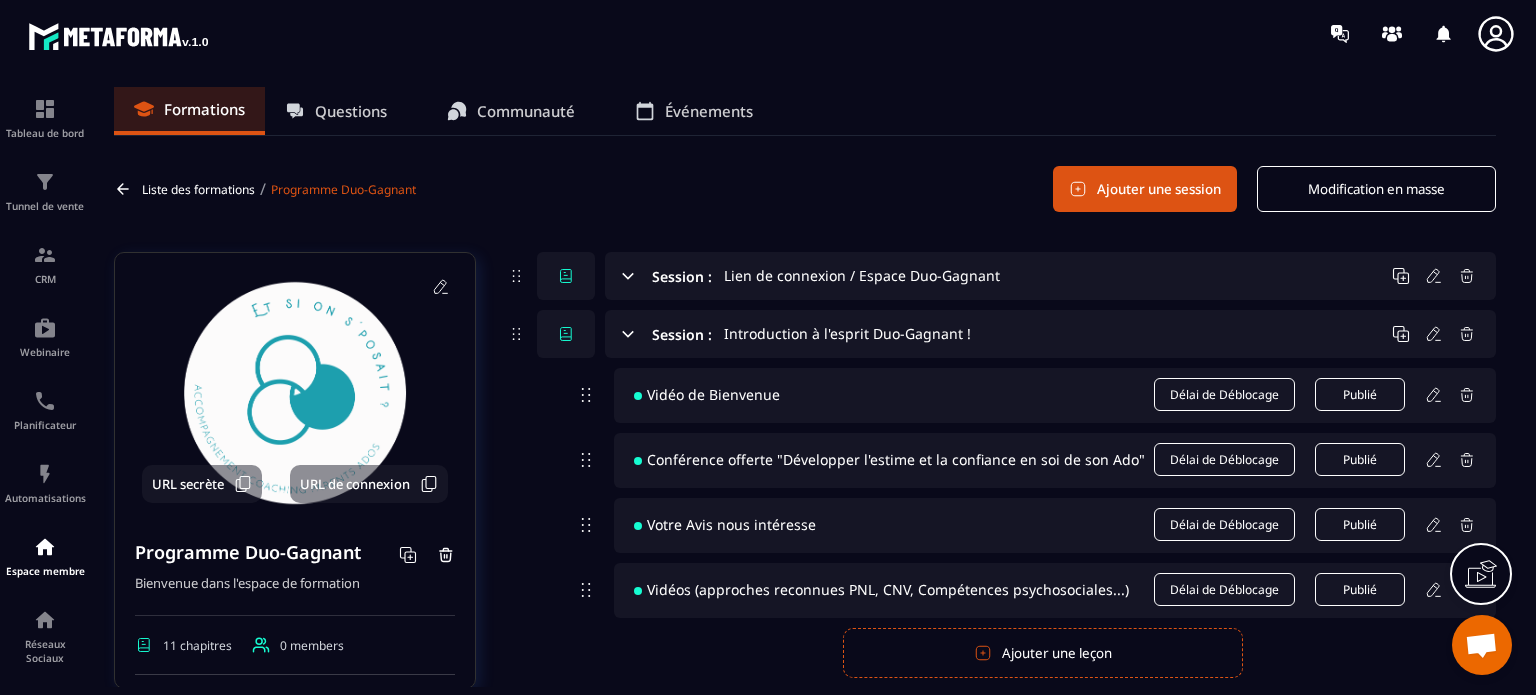 click 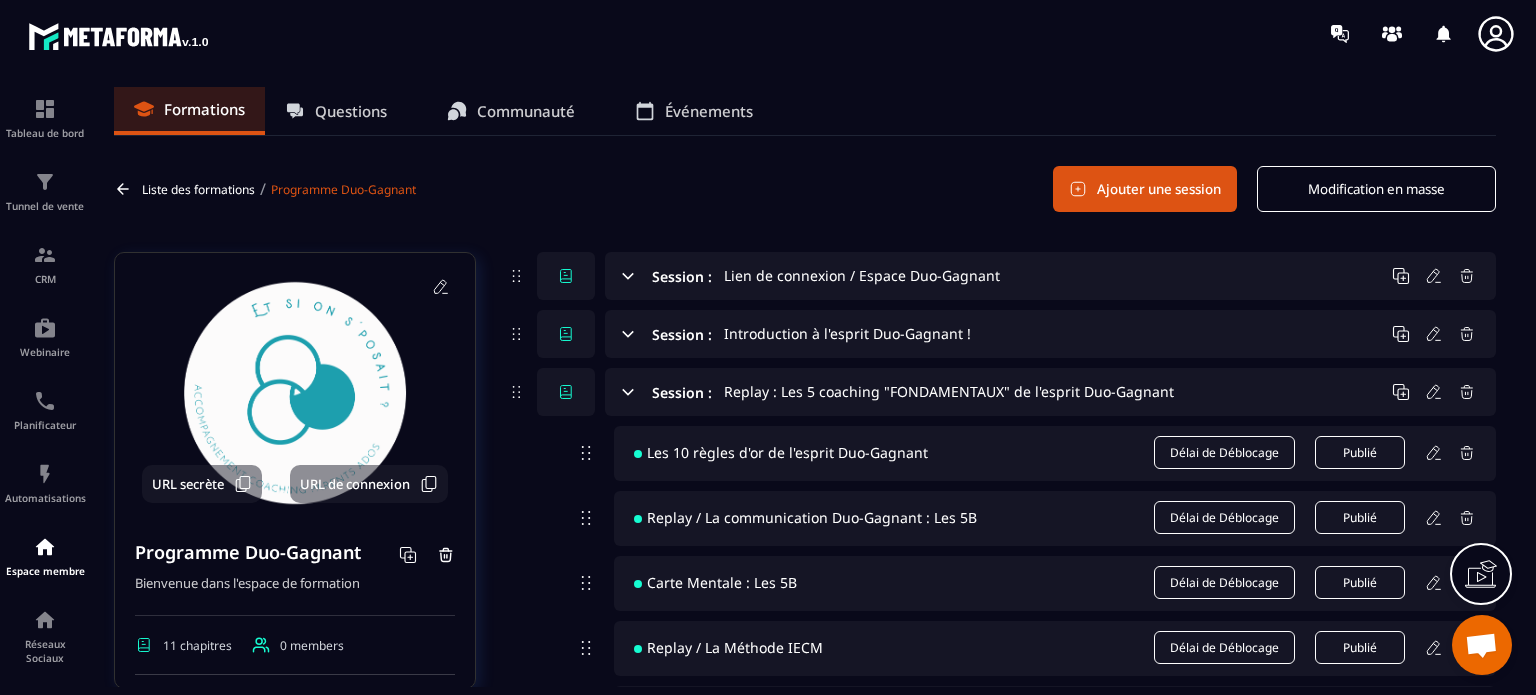 click 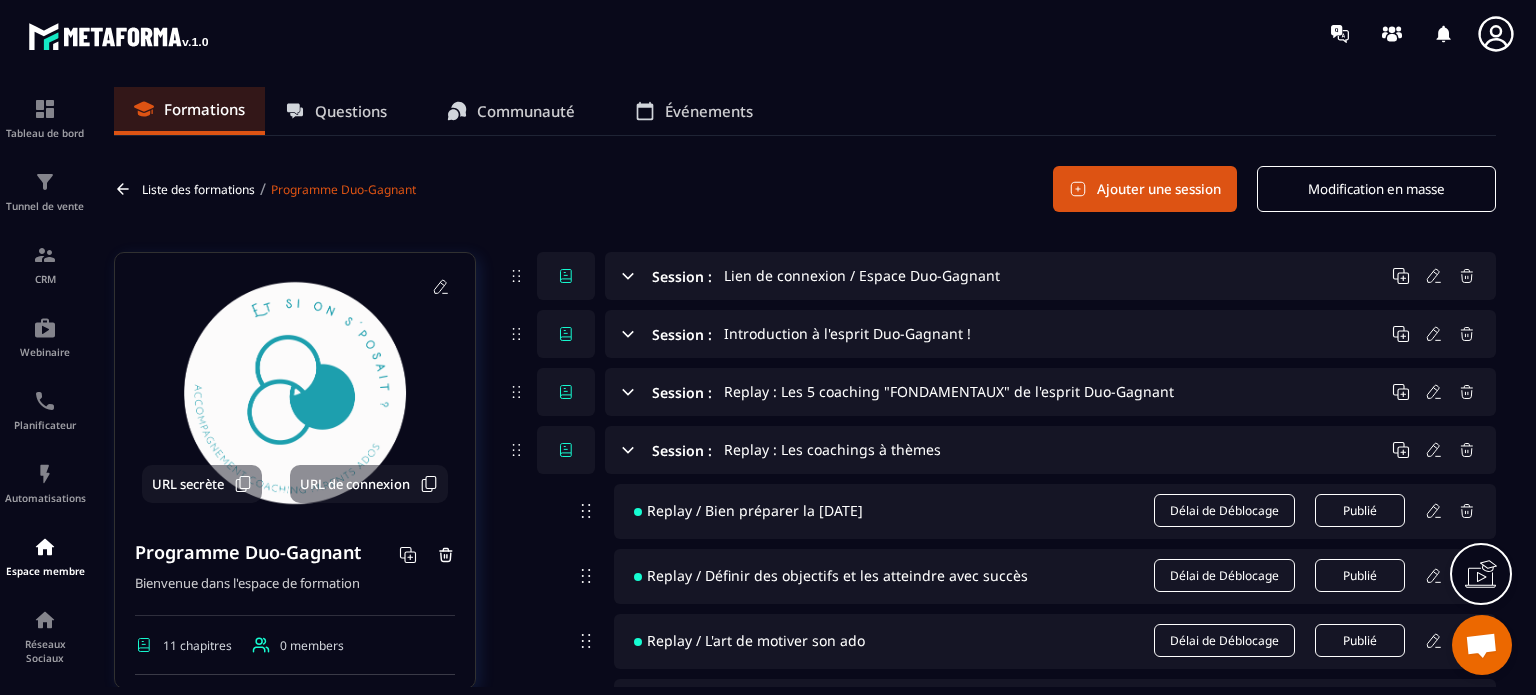 click 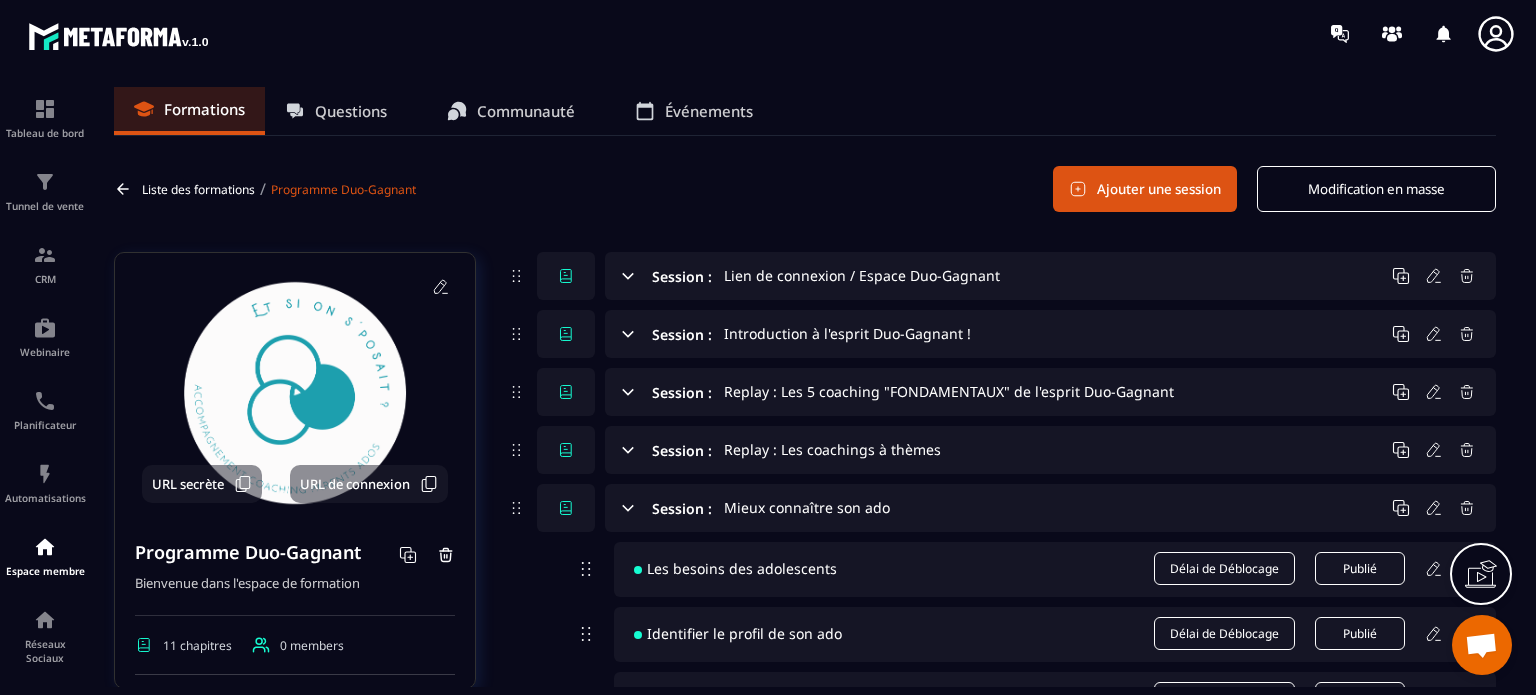 click 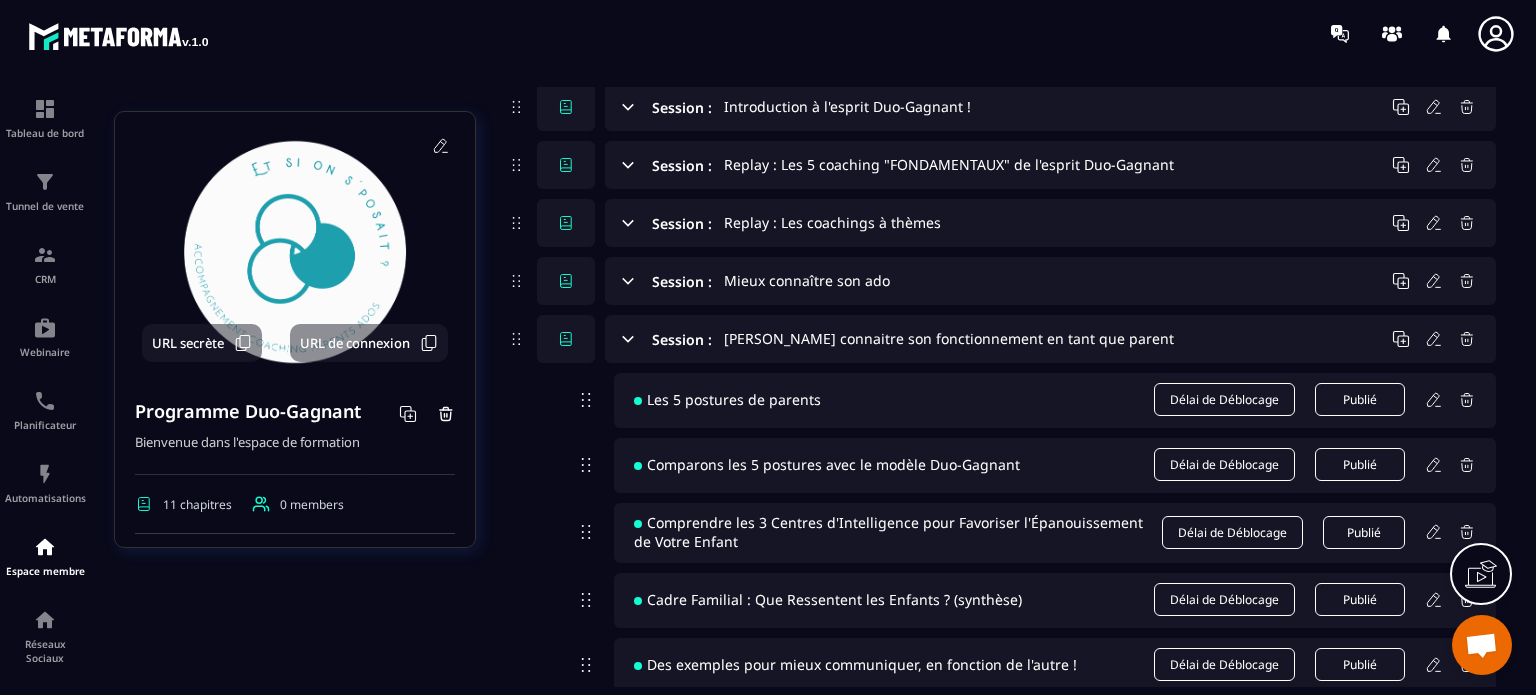 scroll, scrollTop: 280, scrollLeft: 0, axis: vertical 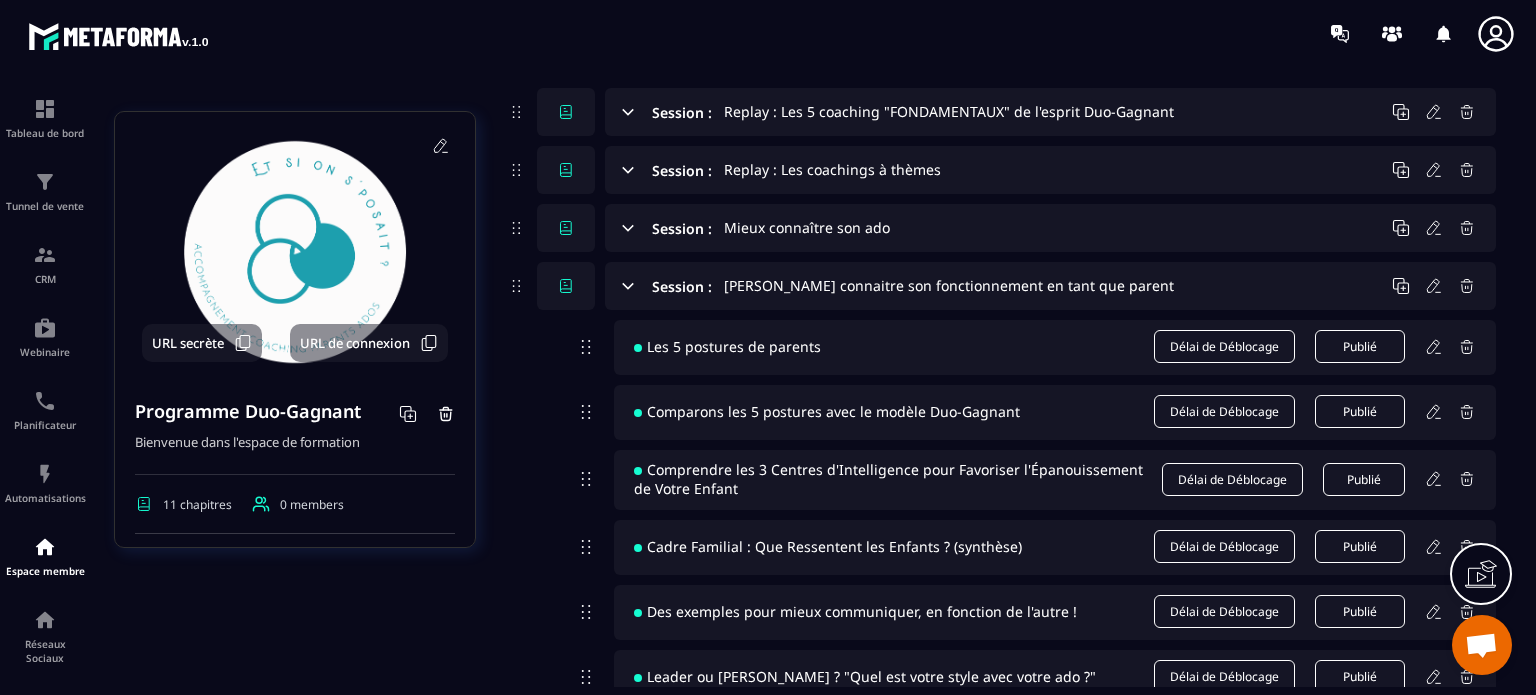 click 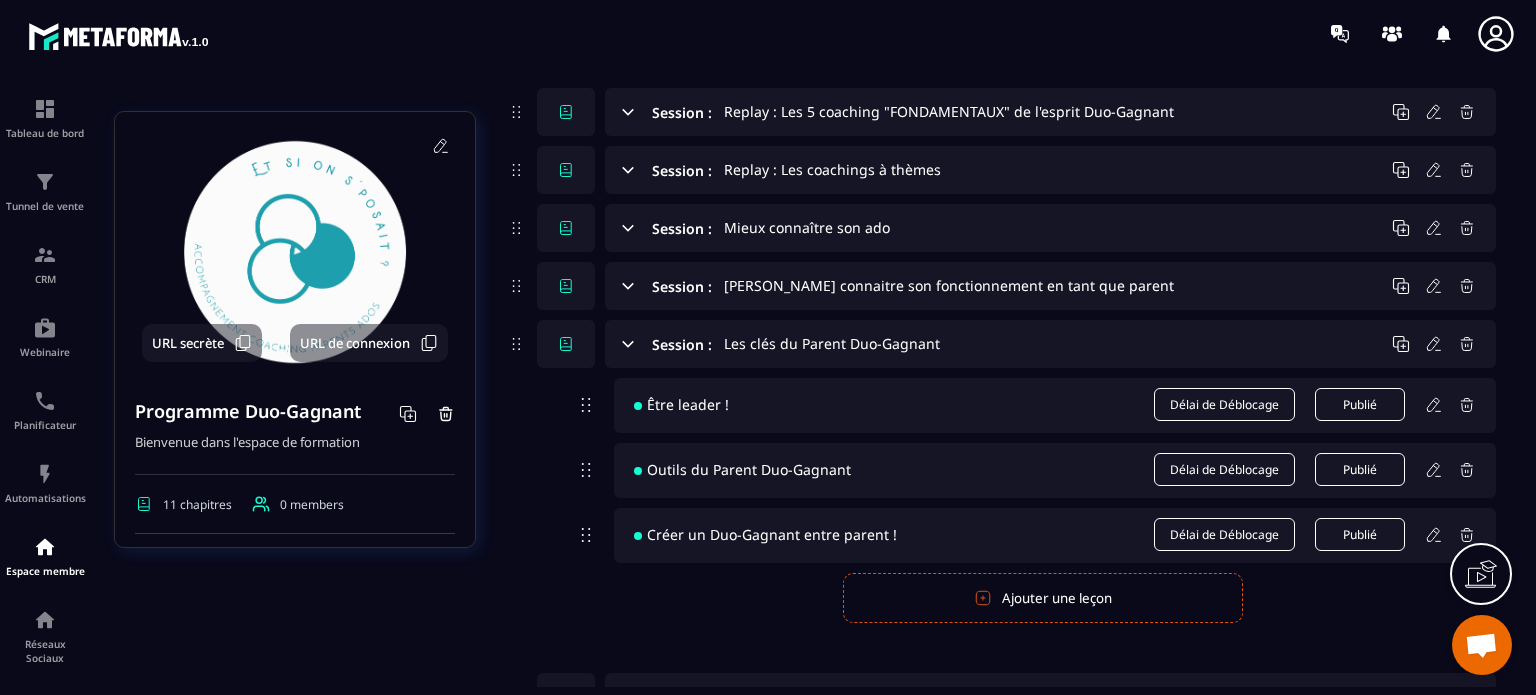 click 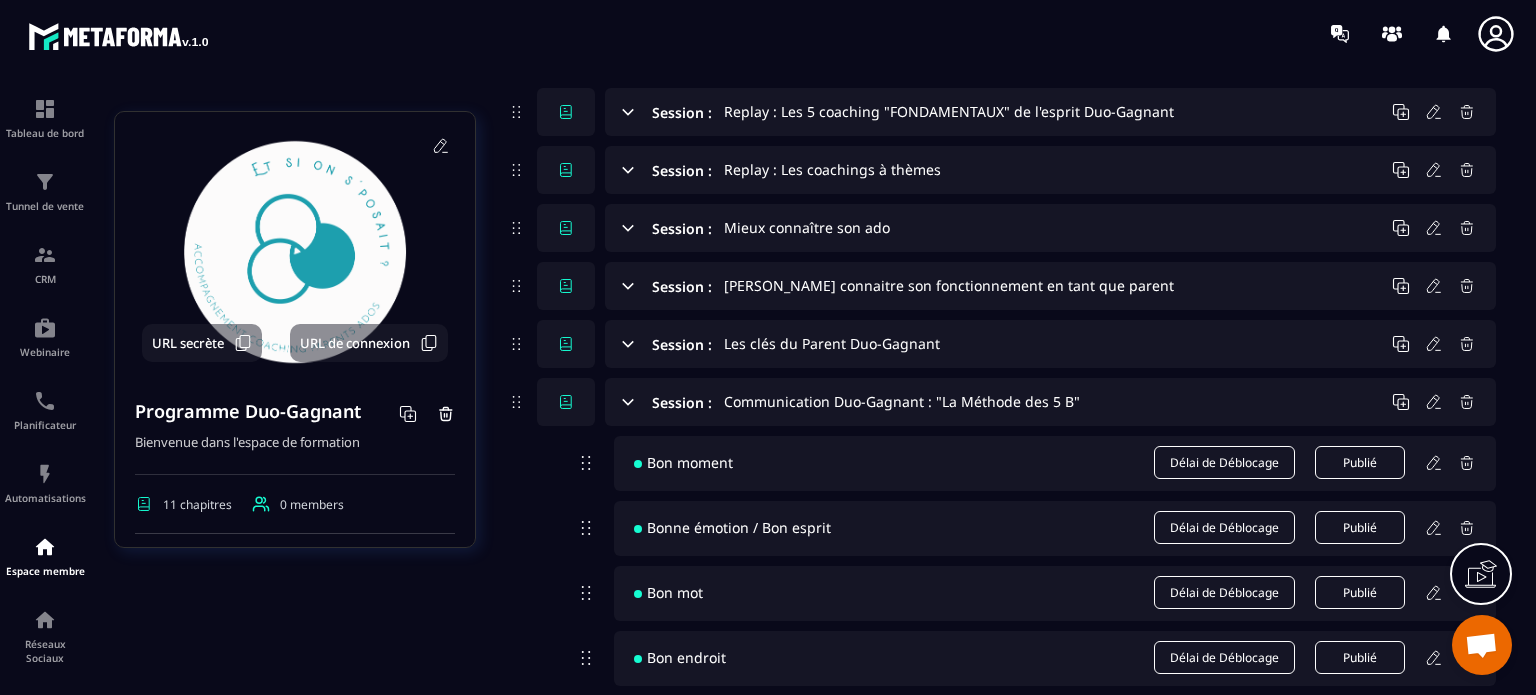 click 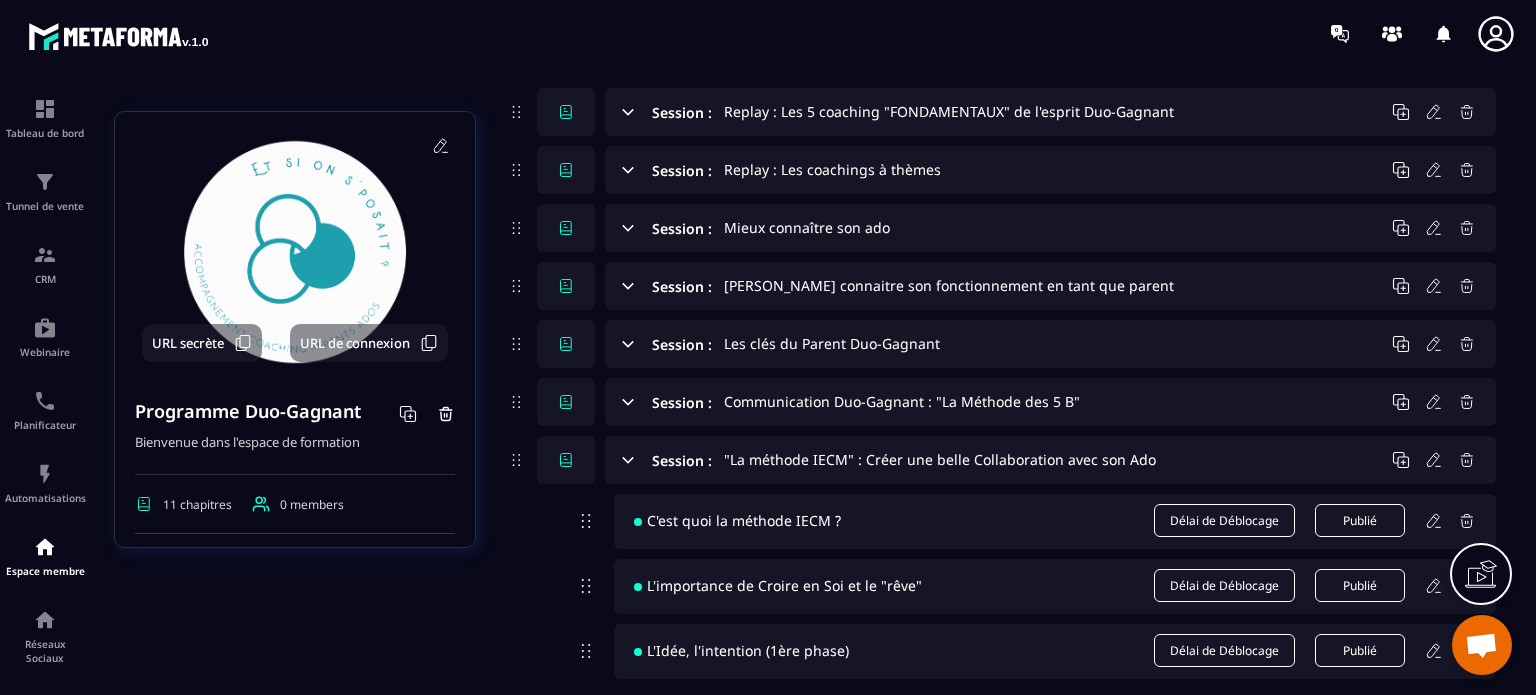 click 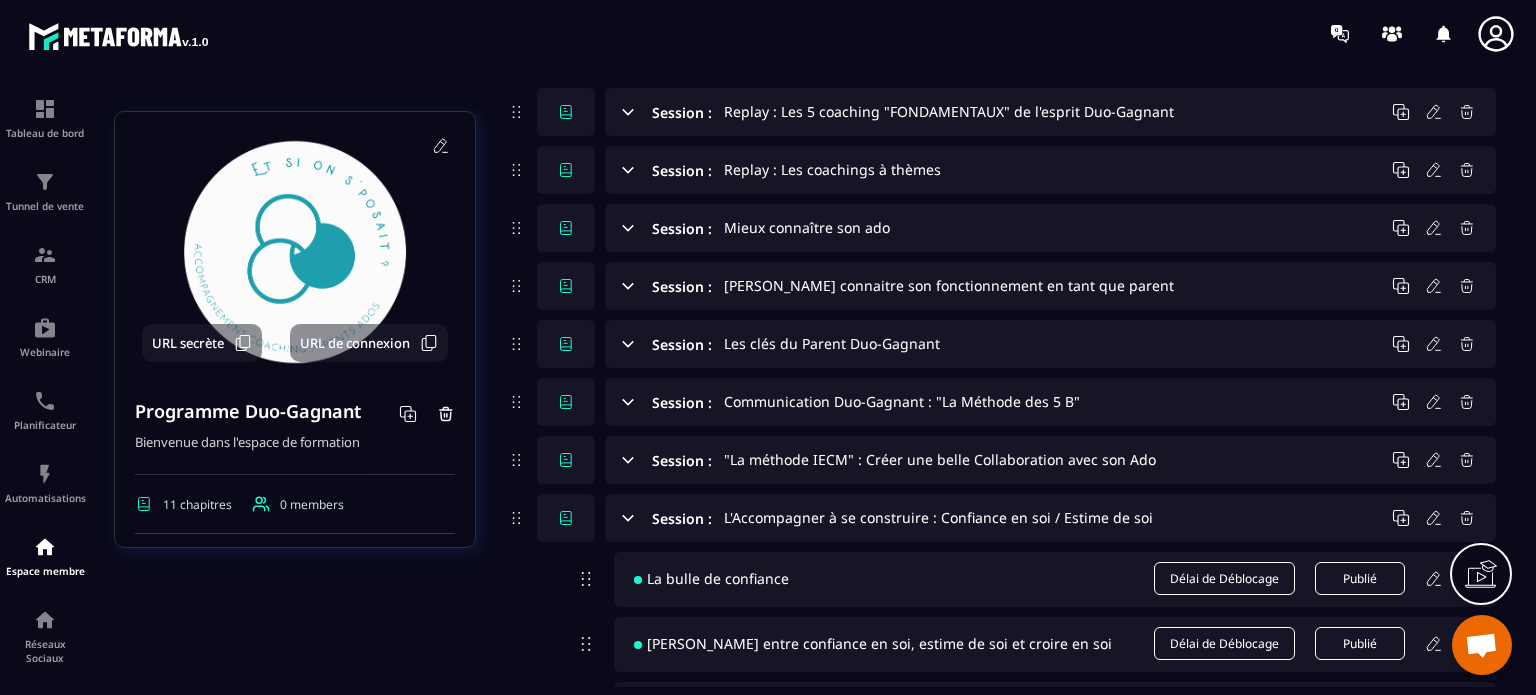 click 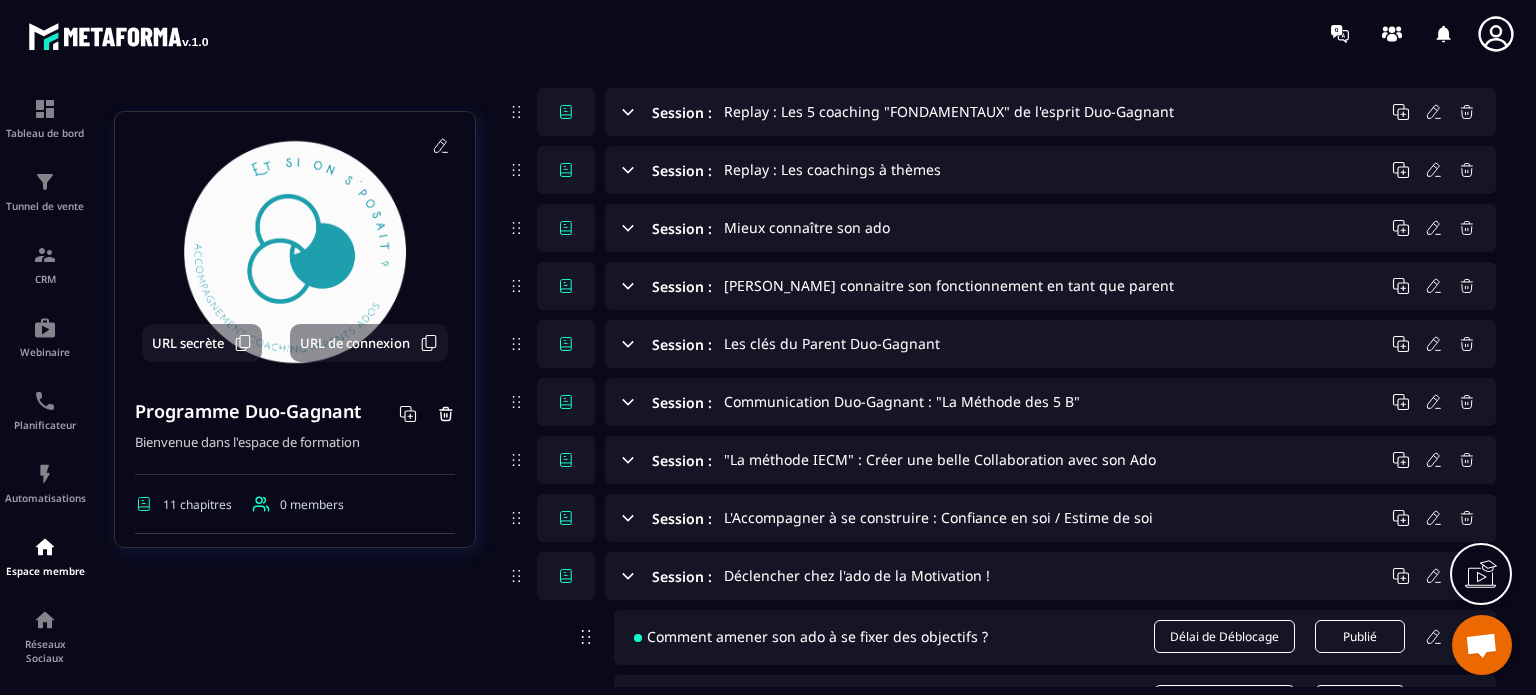 scroll, scrollTop: 320, scrollLeft: 0, axis: vertical 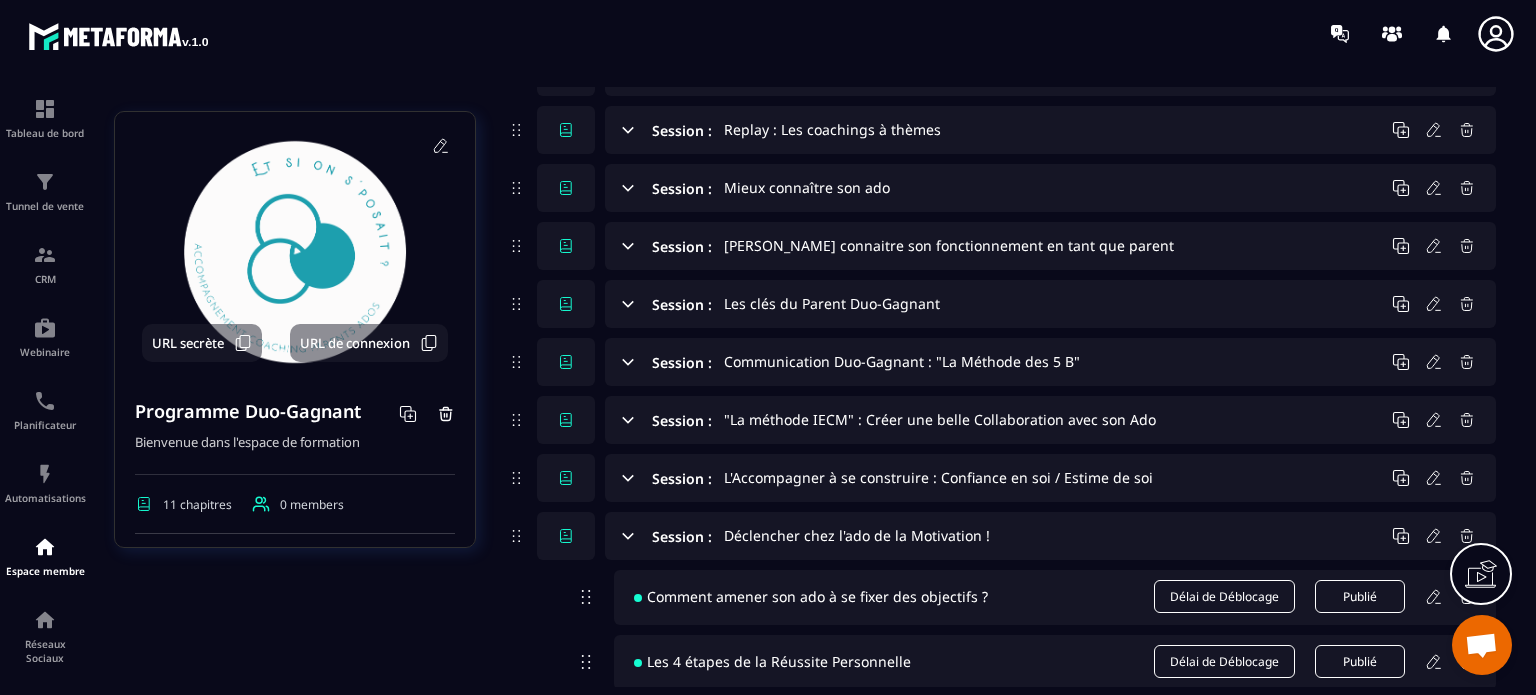 click 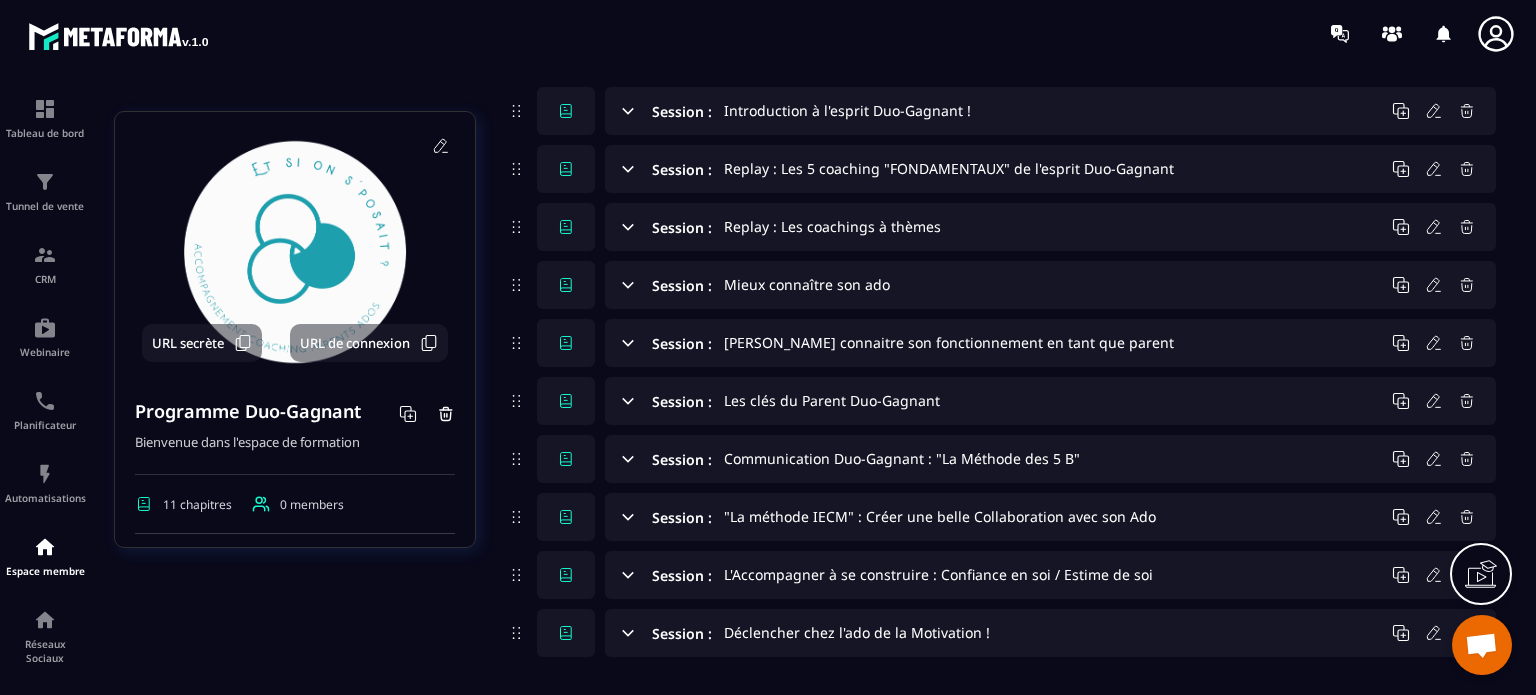 scroll, scrollTop: 223, scrollLeft: 0, axis: vertical 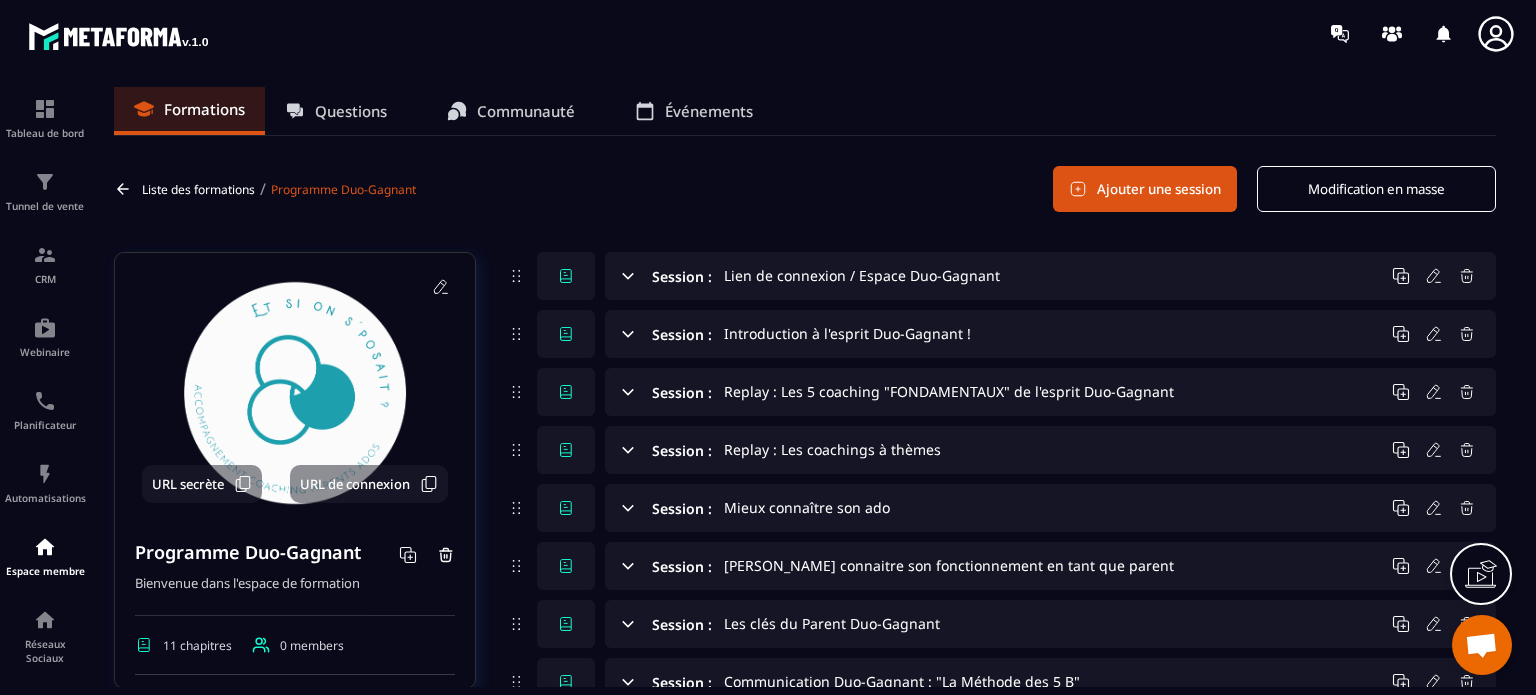 click on "Ajouter une session" at bounding box center (1145, 189) 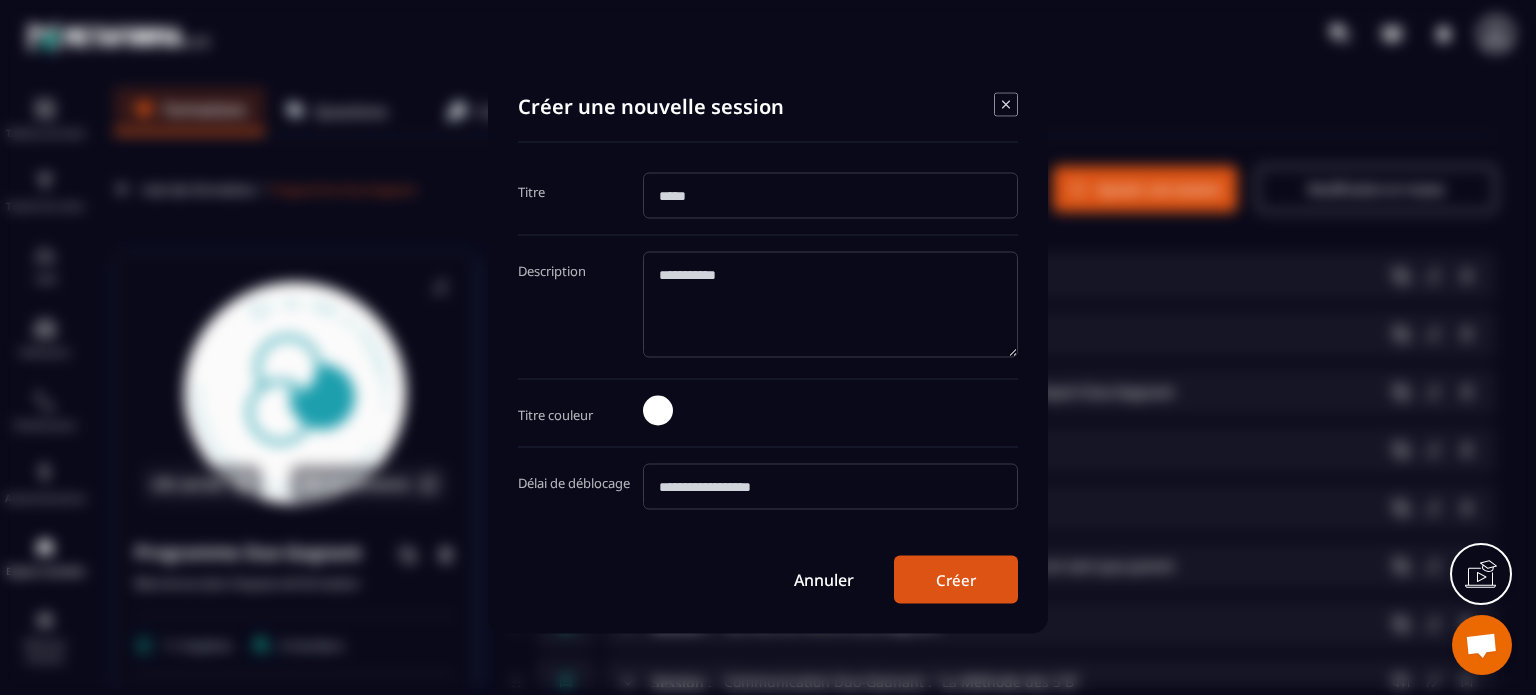 click on "Titre" at bounding box center (768, 203) 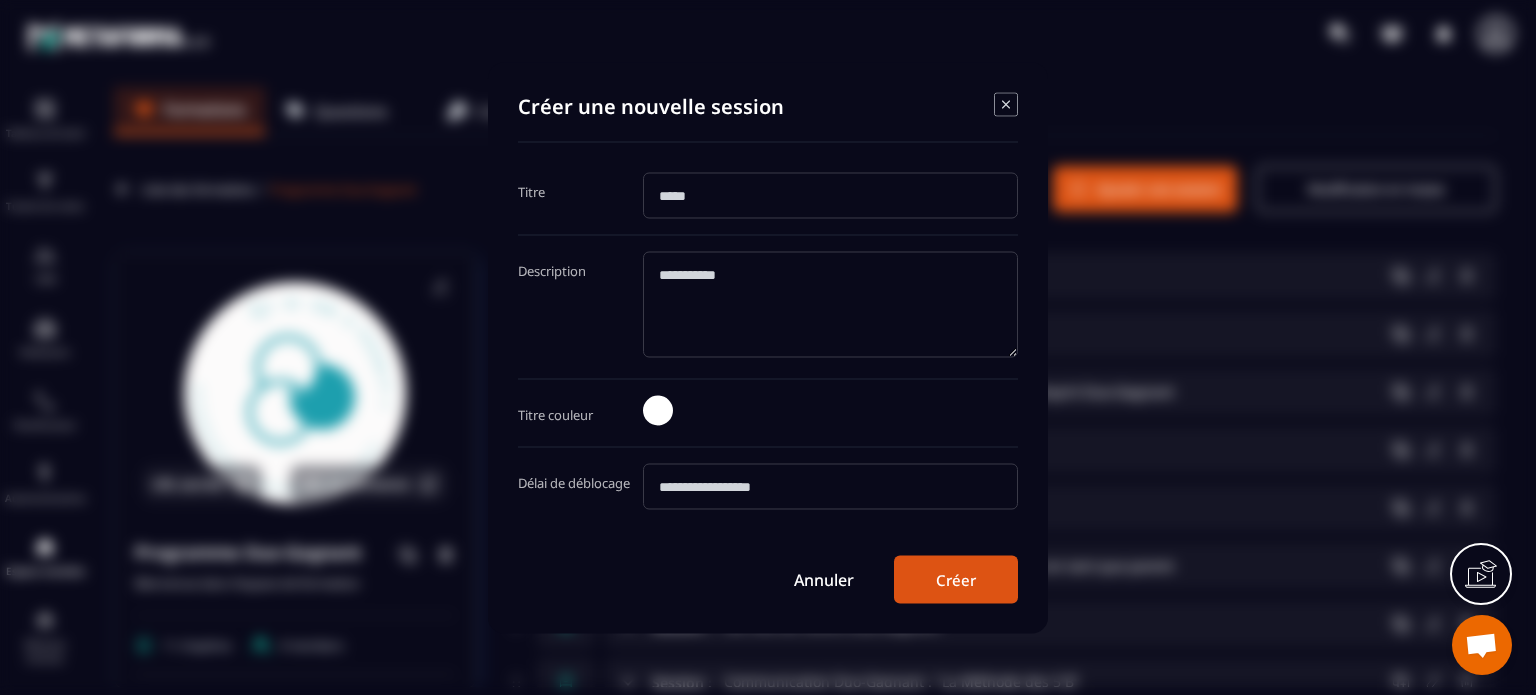 click at bounding box center [830, 195] 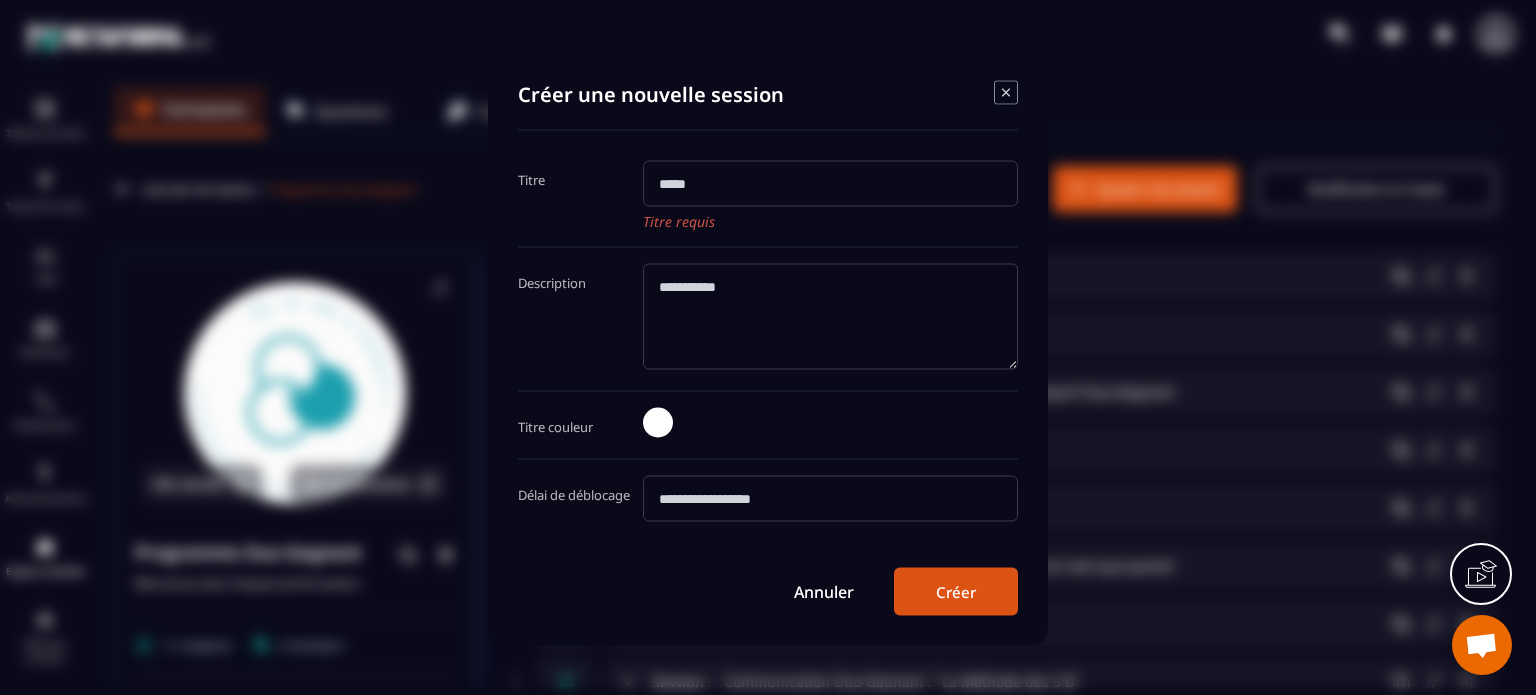 paste on "**********" 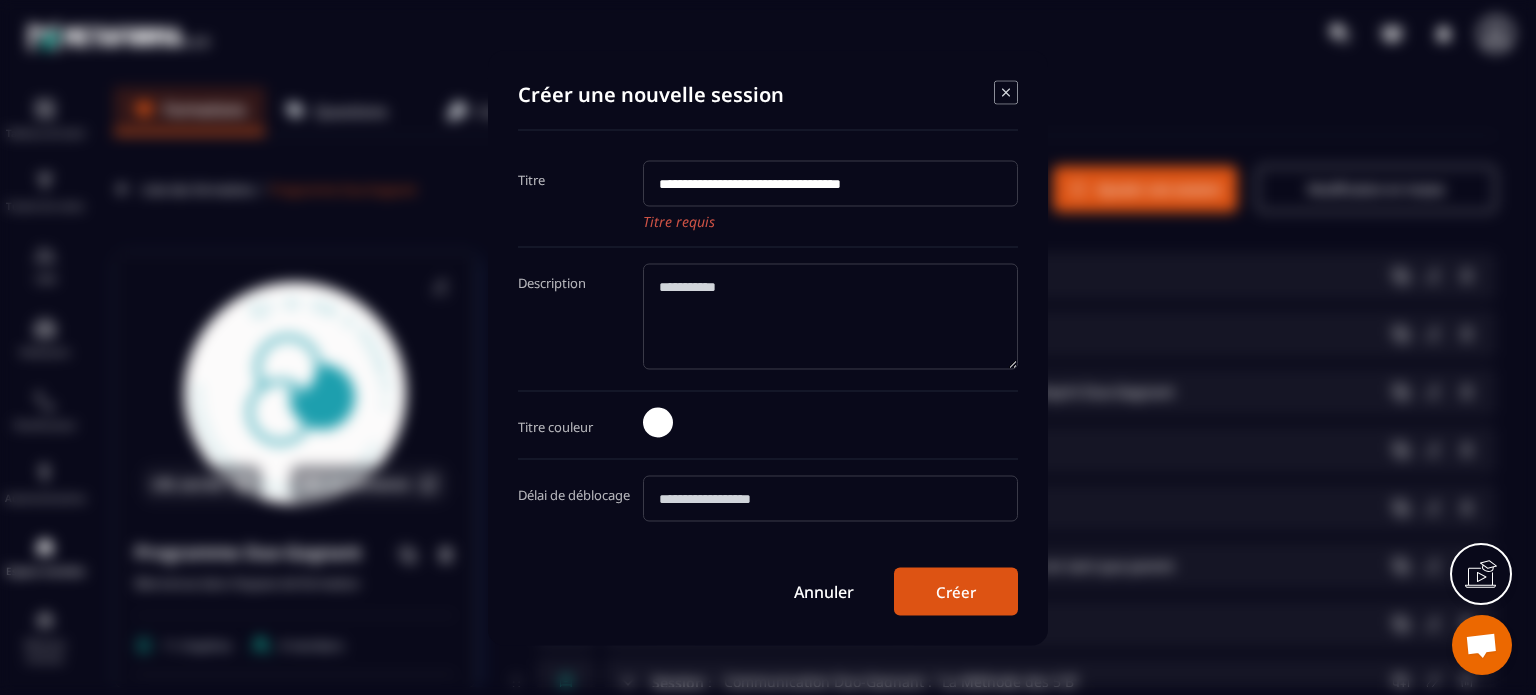 type on "**********" 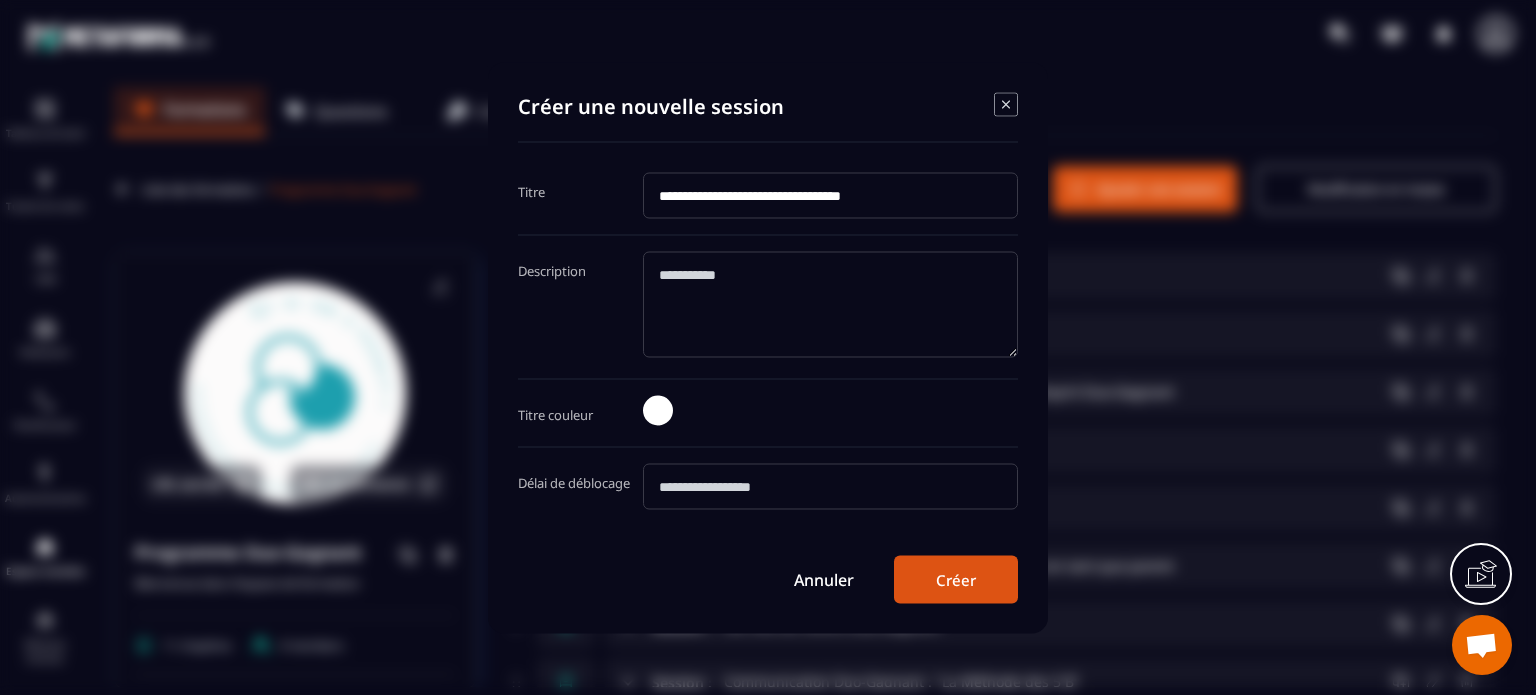 click on "Créer" at bounding box center [956, 579] 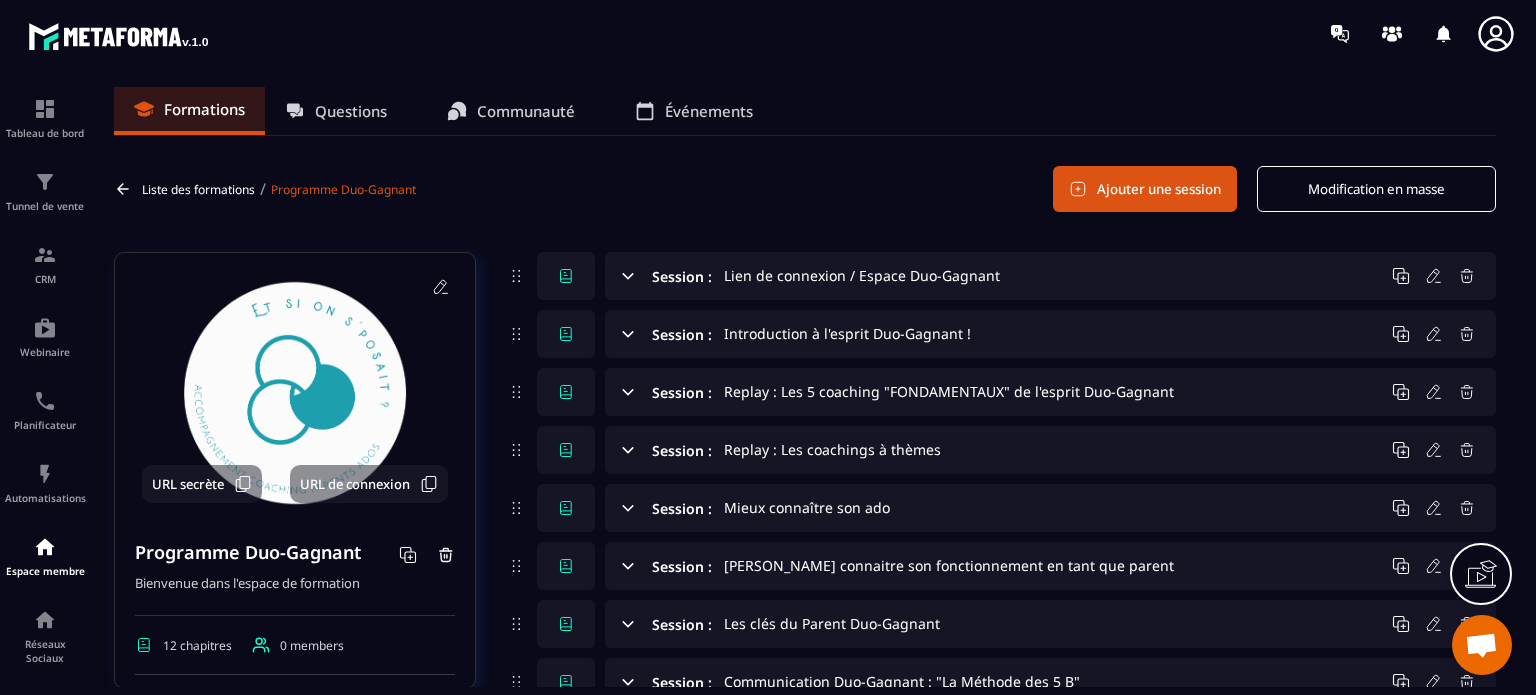 click on "Liste des formations / Programme Duo-Gagnant  Ajouter une session Modification en masse" at bounding box center [805, 189] 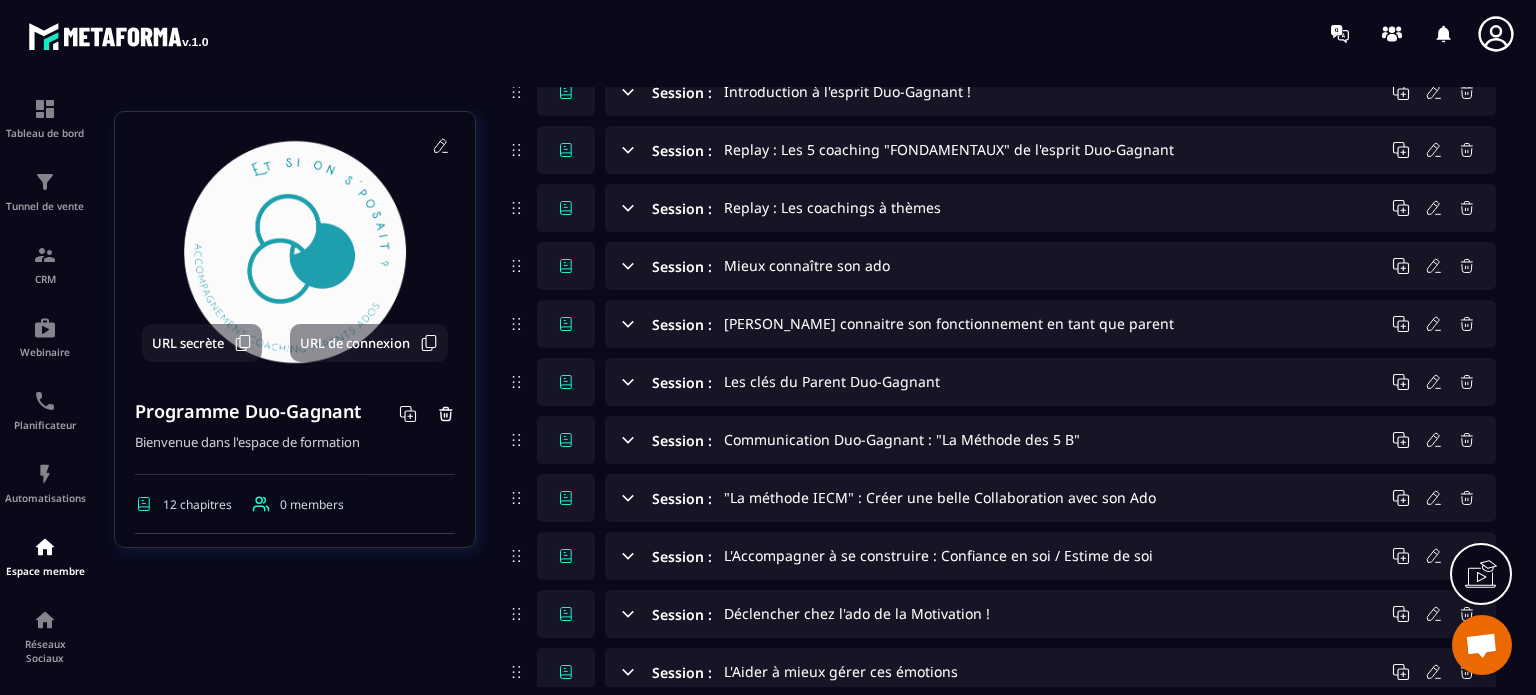 scroll, scrollTop: 381, scrollLeft: 0, axis: vertical 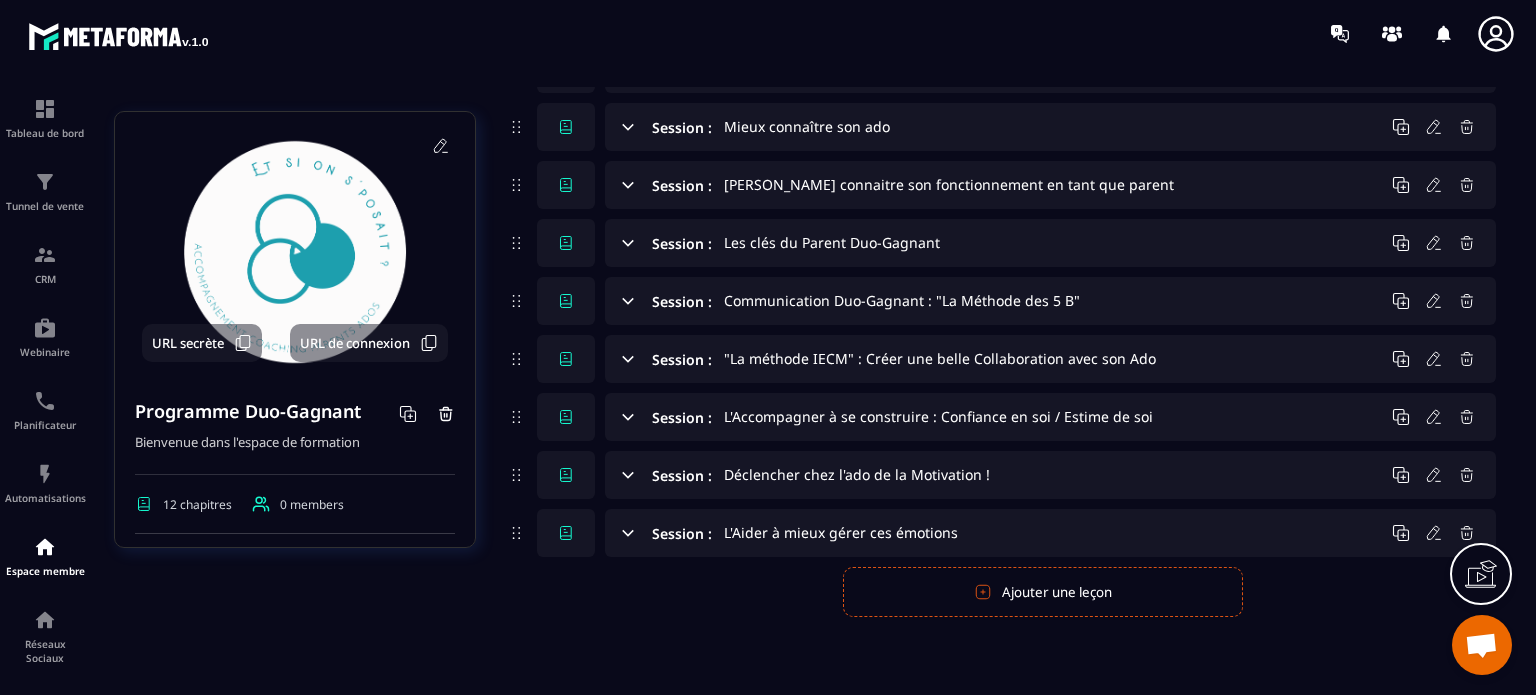 click 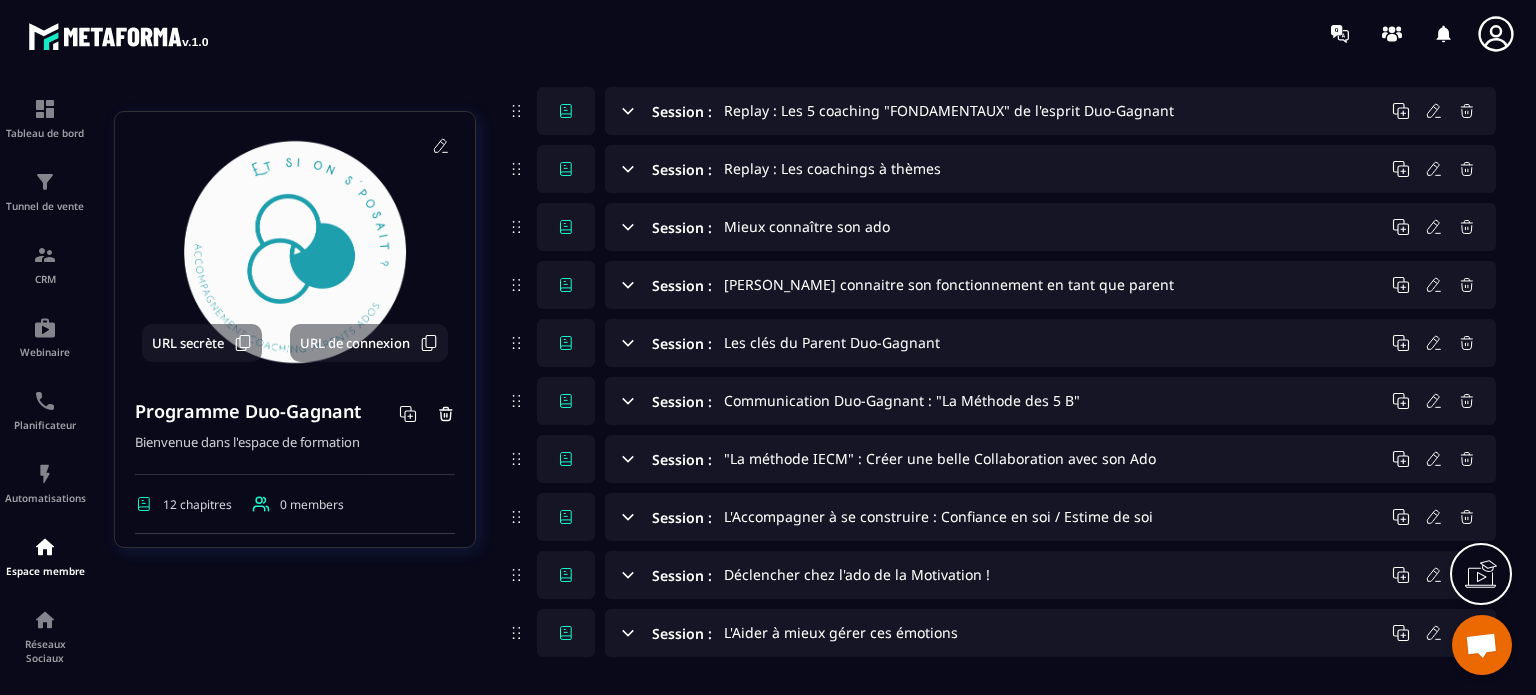 click 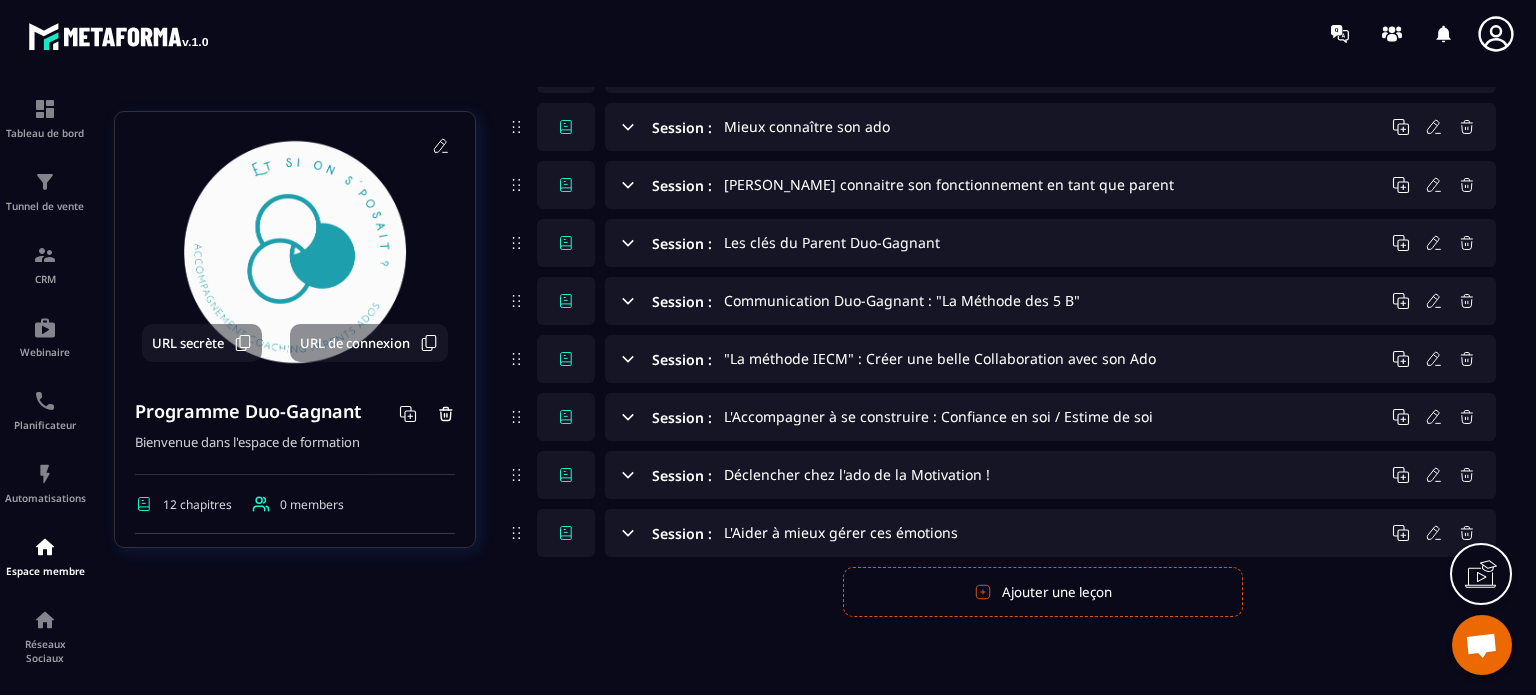 click on "Ajouter une leçon" at bounding box center [1043, 592] 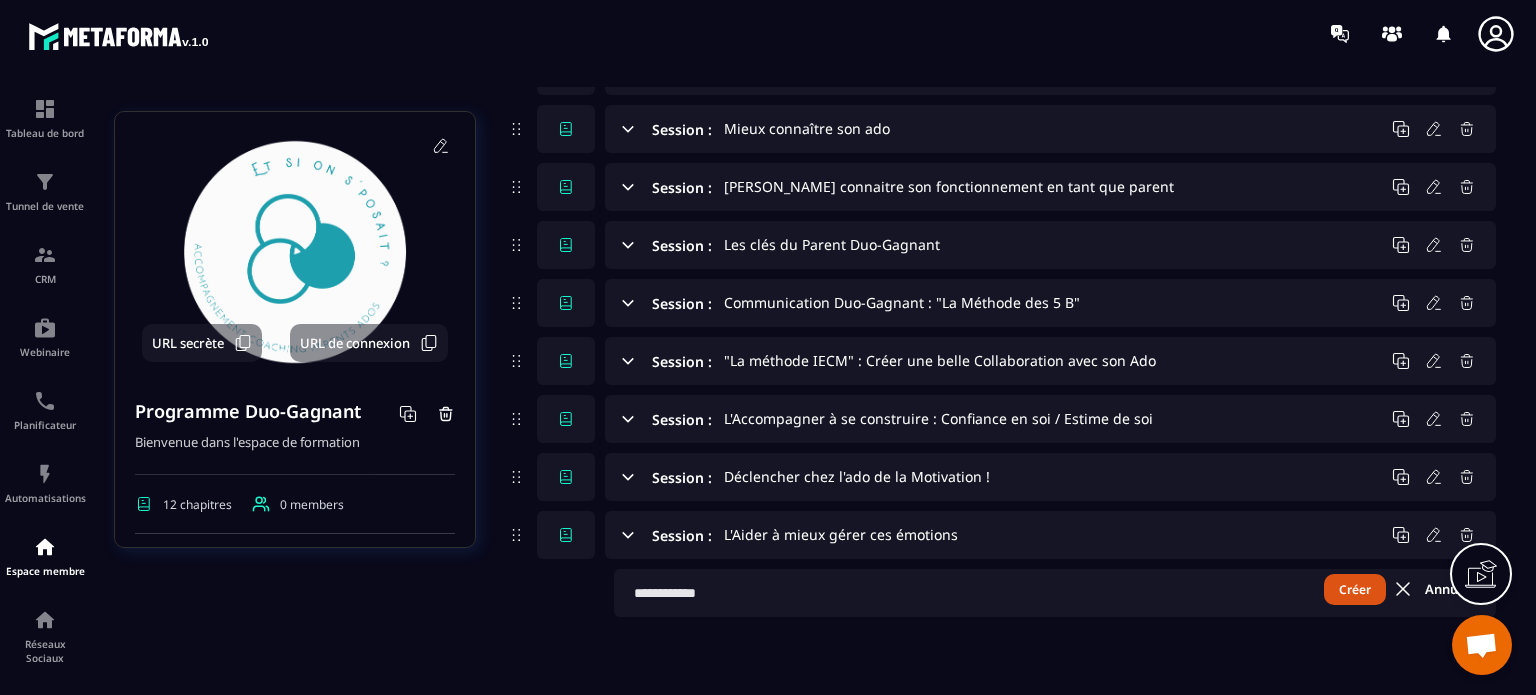 click at bounding box center (1055, 593) 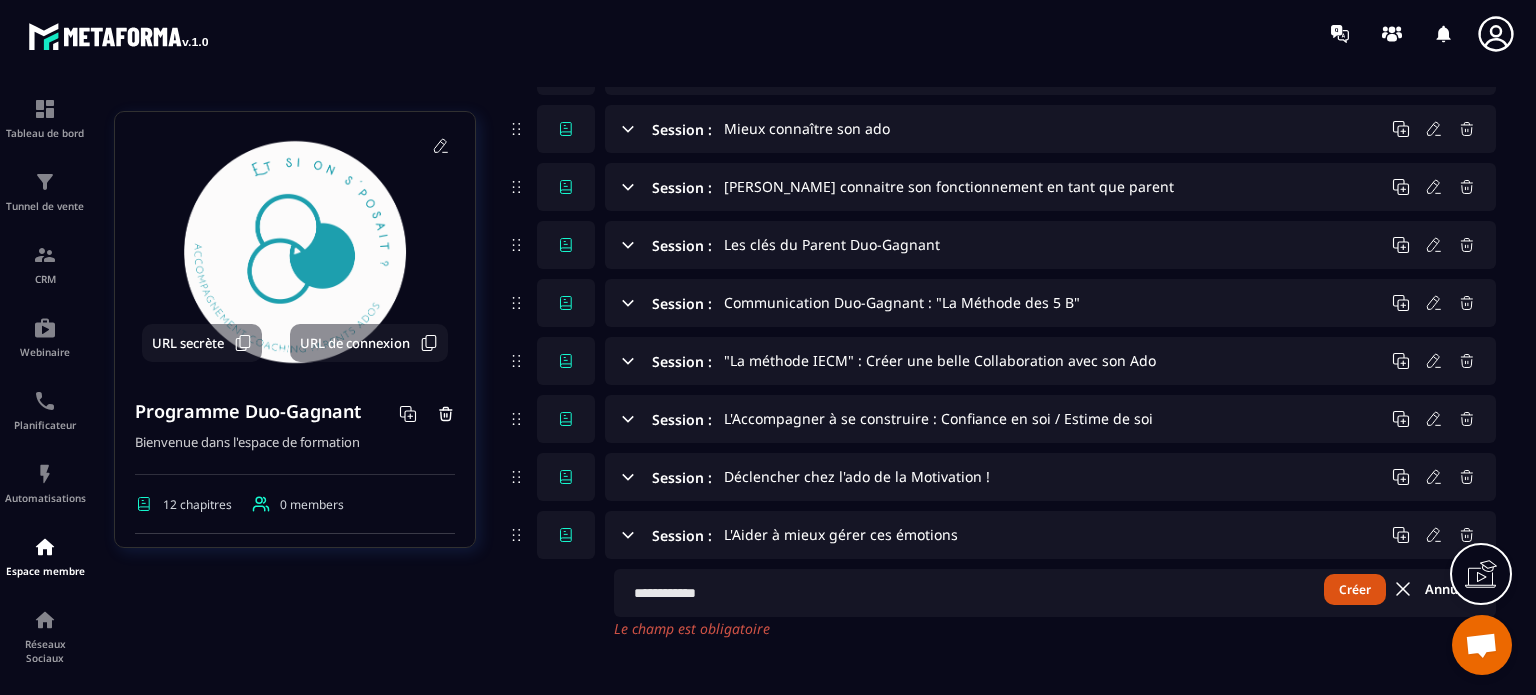 paste on "**********" 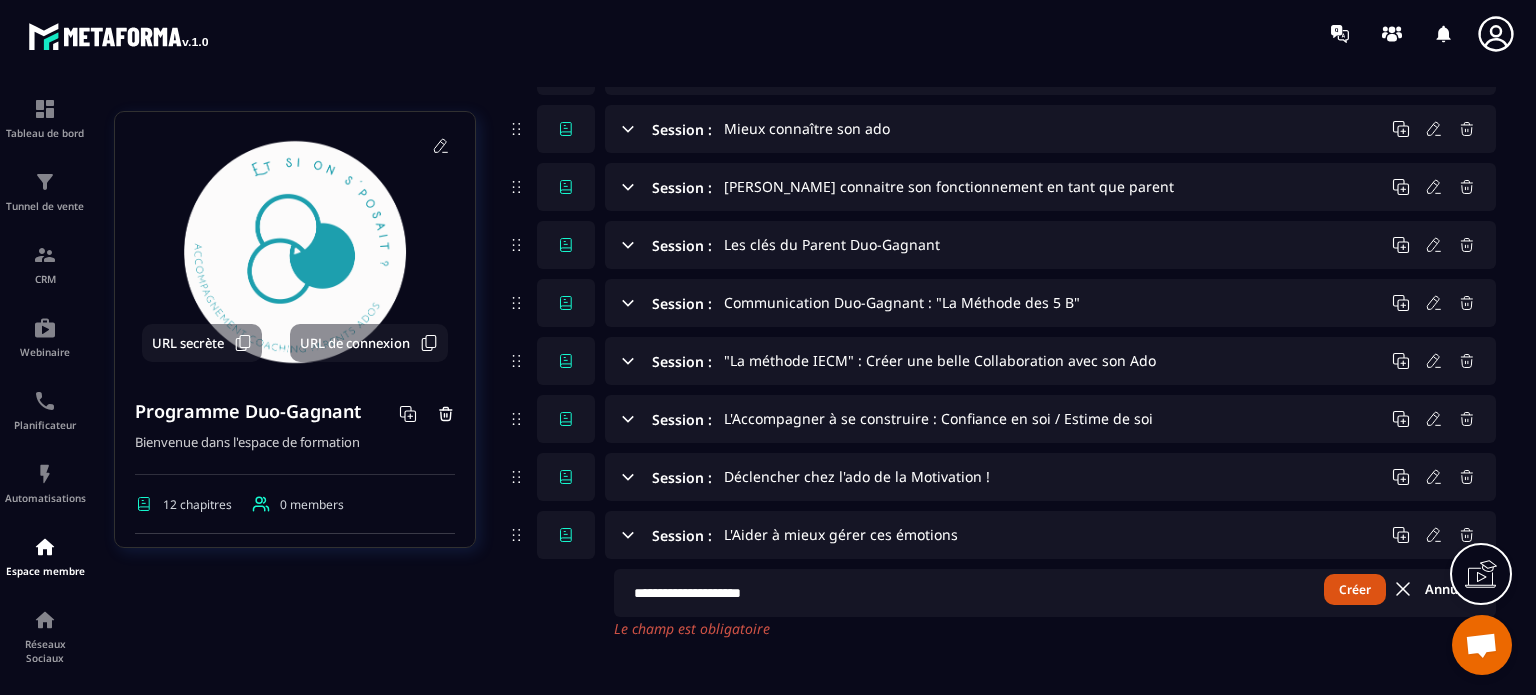 type on "**********" 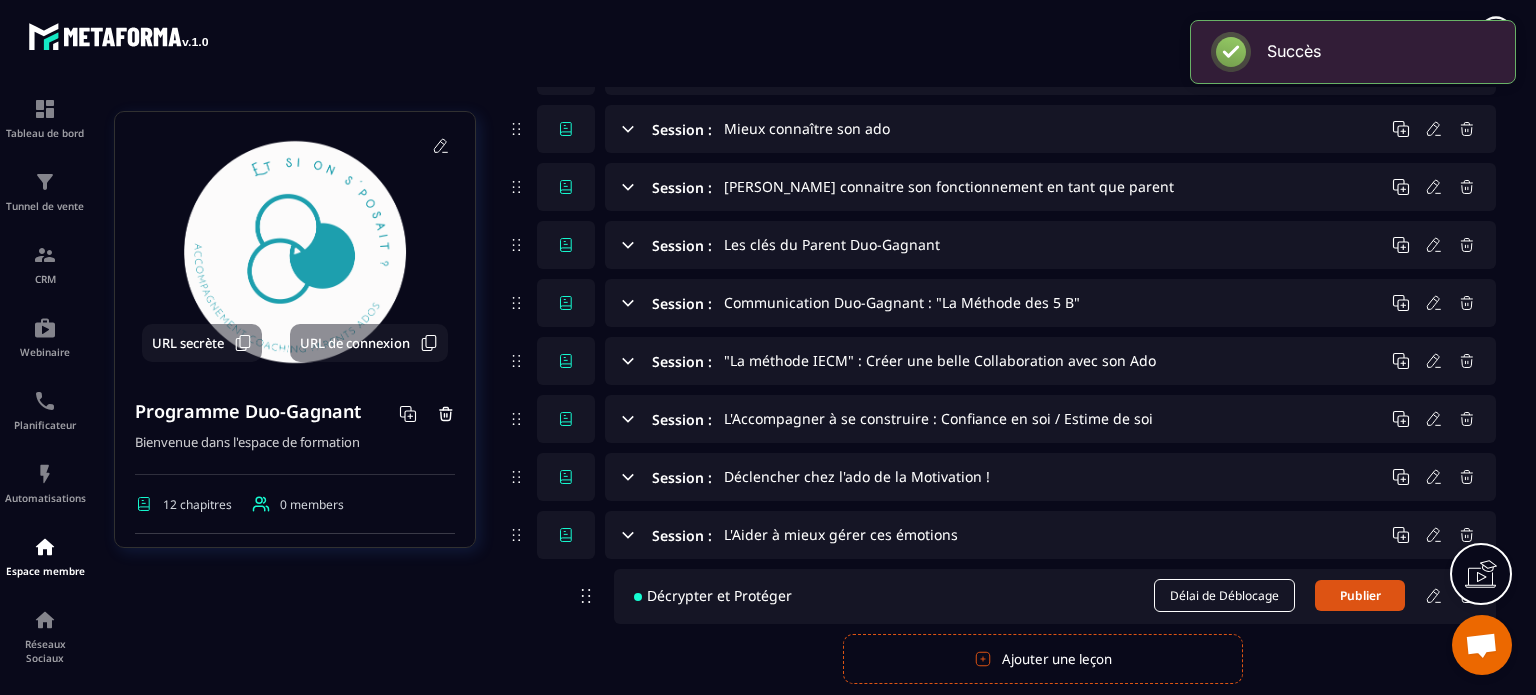 click on "Ajouter une leçon" at bounding box center [1043, 659] 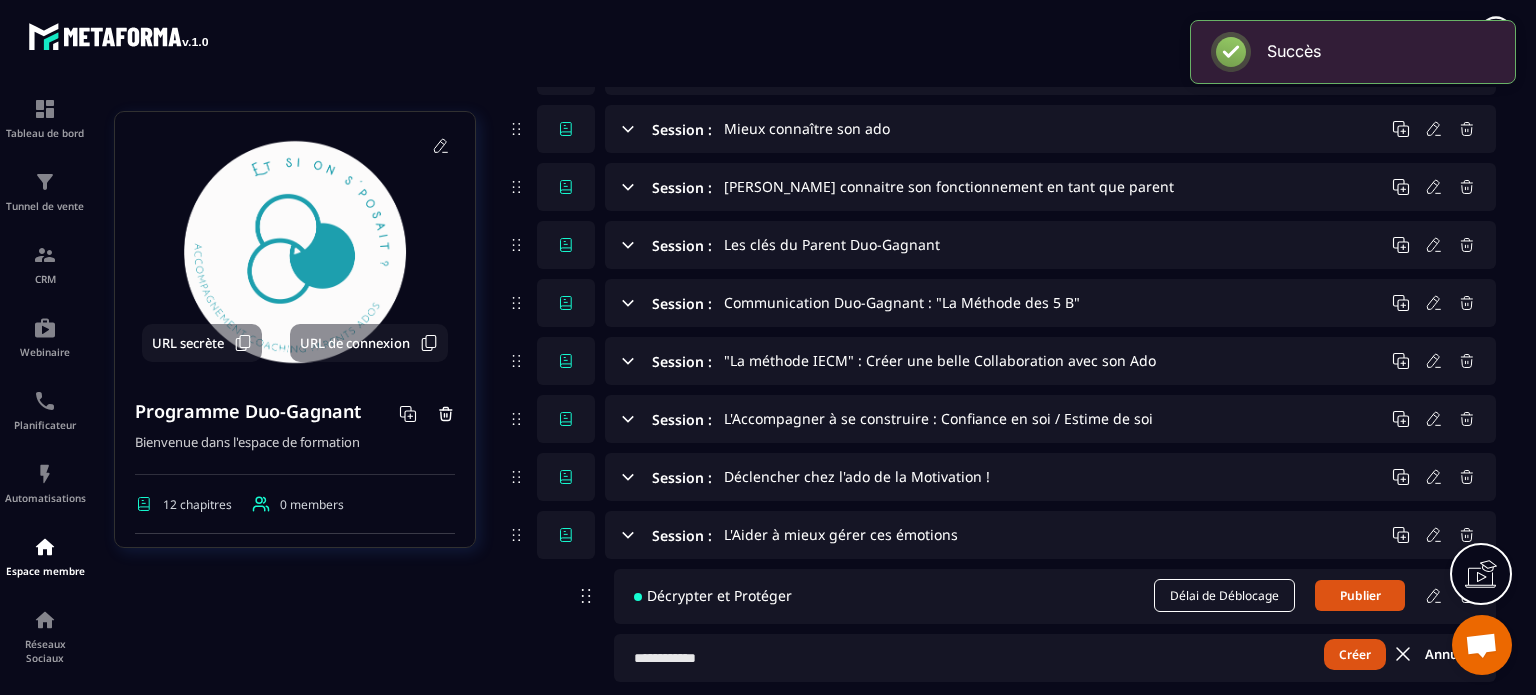 click at bounding box center [1055, 658] 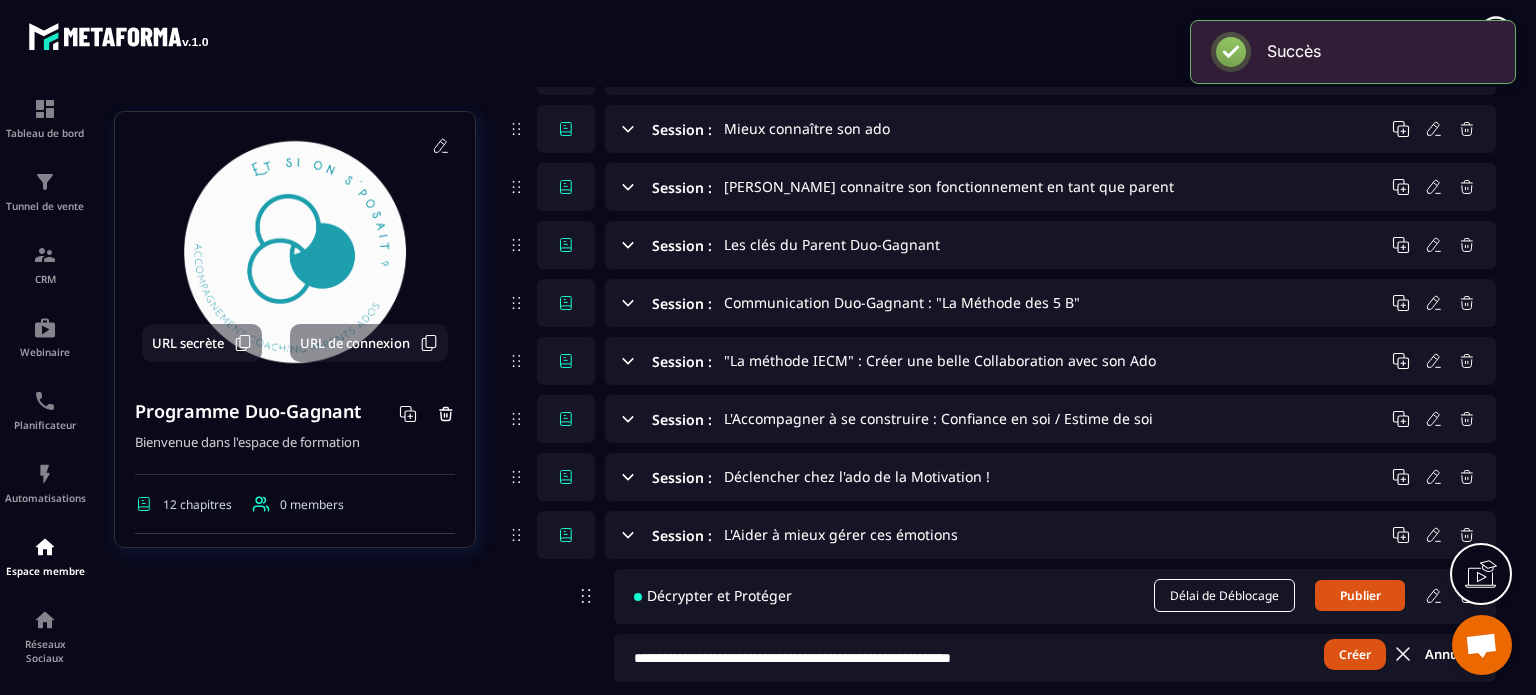 click on "Créer" at bounding box center [1355, 654] 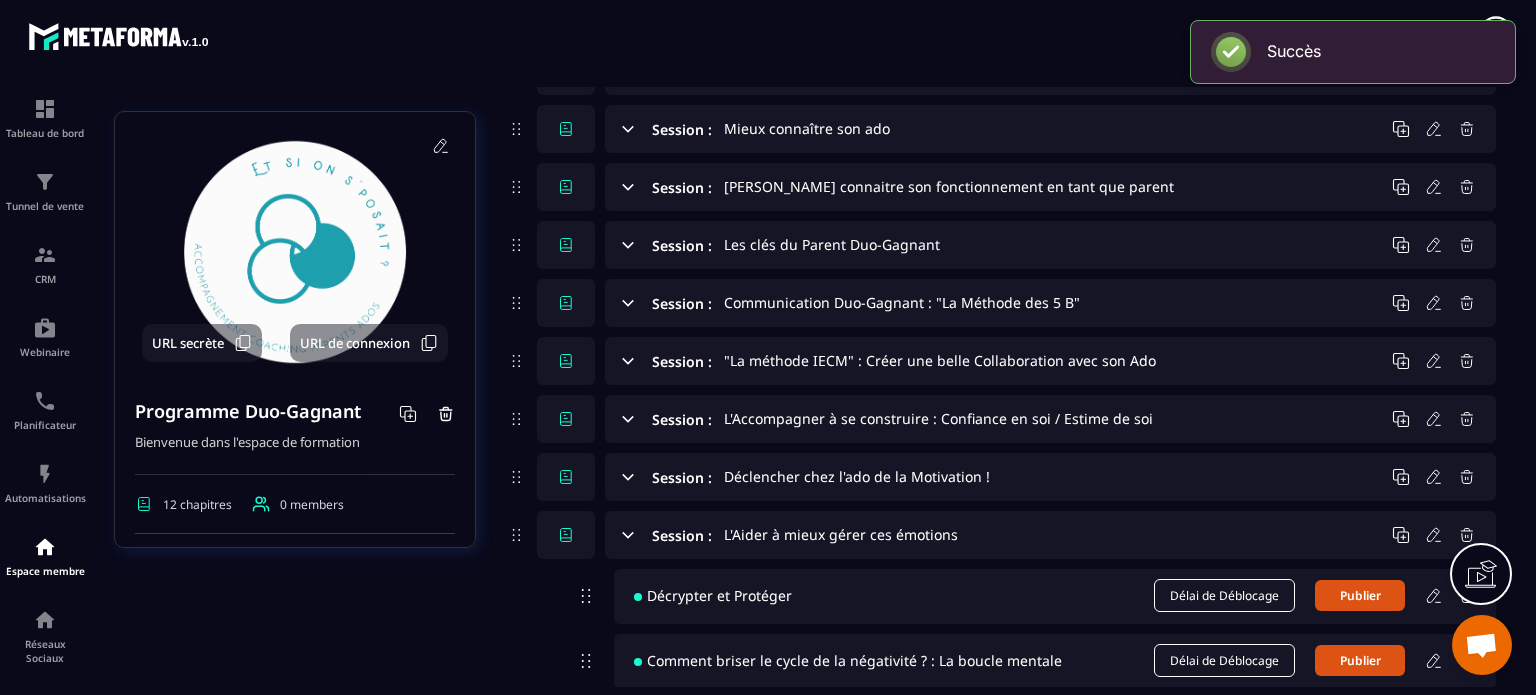click on "Session : L'Aider à mieux gérer ces émotions  Décrypter et Protéger Délai de Déblocage  Publier  Comment briser le cycle de la négativité ? : La boucle mentale Délai de Déblocage  Publier Créer  Annuler  Ajouter une leçon" at bounding box center (1001, 630) 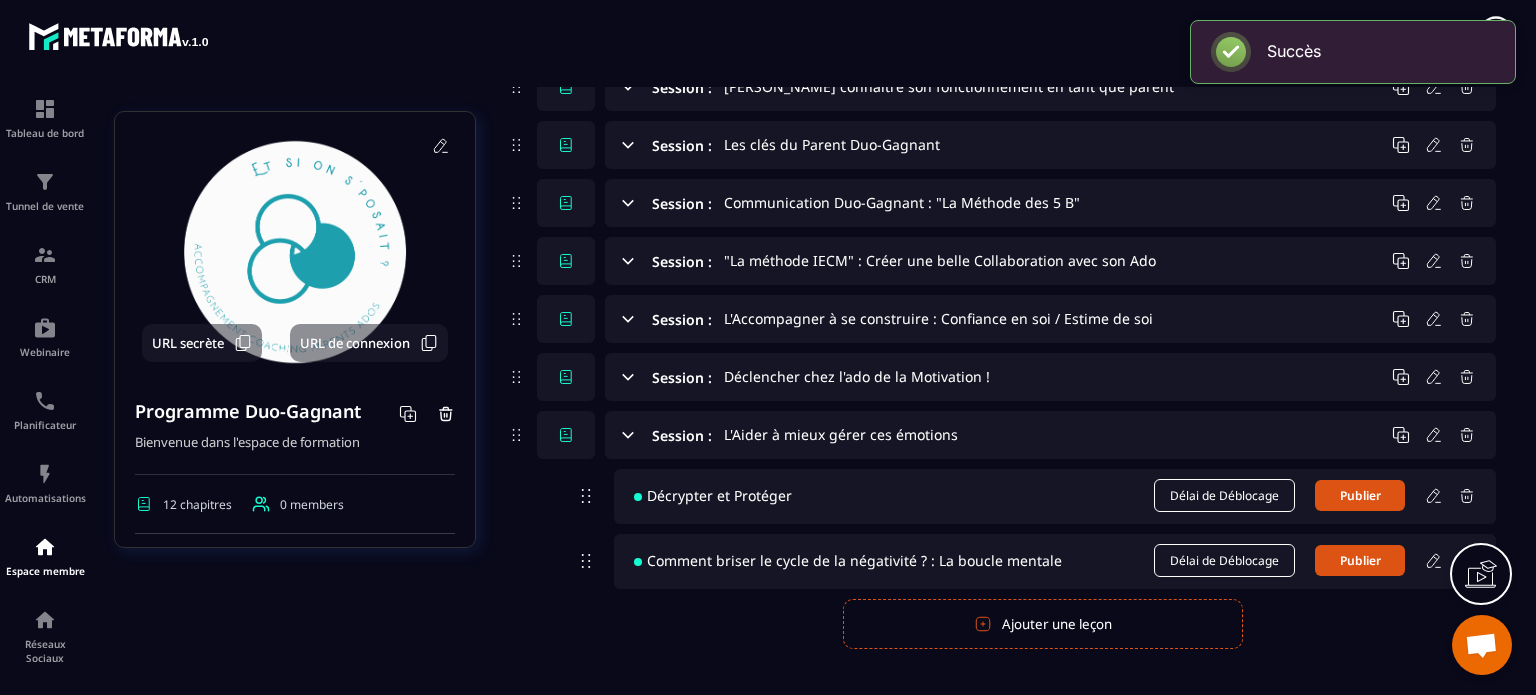 scroll, scrollTop: 508, scrollLeft: 0, axis: vertical 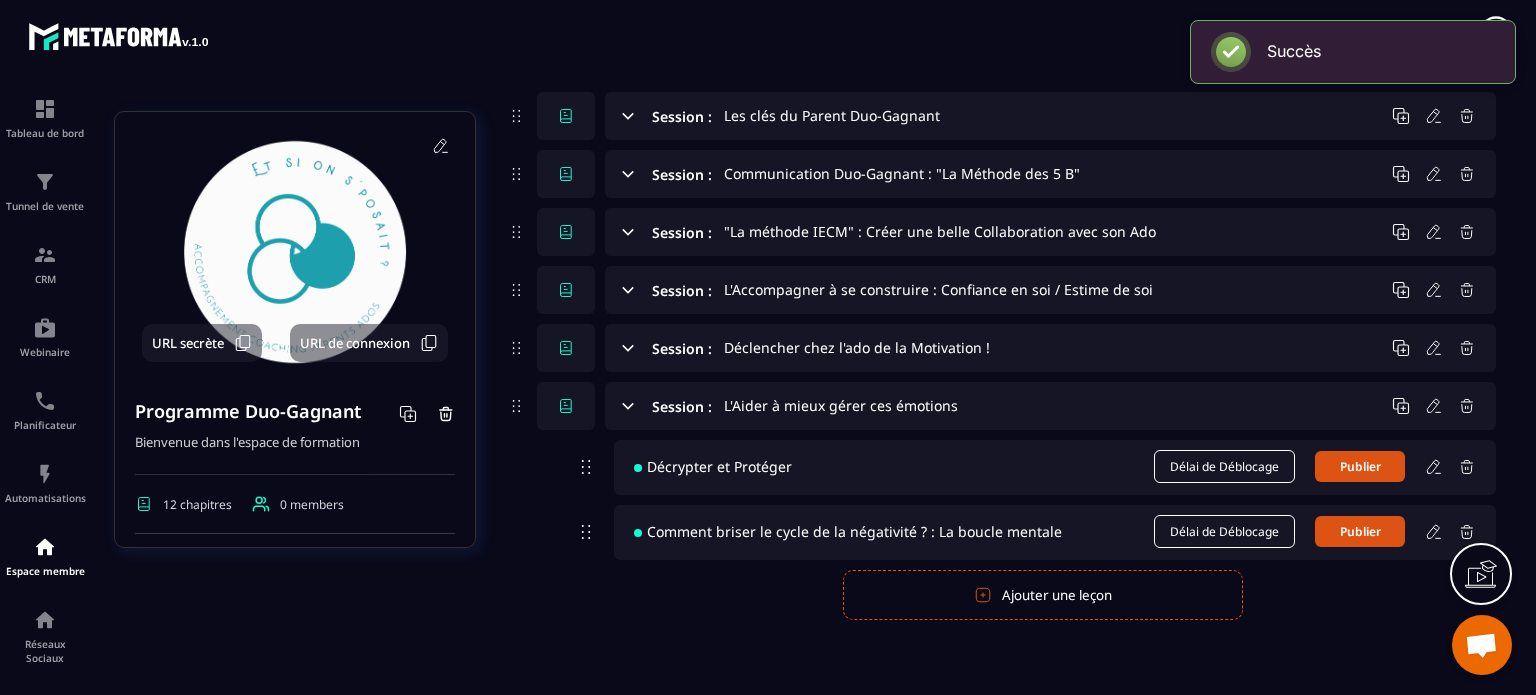 click on "Décrypter et Protéger Délai de Déblocage  Publier  Comment briser le cycle de la négativité ? : La boucle mentale Délai de Déblocage  Publier Créer  Annuler  Ajouter une leçon" 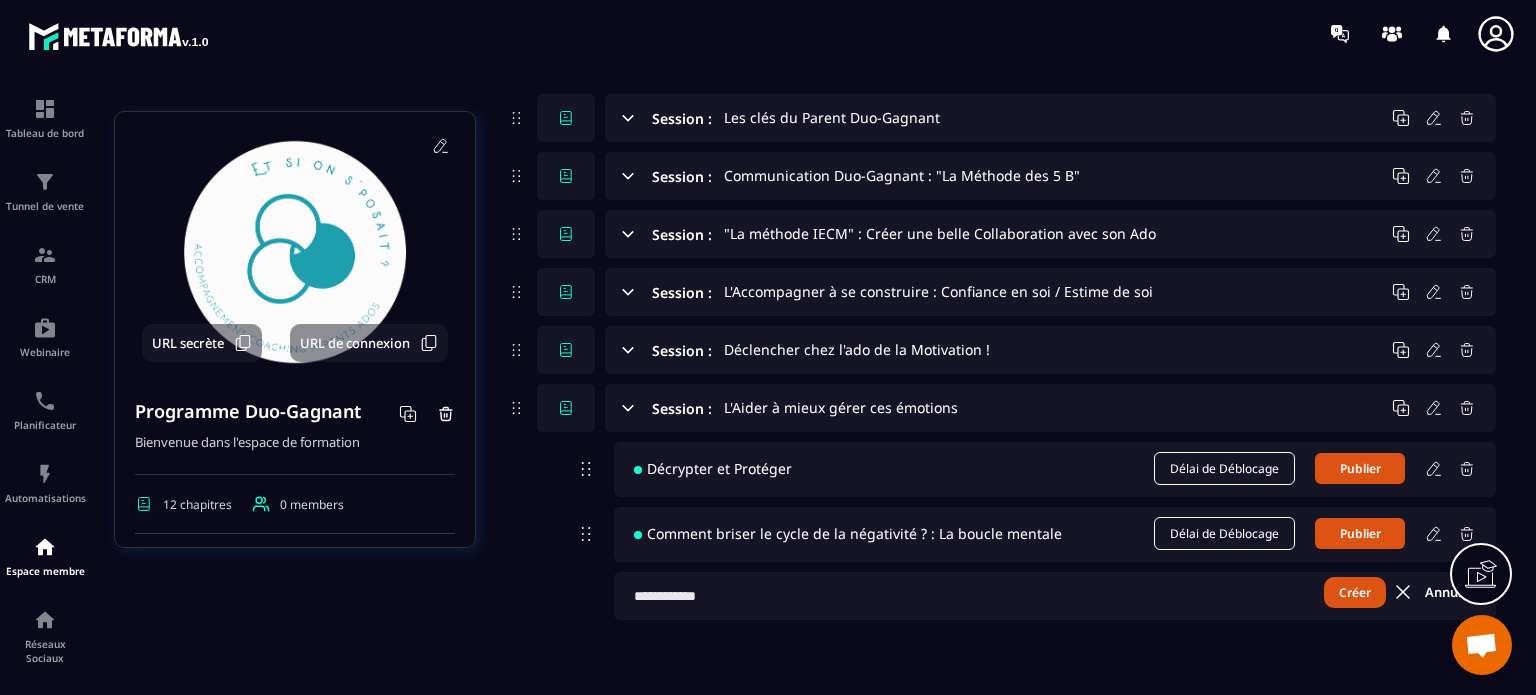 click at bounding box center (1055, 596) 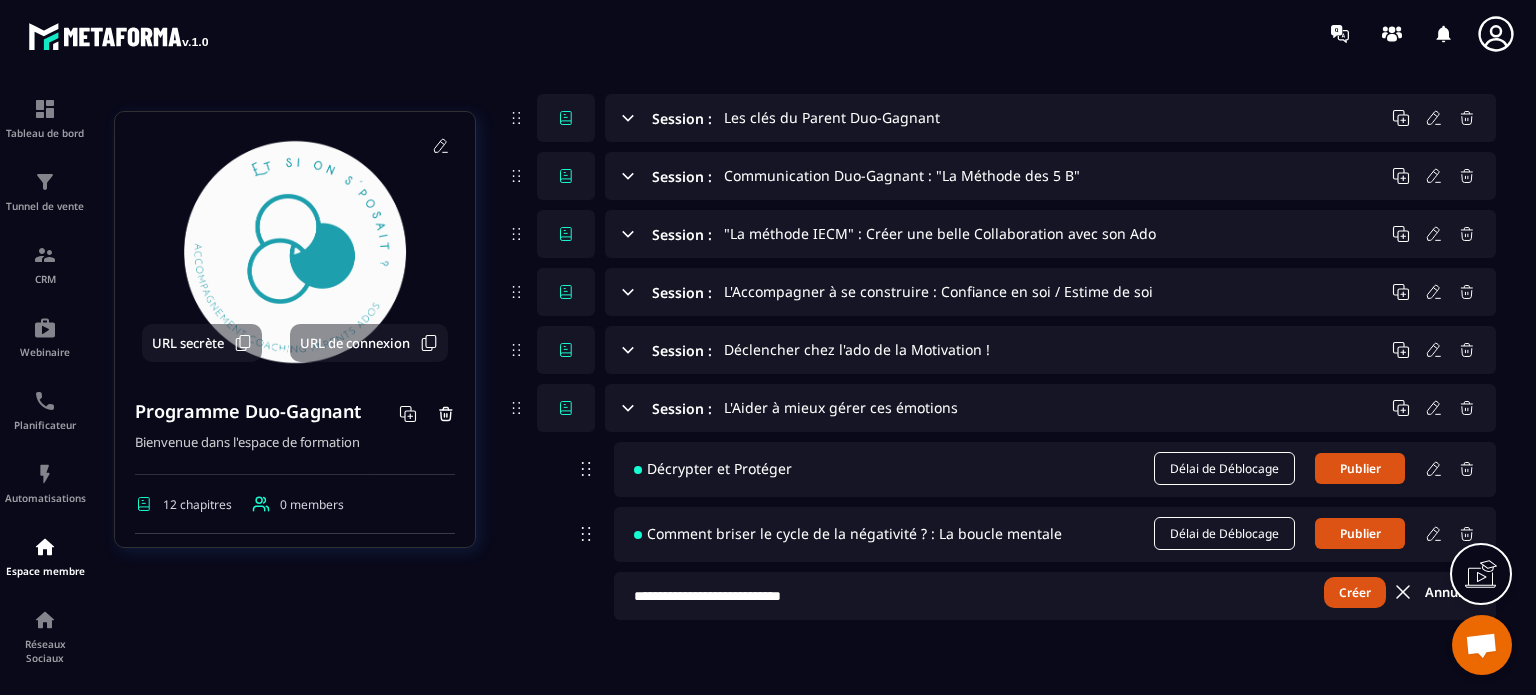 type on "**********" 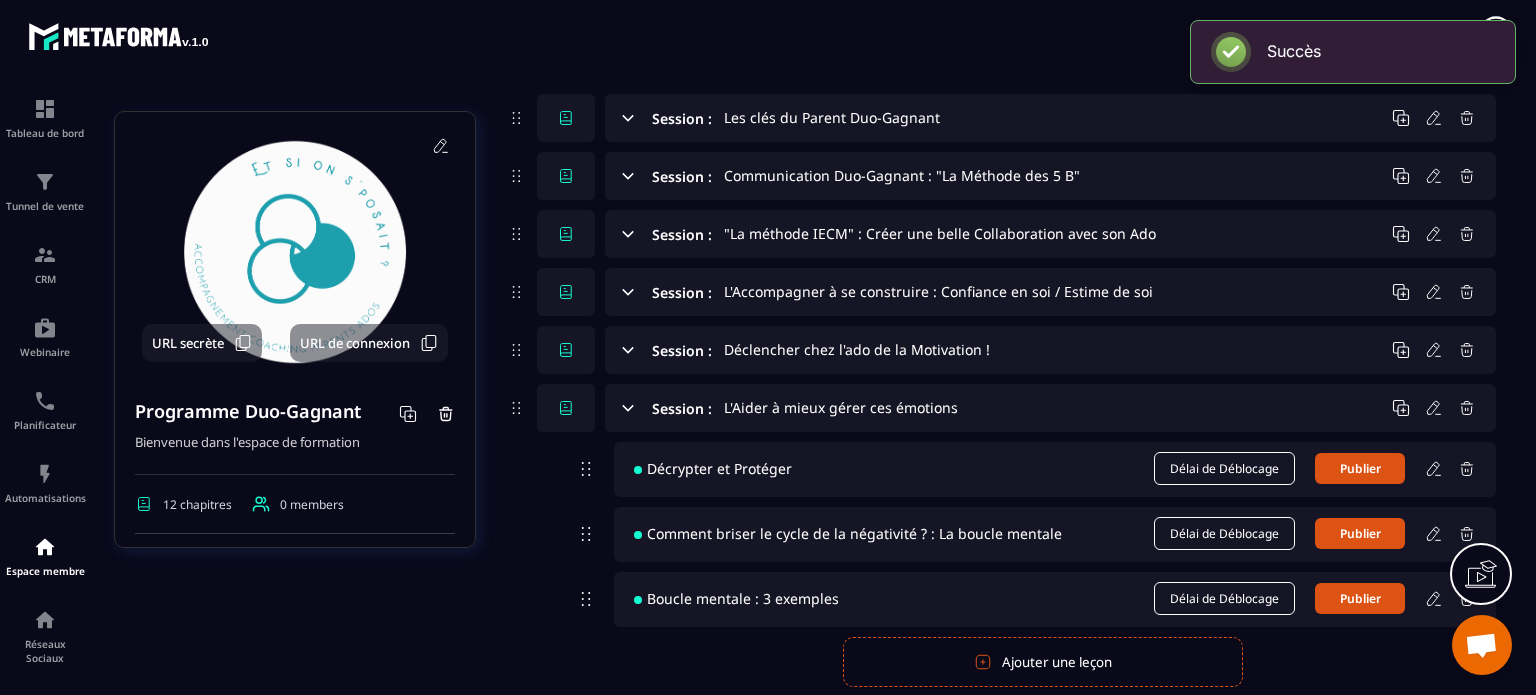 click on "Ajouter une leçon" at bounding box center (1043, 662) 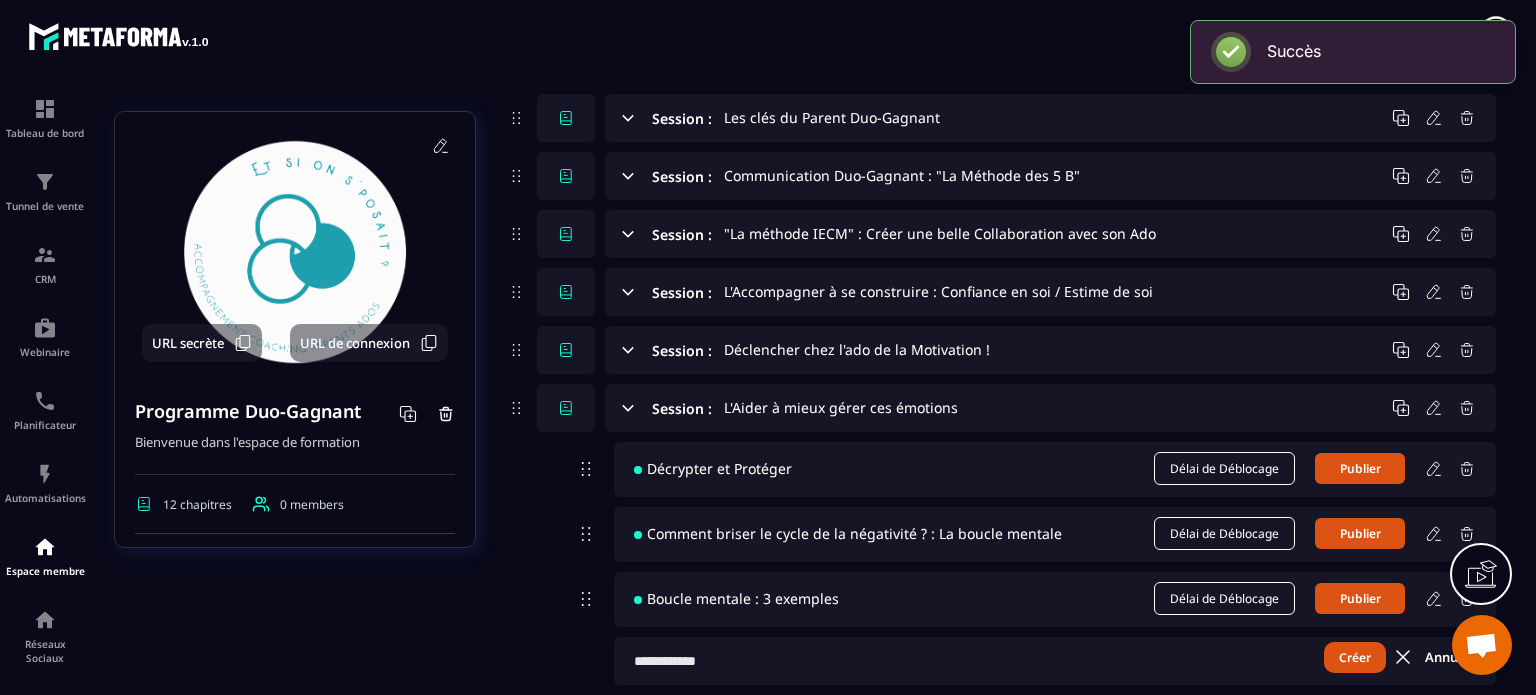 click at bounding box center [1055, 661] 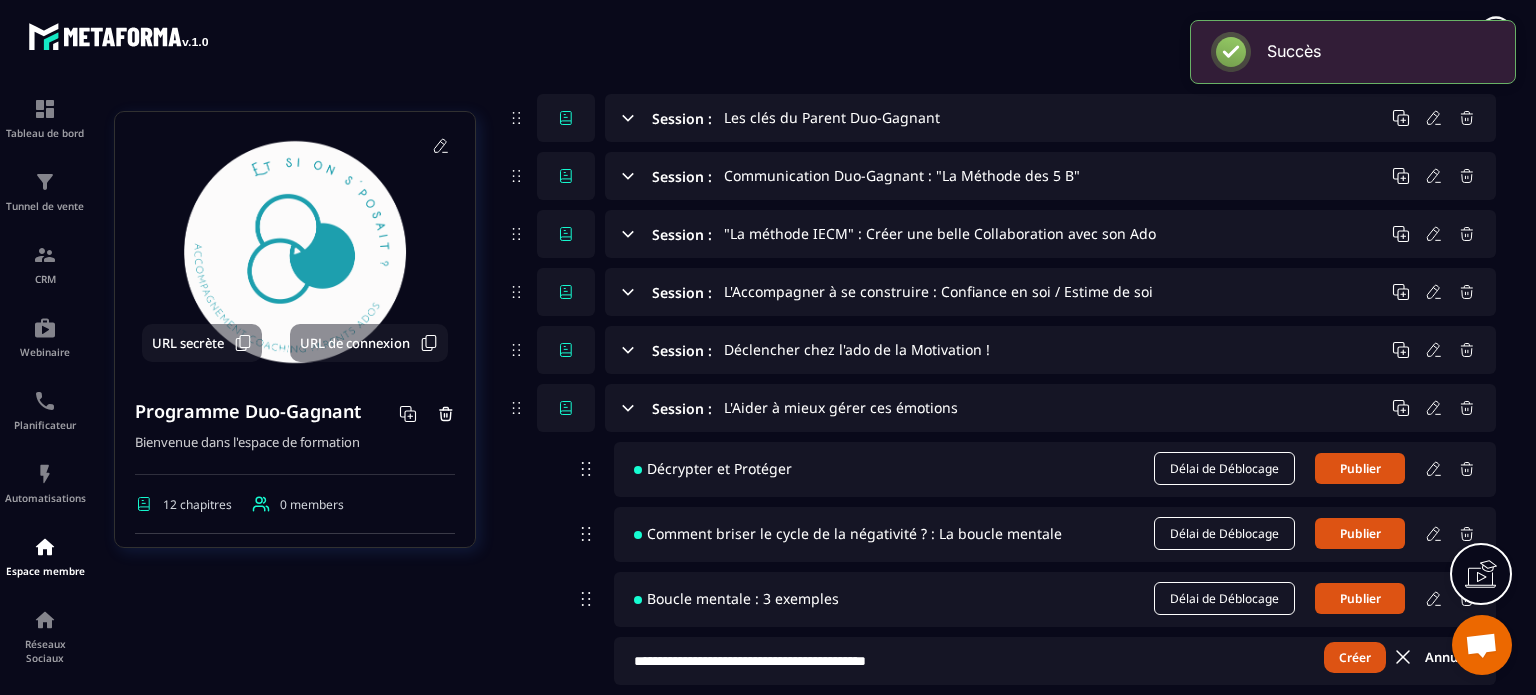 click on "Créer" at bounding box center (1355, 657) 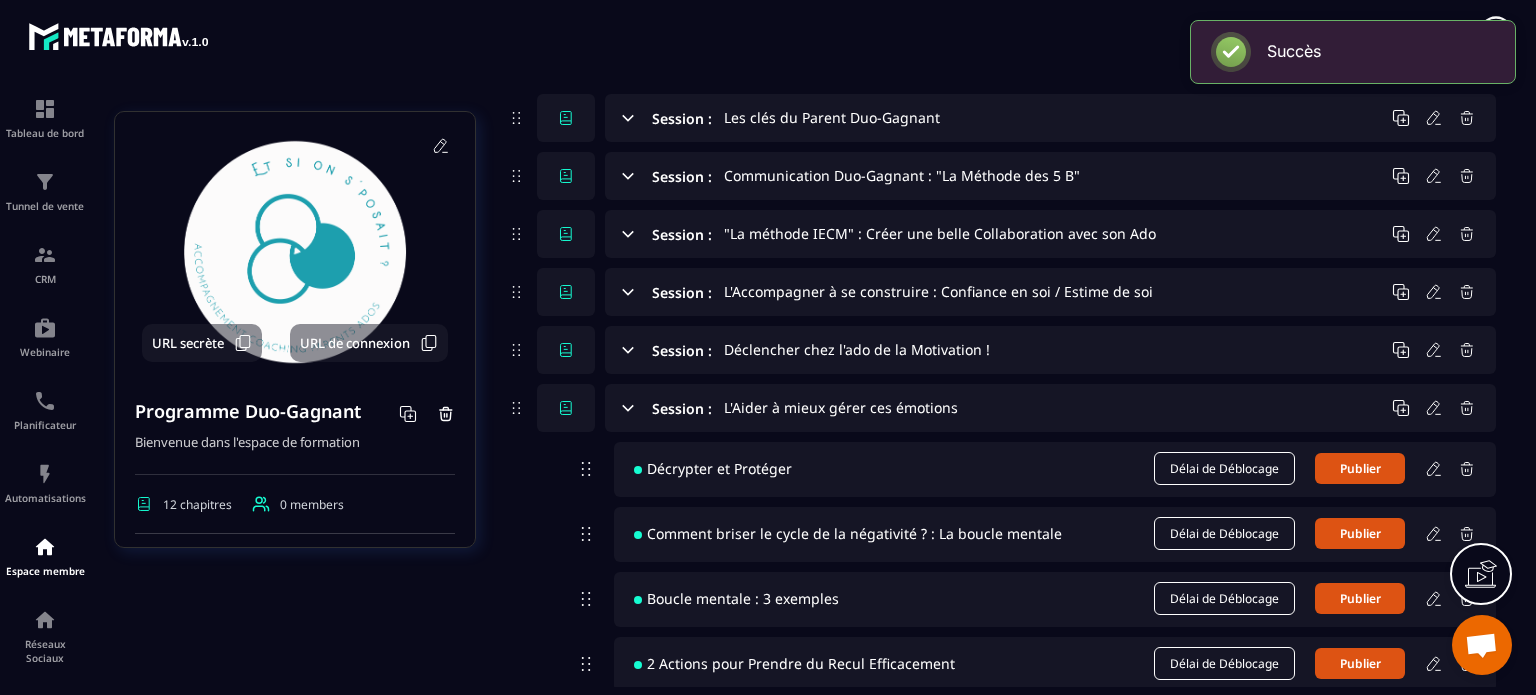 click on "Tableau de bord Tunnel de vente CRM Webinaire Planificateur Automatisations Espace membre Réseaux Sociaux E-mailing Formations Questions Communauté Événements Liste des formations / Programme Duo-Gagnant  Ajouter une session Modification en masse URL secrète URL de connexion Programme Duo-Gagnant Bienvenue dans l'espace de formation 12 chapitres 0 members Statut de Publication Formation Gratuit Étiqueter Loading... Suivi des élèves Créer le: [DATE] Dernière modification: [DATE] Prévisualiser Session : Lien de connexion / Espace Duo-Gagnant Session : Introduction à l'esprit Duo-Gagnant ! Session : Replay : Les 5 coaching "FONDAMENTAUX" de l'esprit Duo-Gagnant Session : Replay : Les coachings à thèmes Session : Mieux connaître son ado Session : Mieux connaitre son fonctionnement en tant que parent Session : Les clés du Parent Duo-Gagnant Session : Communication Duo-Gagnant : "La Méthode des 5 B" Session : "La méthode IECM" : Créer une belle Collaboration avec son Ado Session : Publier" at bounding box center (768, 387) 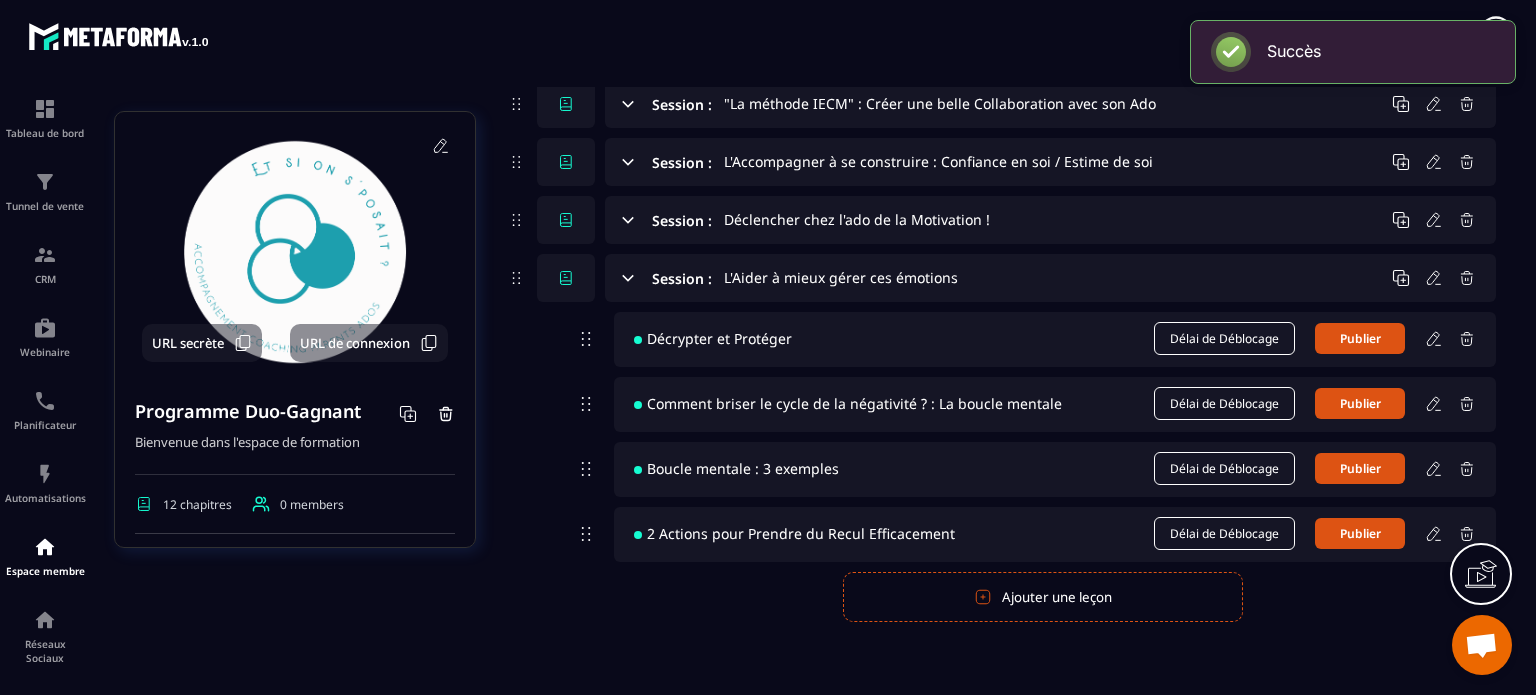 click on "Ajouter une leçon" at bounding box center (1043, 597) 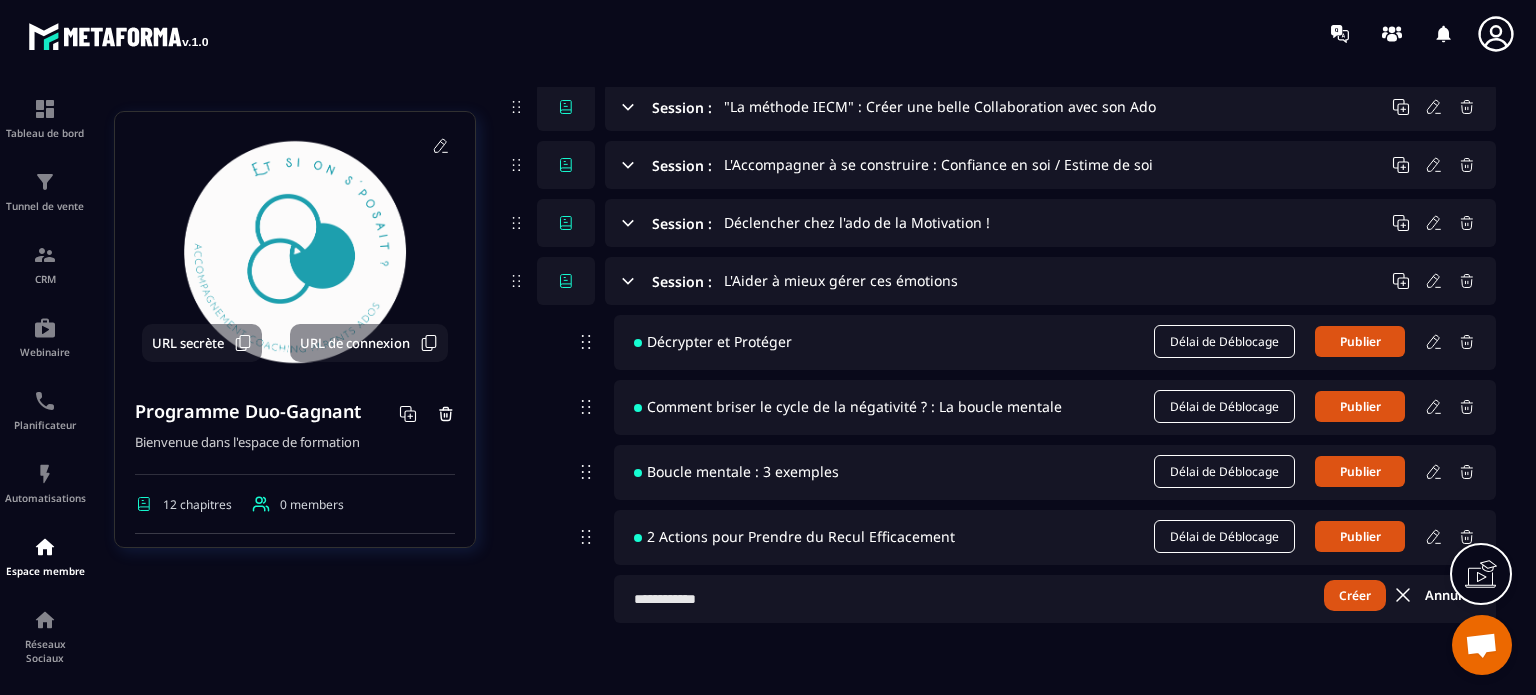 click at bounding box center [1055, 599] 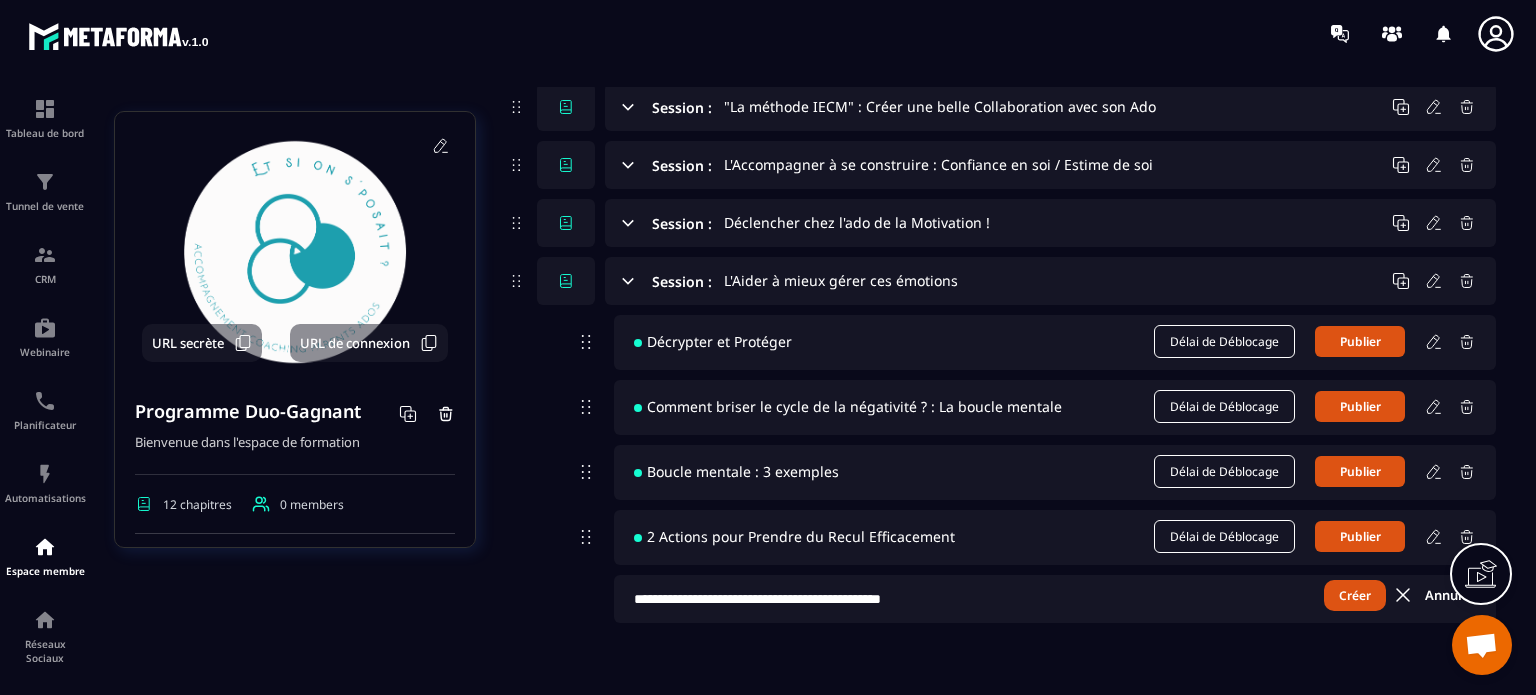 click on "Créer" at bounding box center [1355, 595] 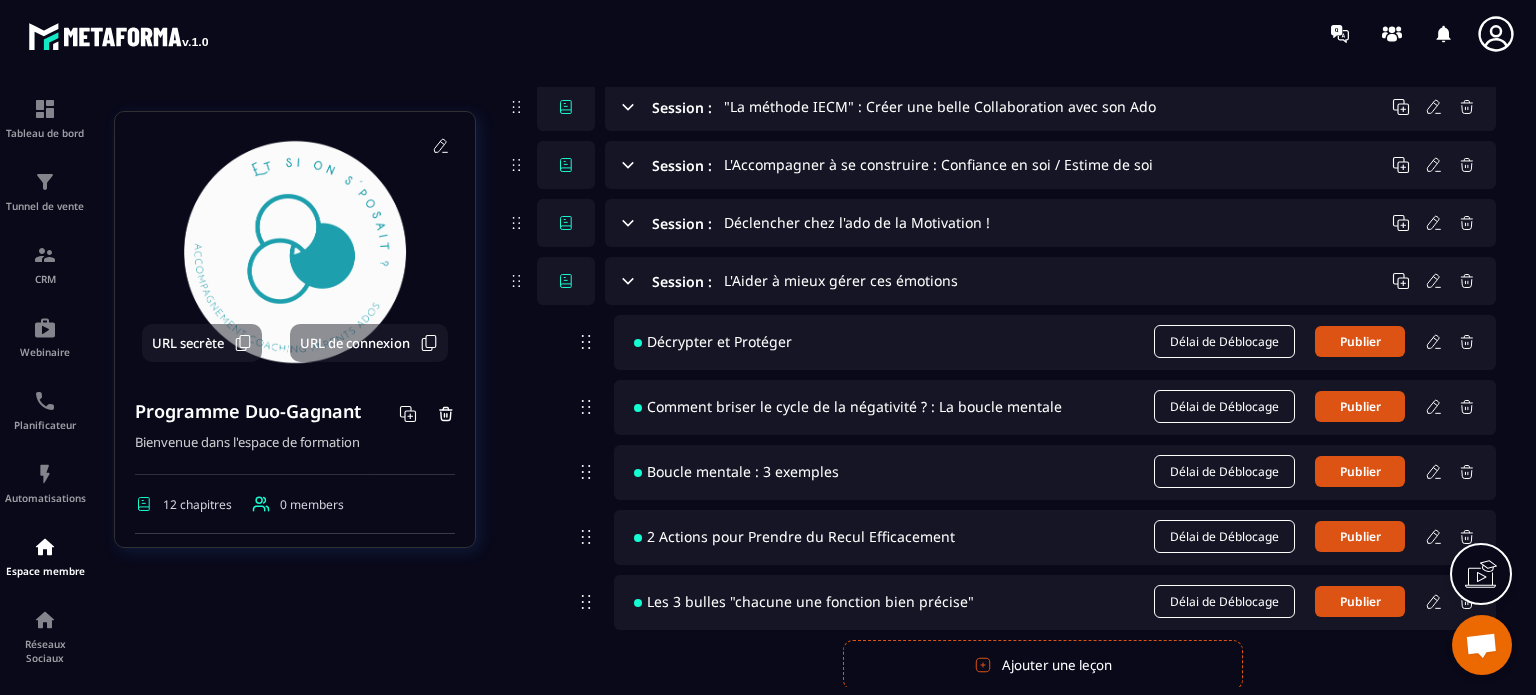 click on "Ajouter une leçon" at bounding box center (1043, 665) 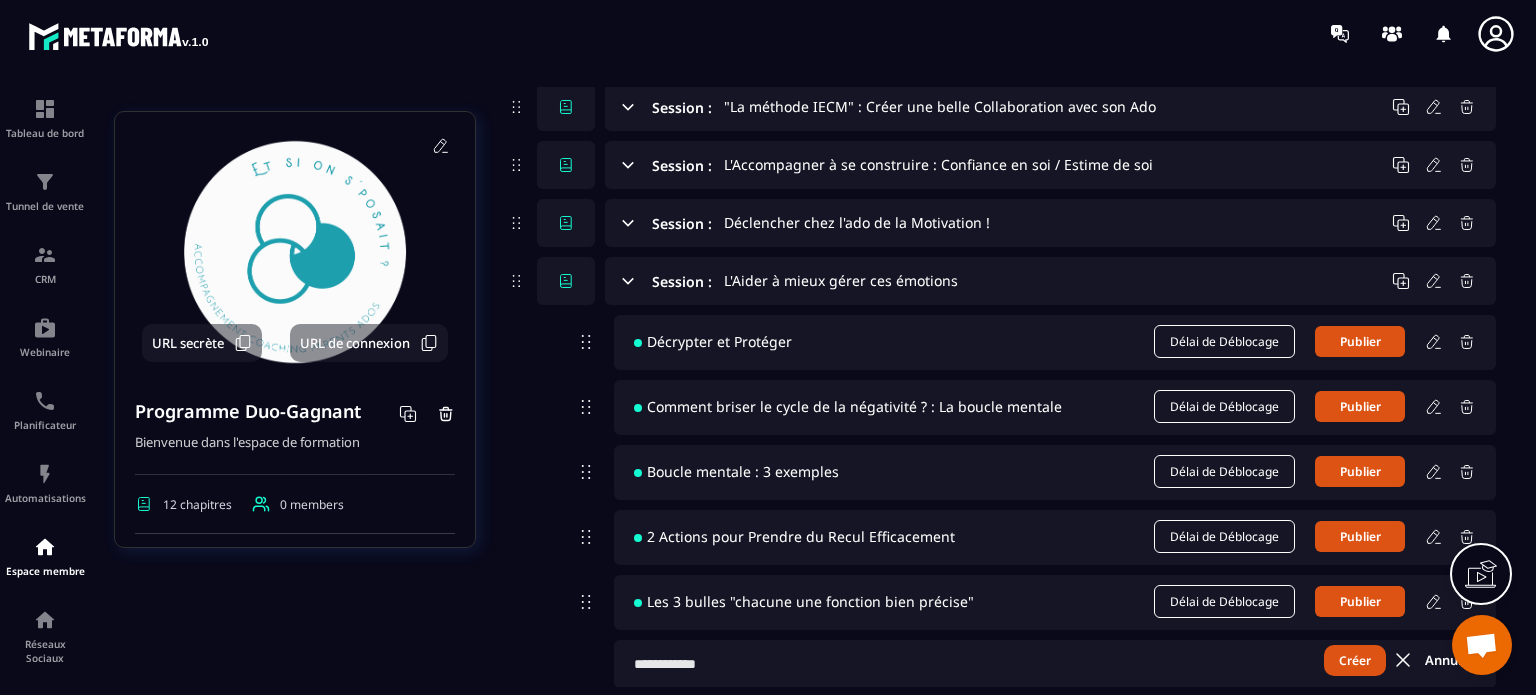 click at bounding box center [1055, 664] 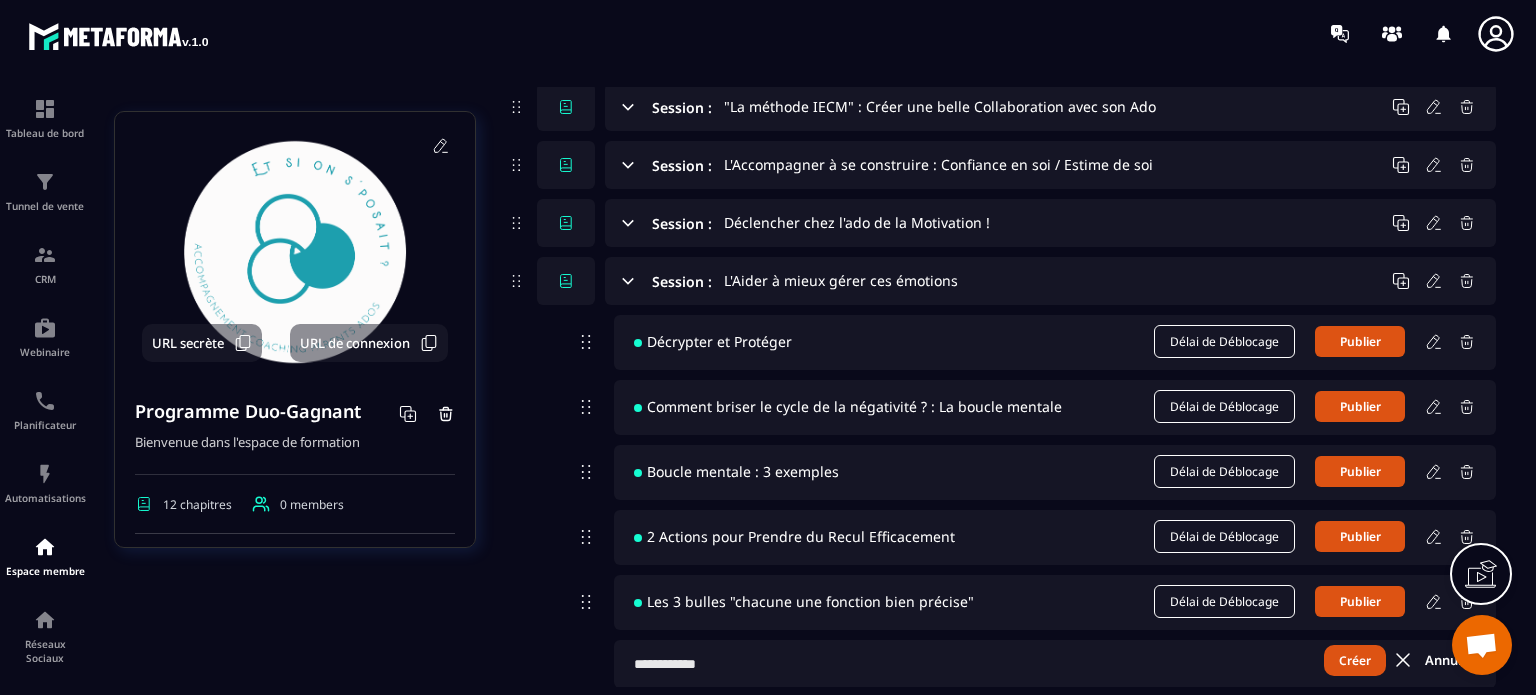 paste on "**********" 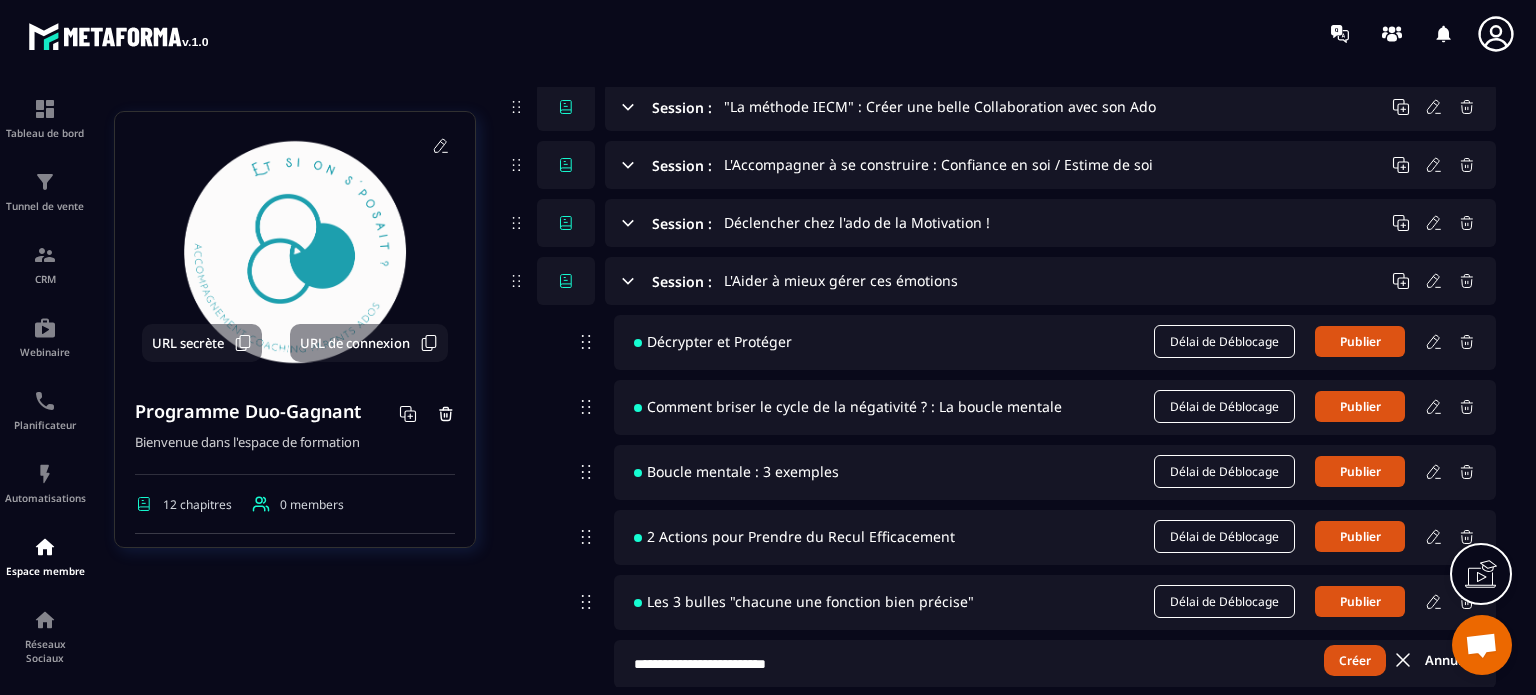 click on "Créer" at bounding box center [1355, 660] 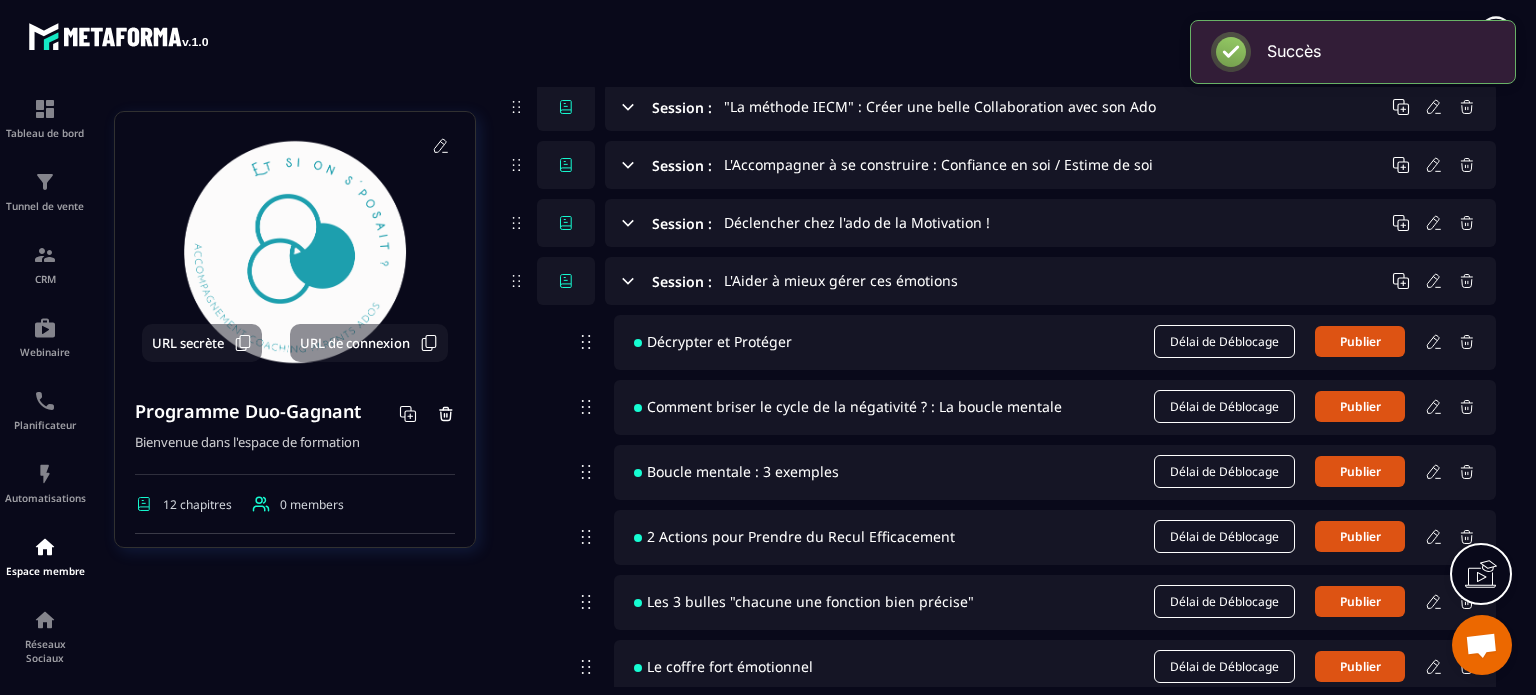 click on "Session : L'Aider à mieux gérer ces émotions  Décrypter et Protéger Délai de Déblocage  Publier  Comment briser le cycle de la négativité ? : La boucle mentale Délai de Déblocage  Publier  Boucle mentale : 3 exemples Délai de Déblocage  Publier  2 Actions pour Prendre du Recul Efficacement Délai de Déblocage  Publier  Les 3 bulles "chacune une fonction bien précise" Délai de Déblocage  Publier  Le coffre fort émotionnel Délai de Déblocage  Publier Créer  Annuler  Ajouter une leçon" at bounding box center (1001, 506) 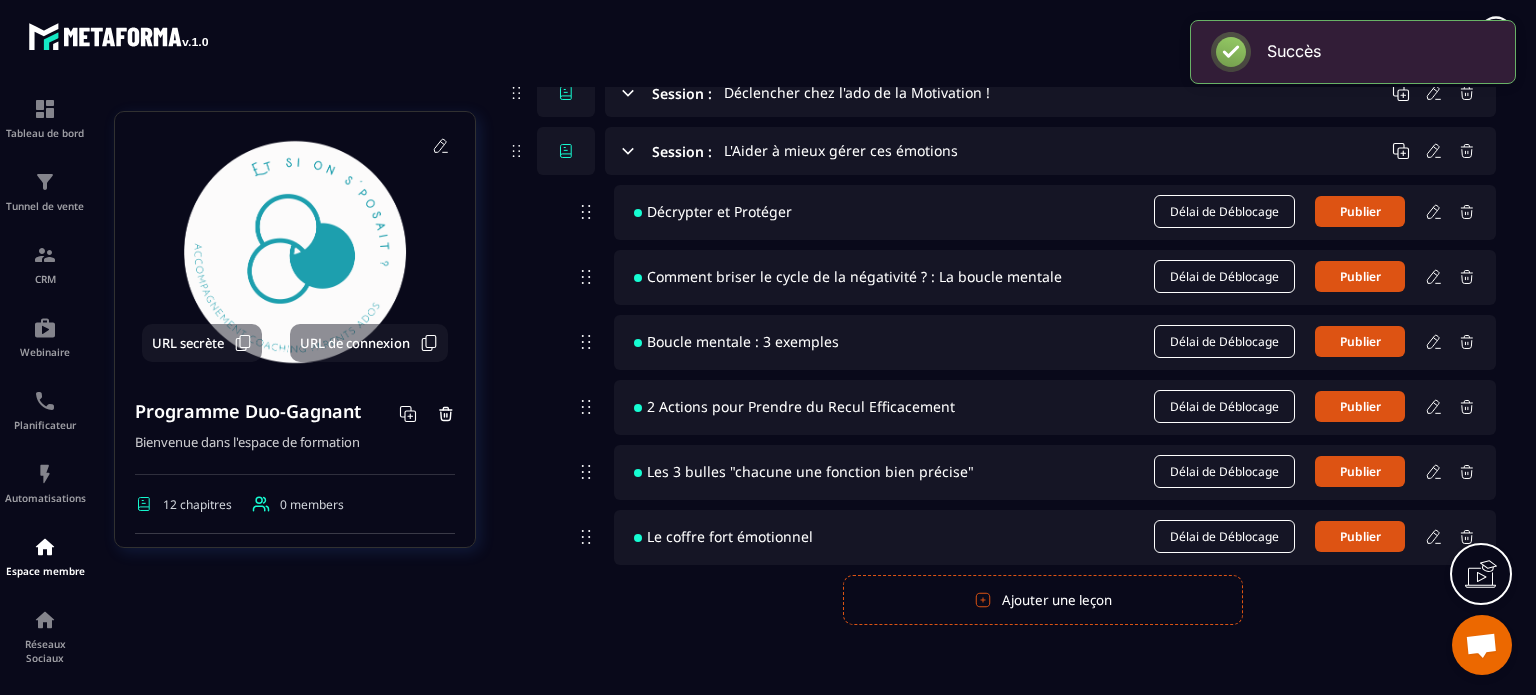 click on "Ajouter une leçon" at bounding box center [1043, 600] 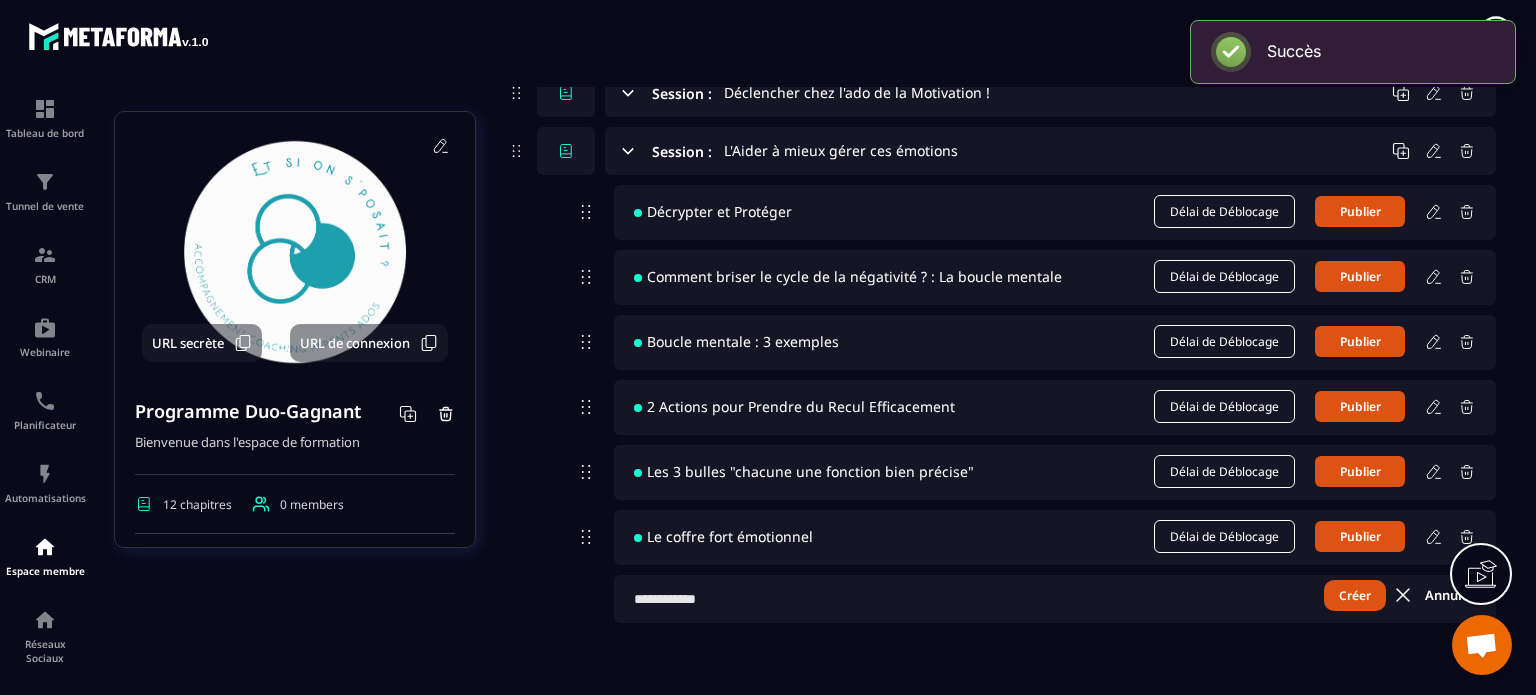 scroll, scrollTop: 760, scrollLeft: 0, axis: vertical 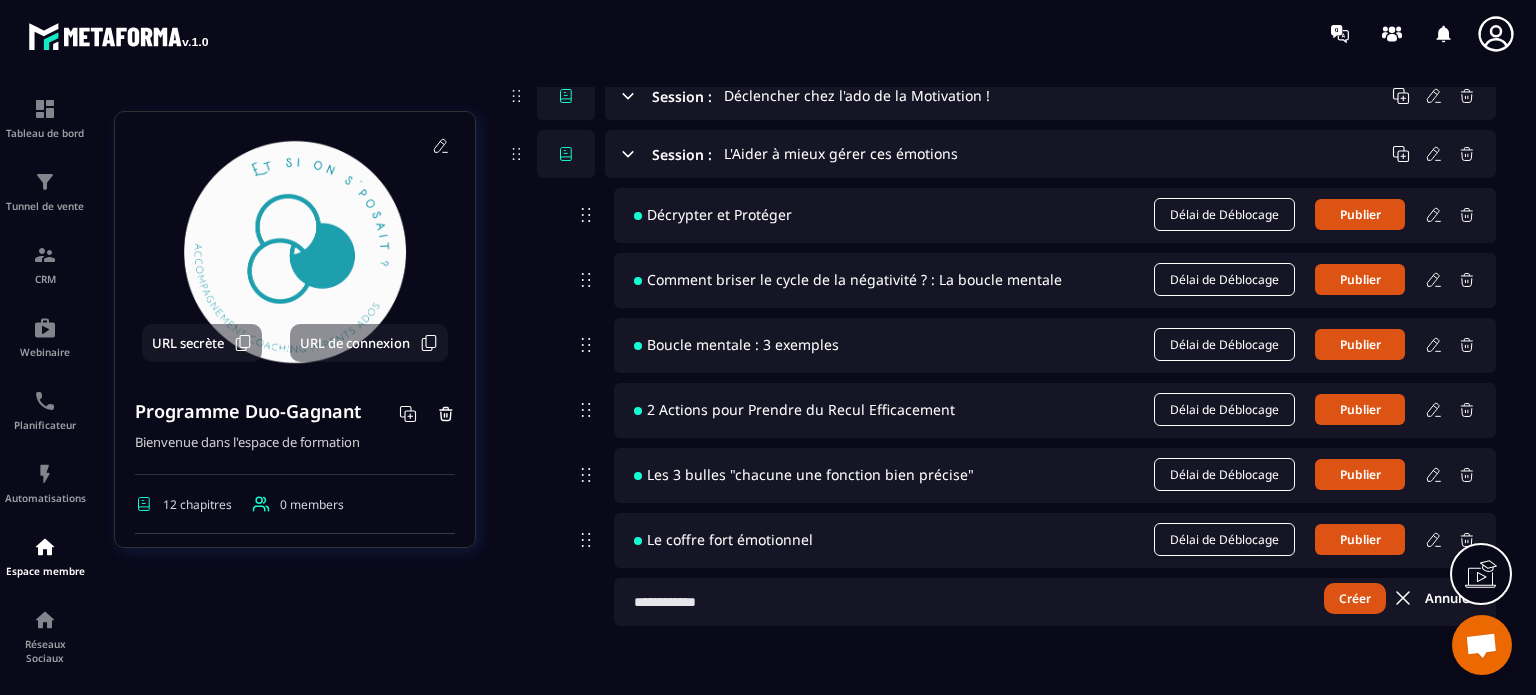 click at bounding box center (1055, 602) 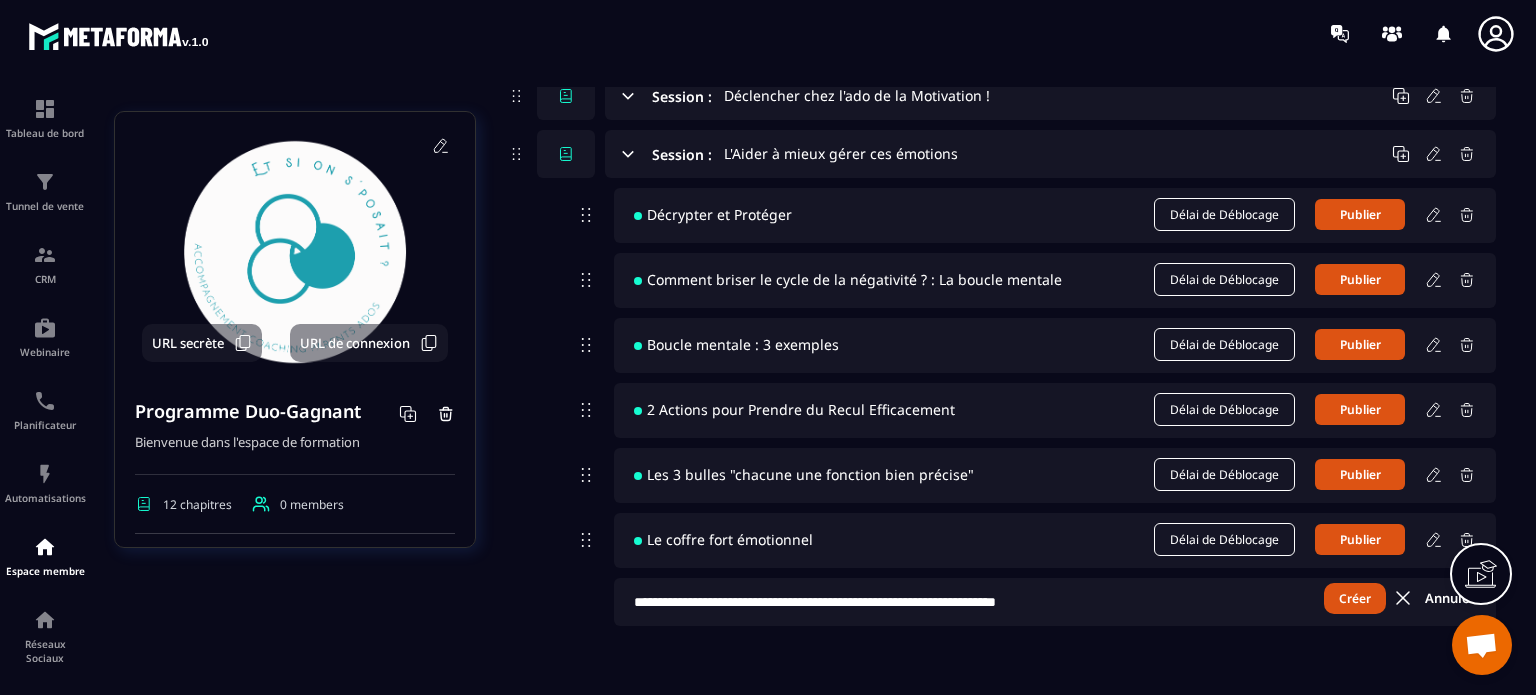click on "Créer" at bounding box center (1355, 598) 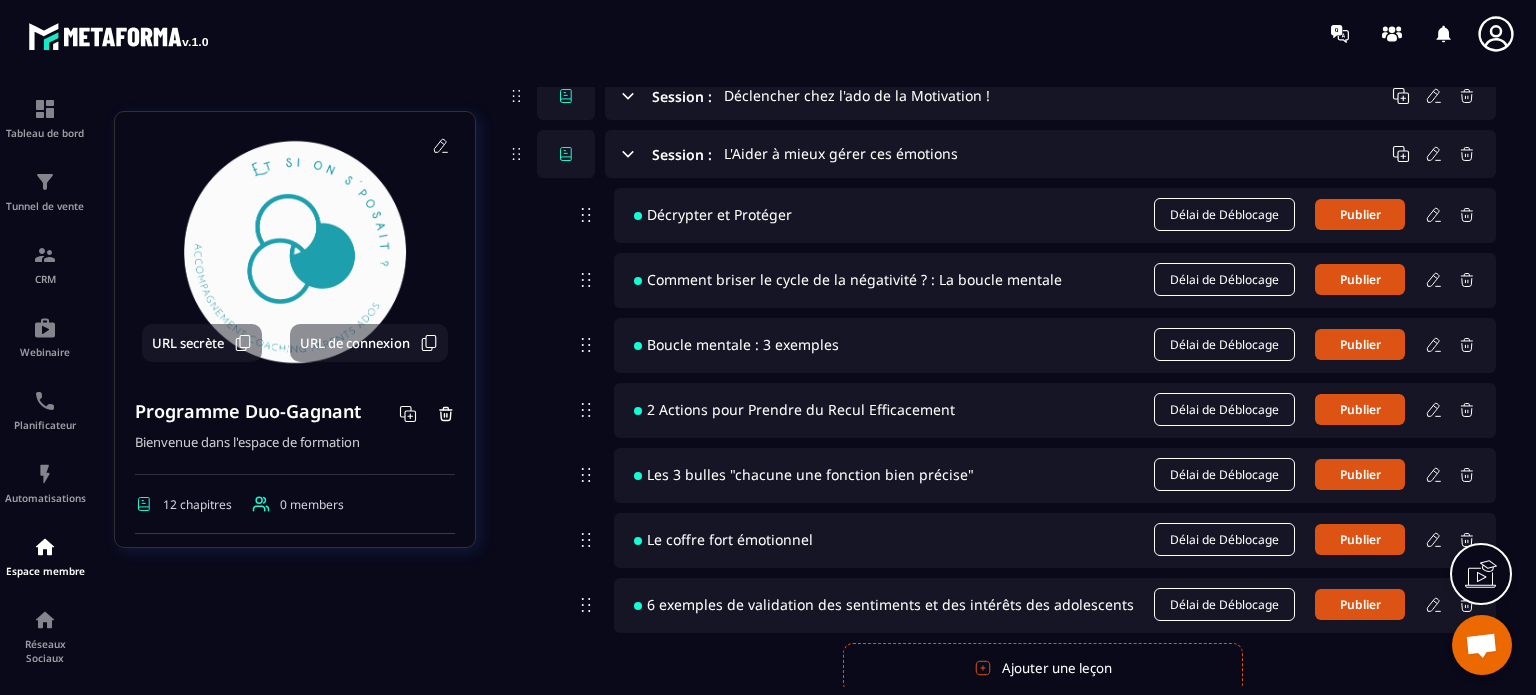 click 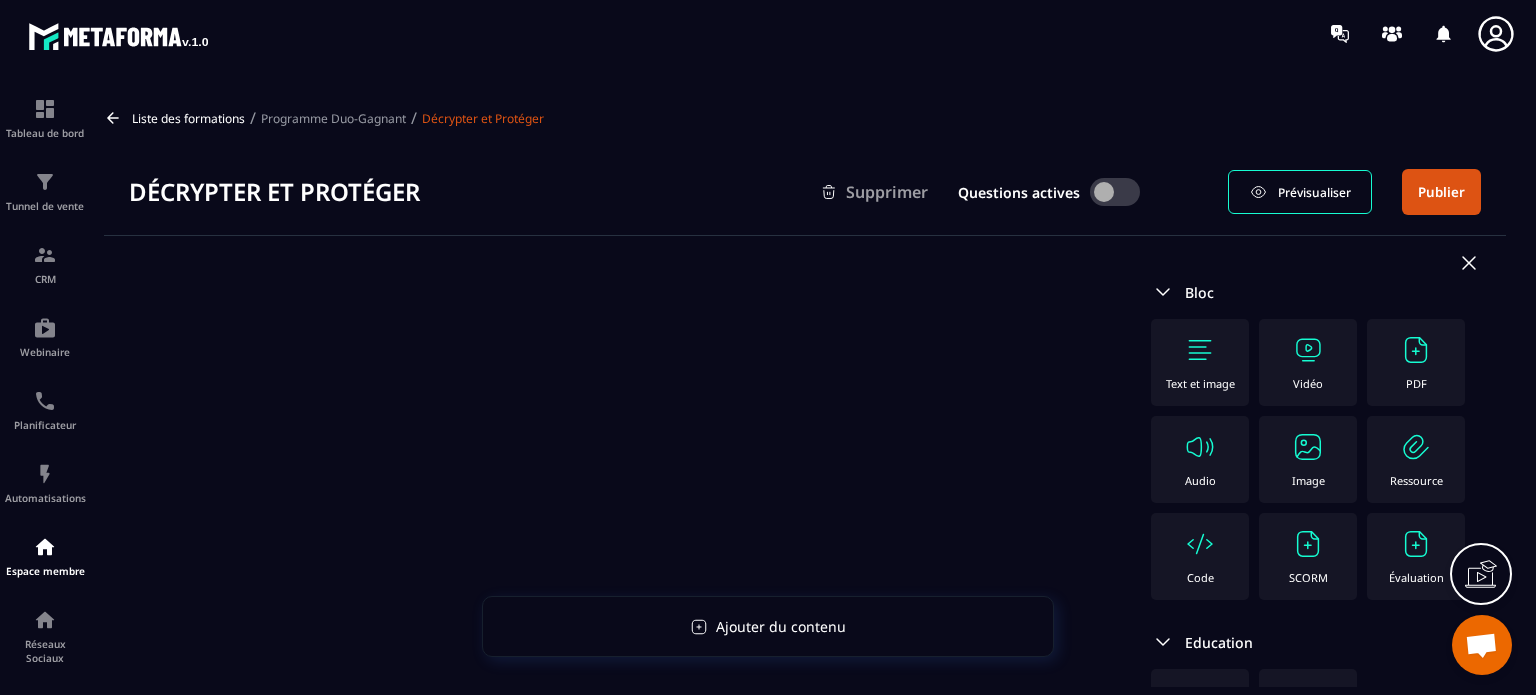 click on "Text et image" at bounding box center [1200, 362] 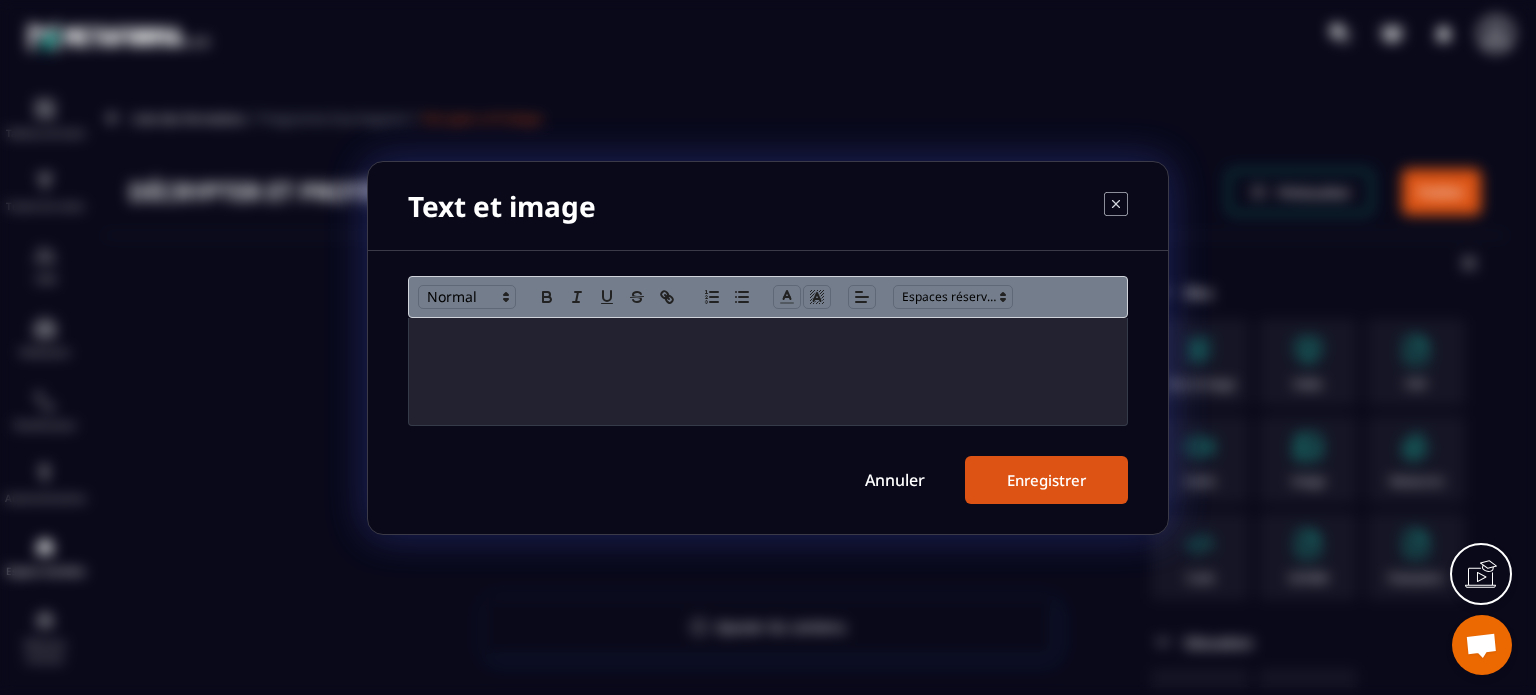 click at bounding box center [768, 371] 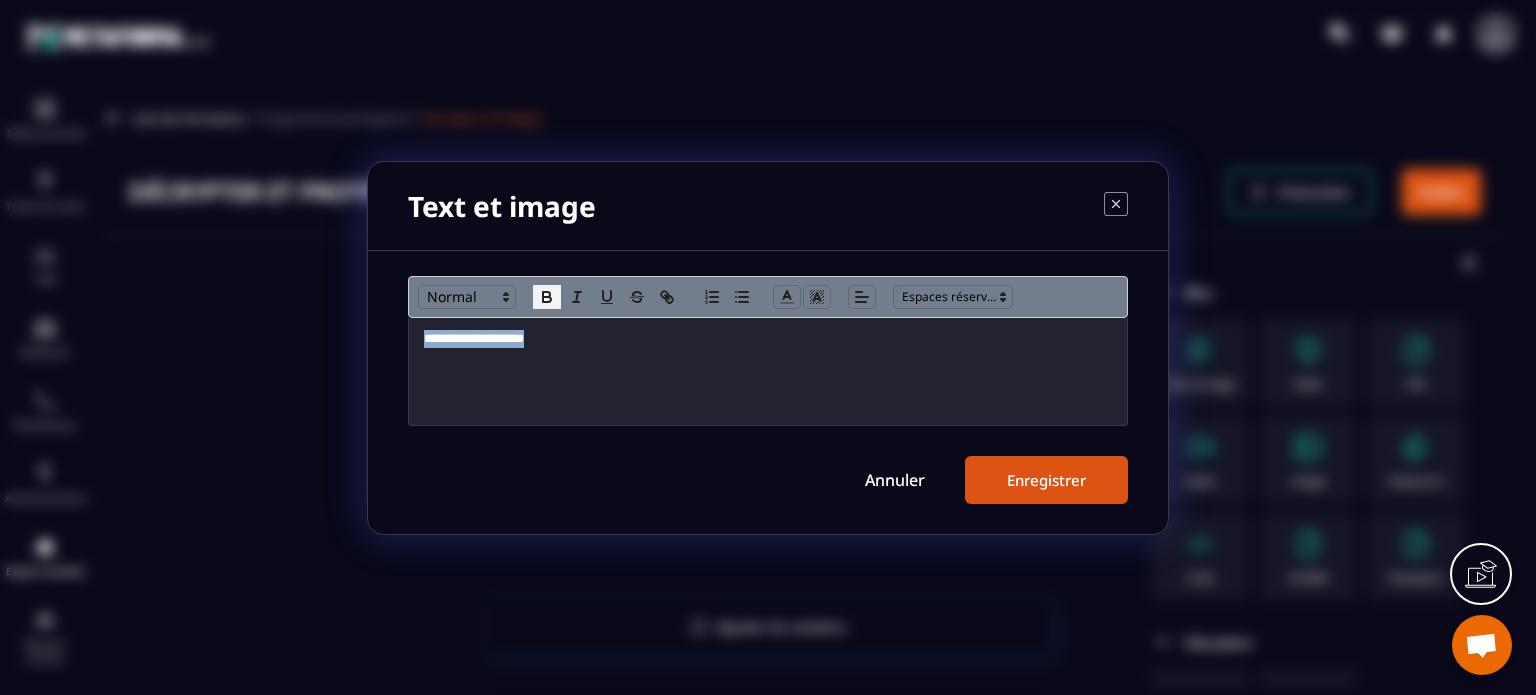 click 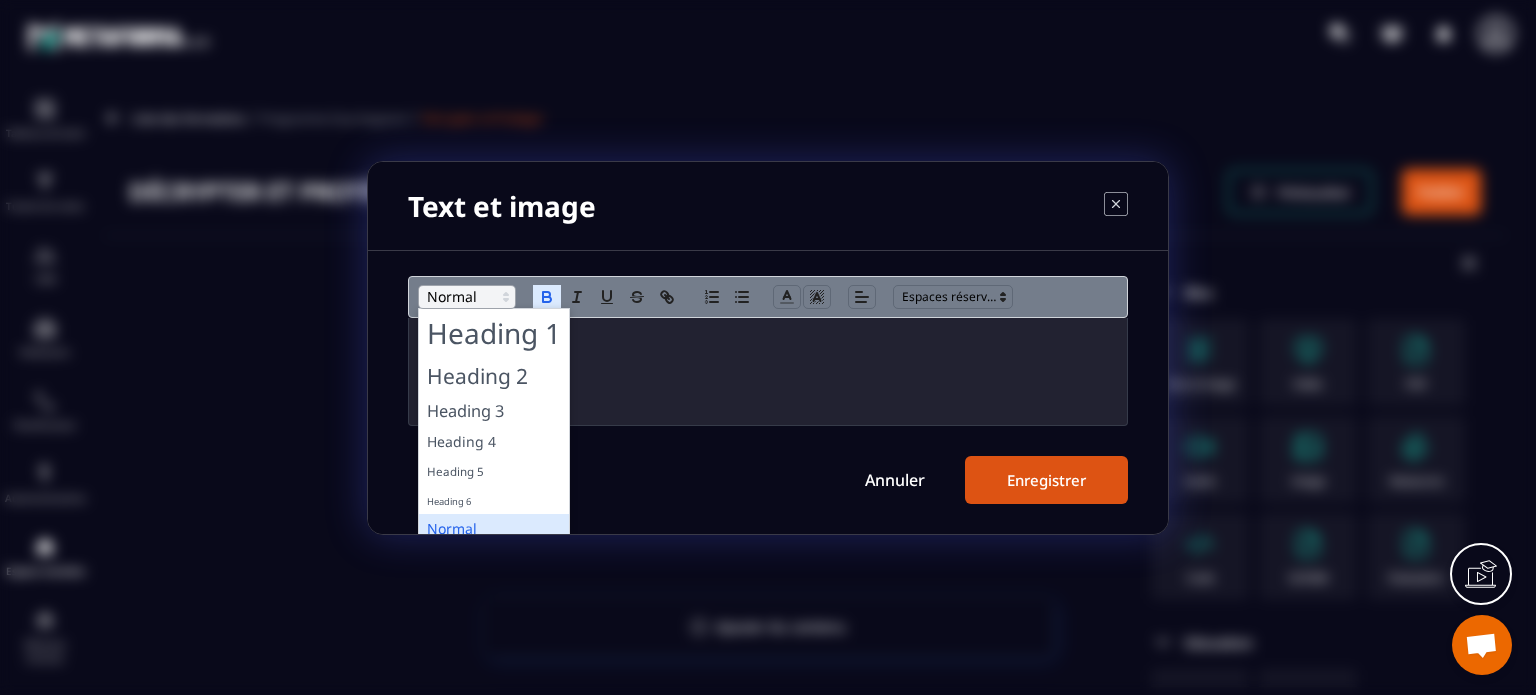 click at bounding box center [467, 297] 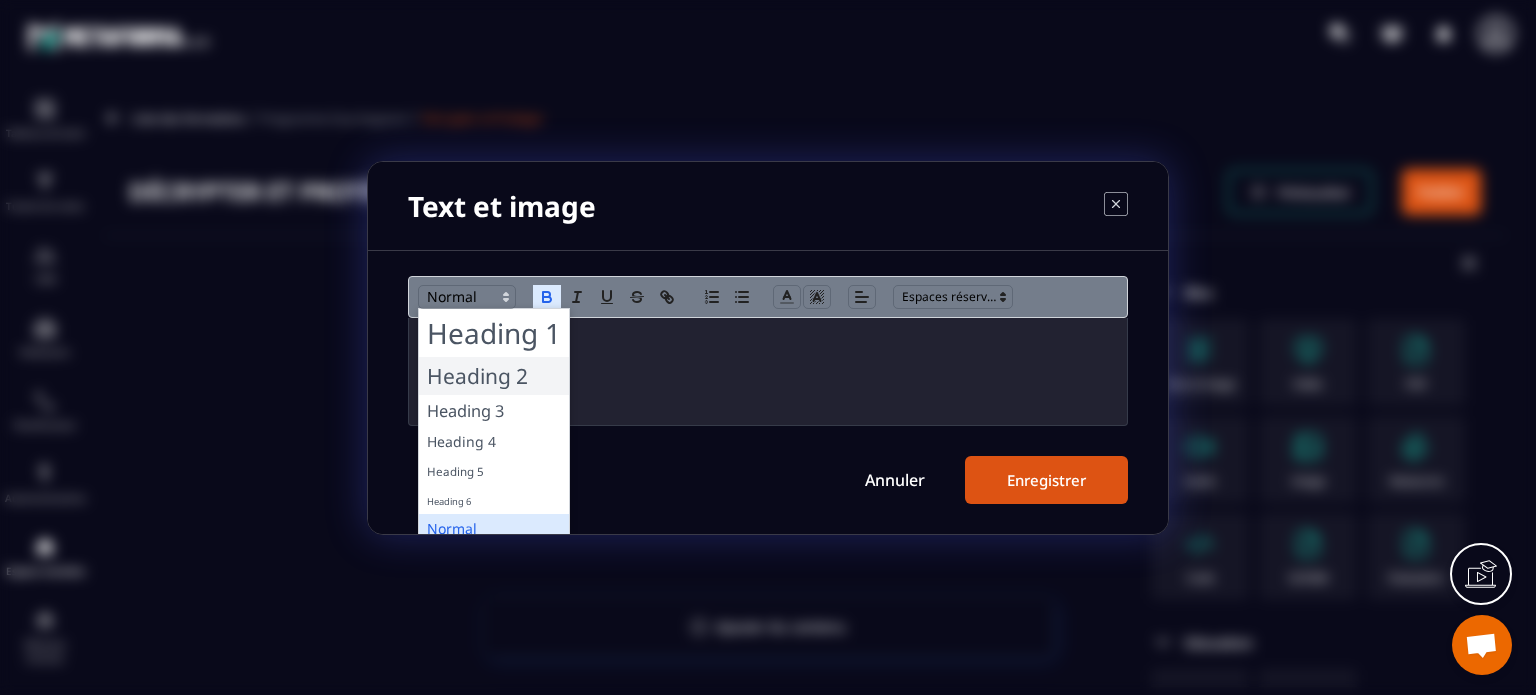 click at bounding box center (494, 376) 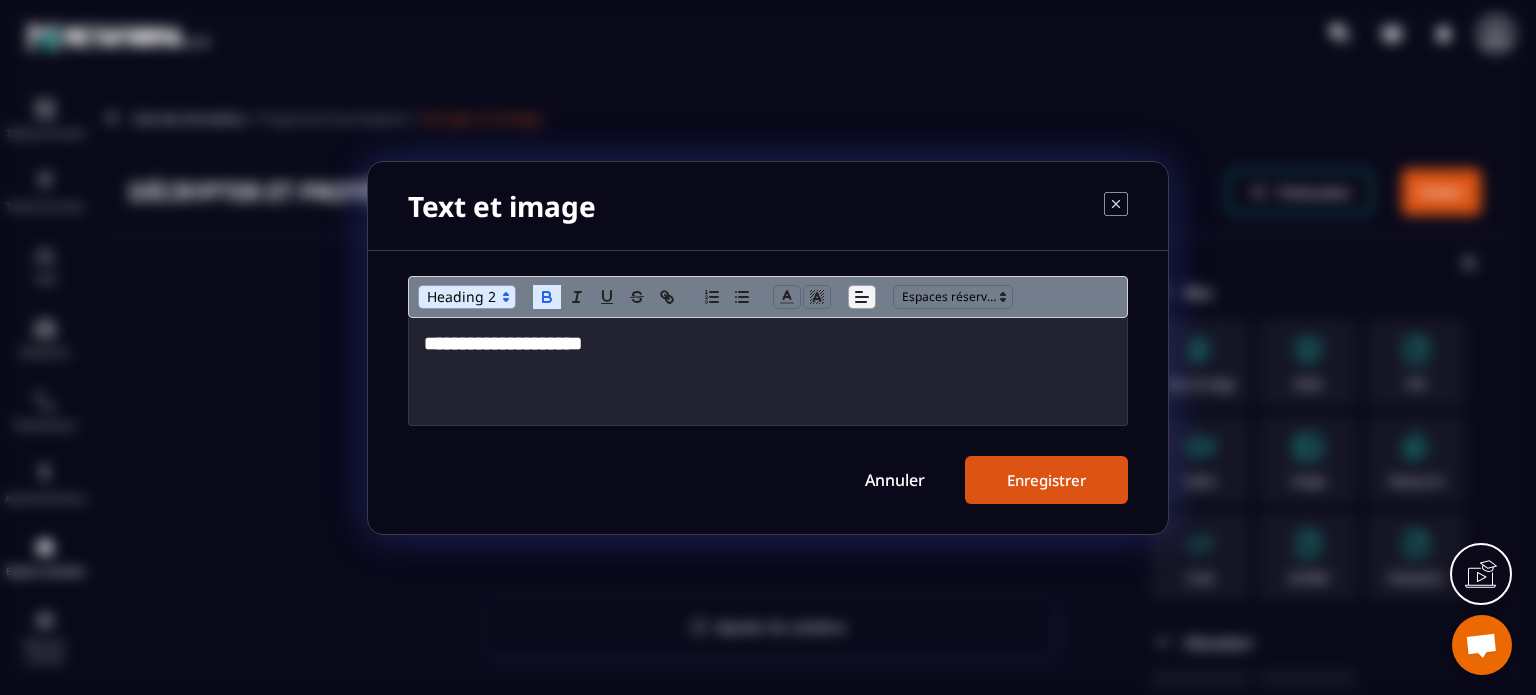 click at bounding box center [862, 297] 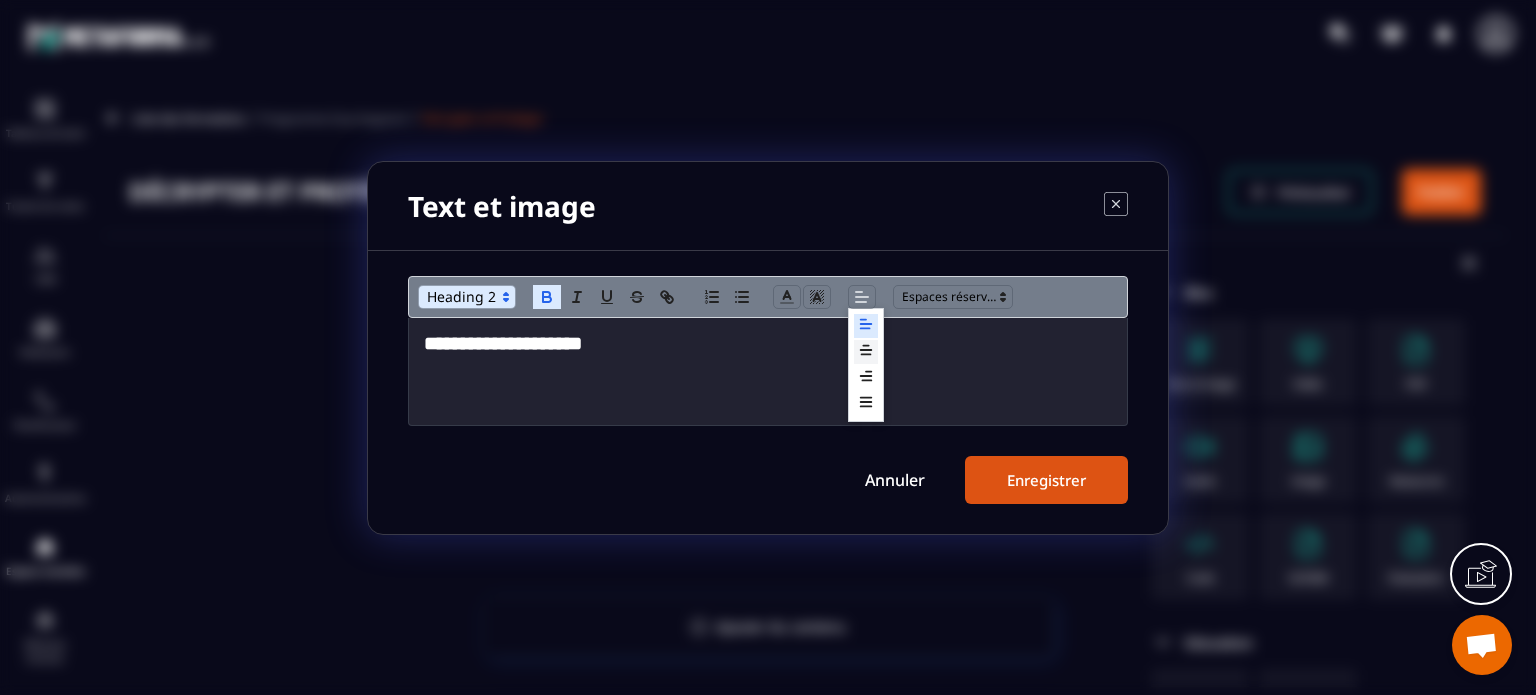 click at bounding box center (866, 352) 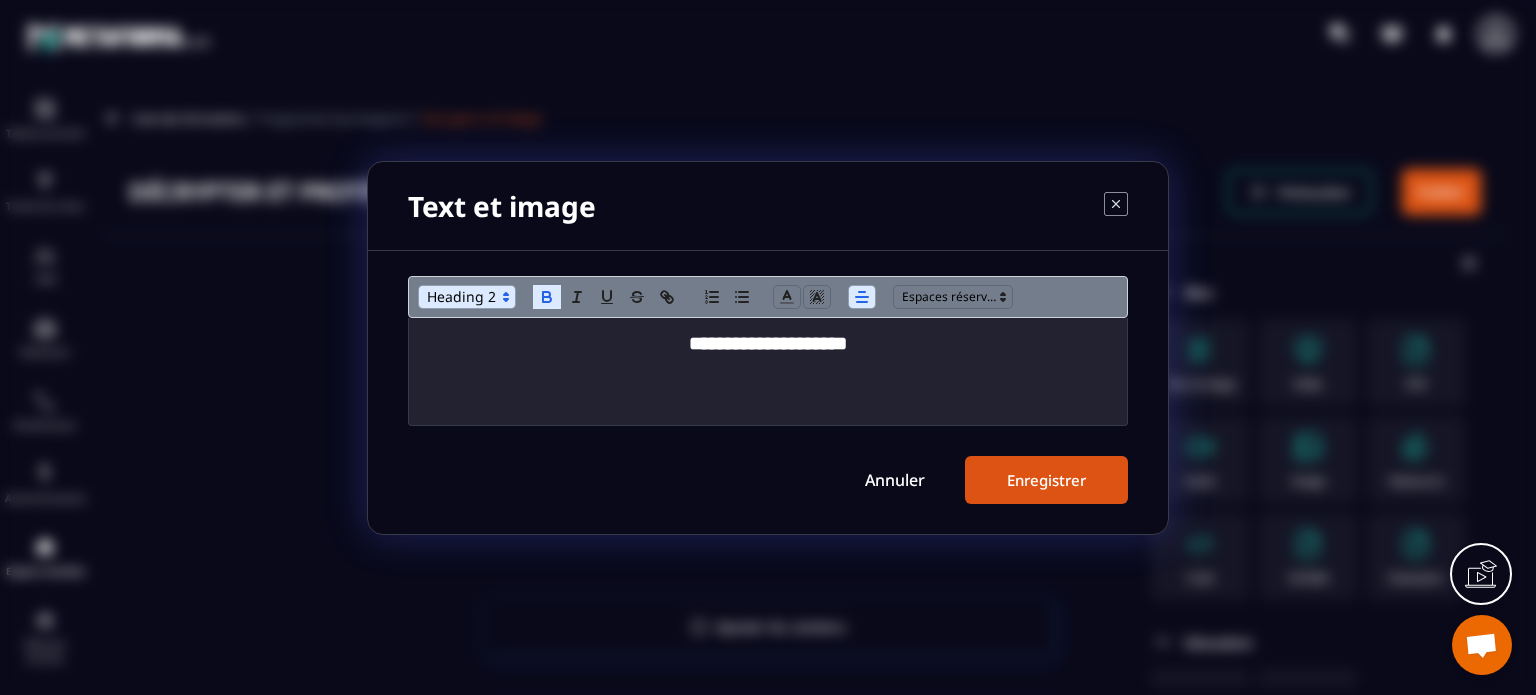 click on "Enregistrer" at bounding box center [1046, 480] 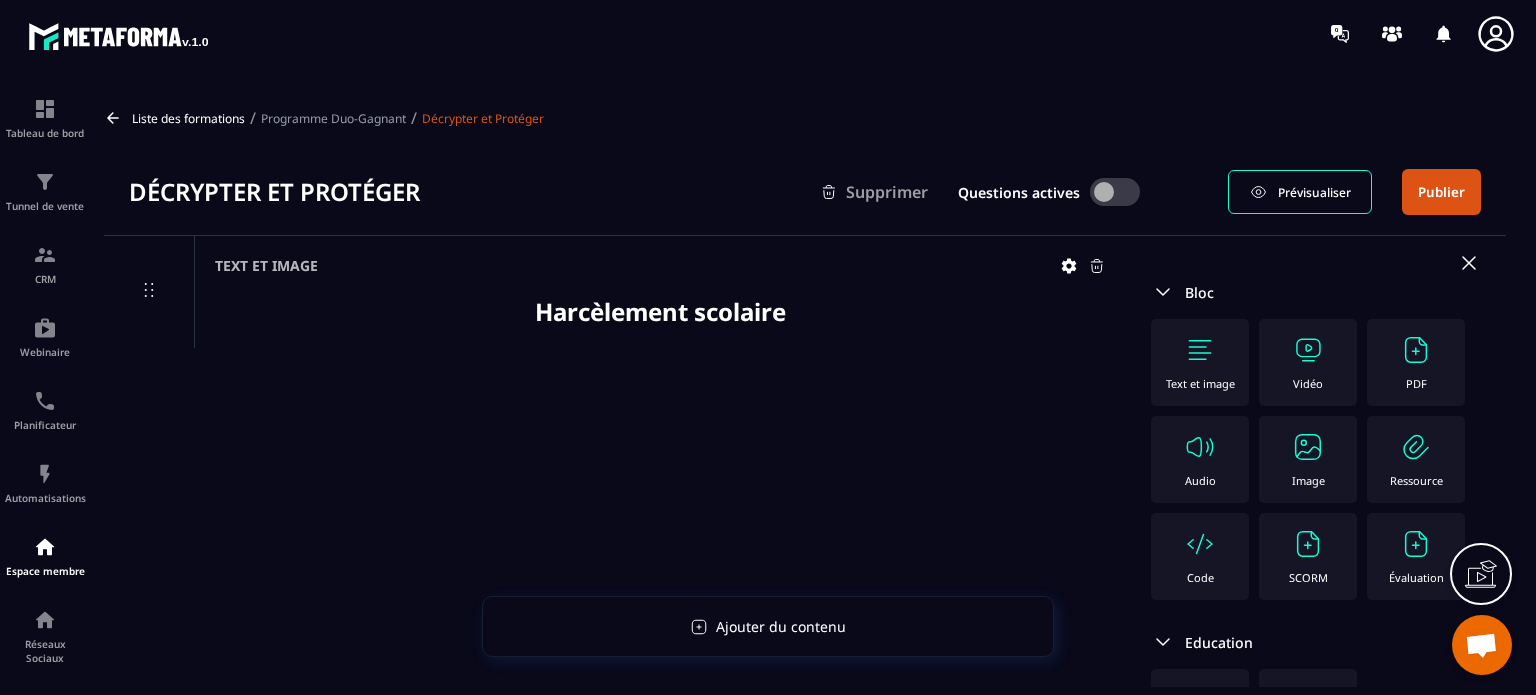 click at bounding box center [1308, 447] 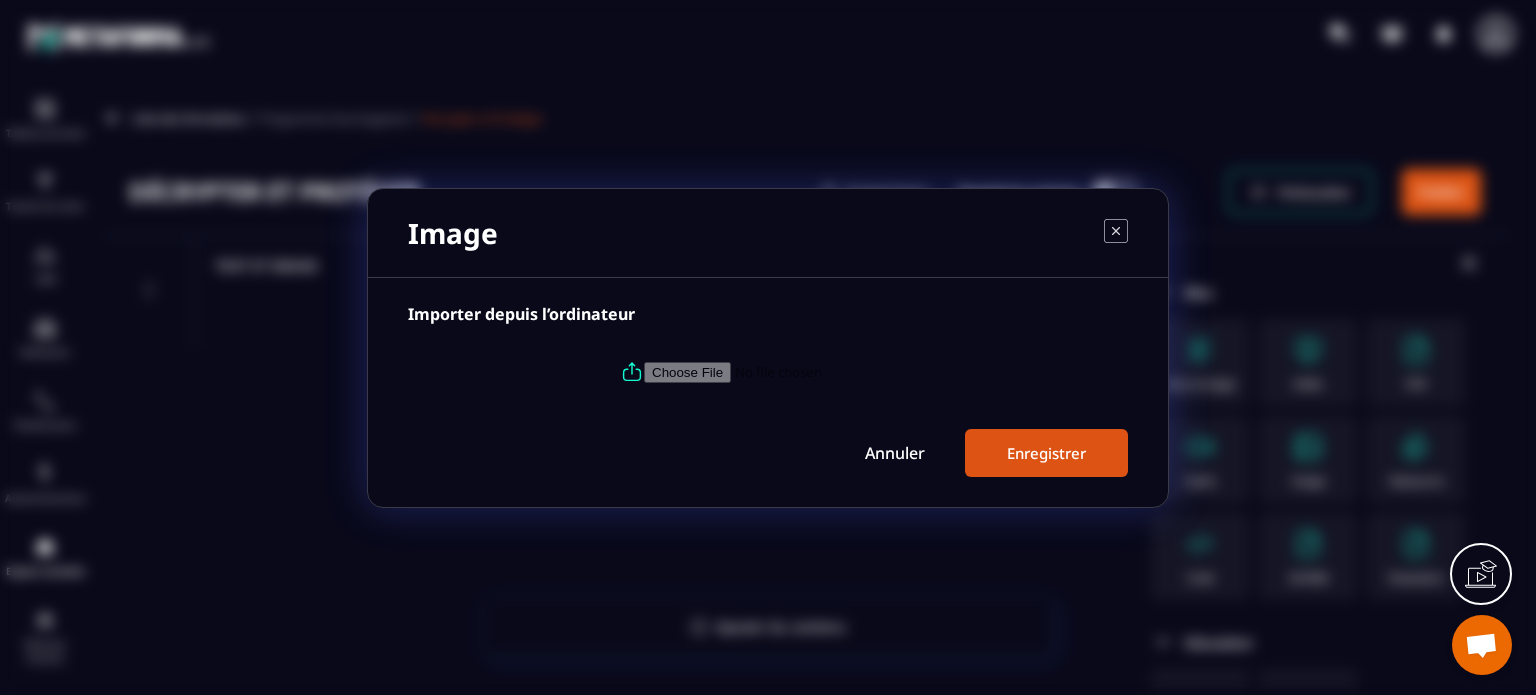 click at bounding box center (780, 371) 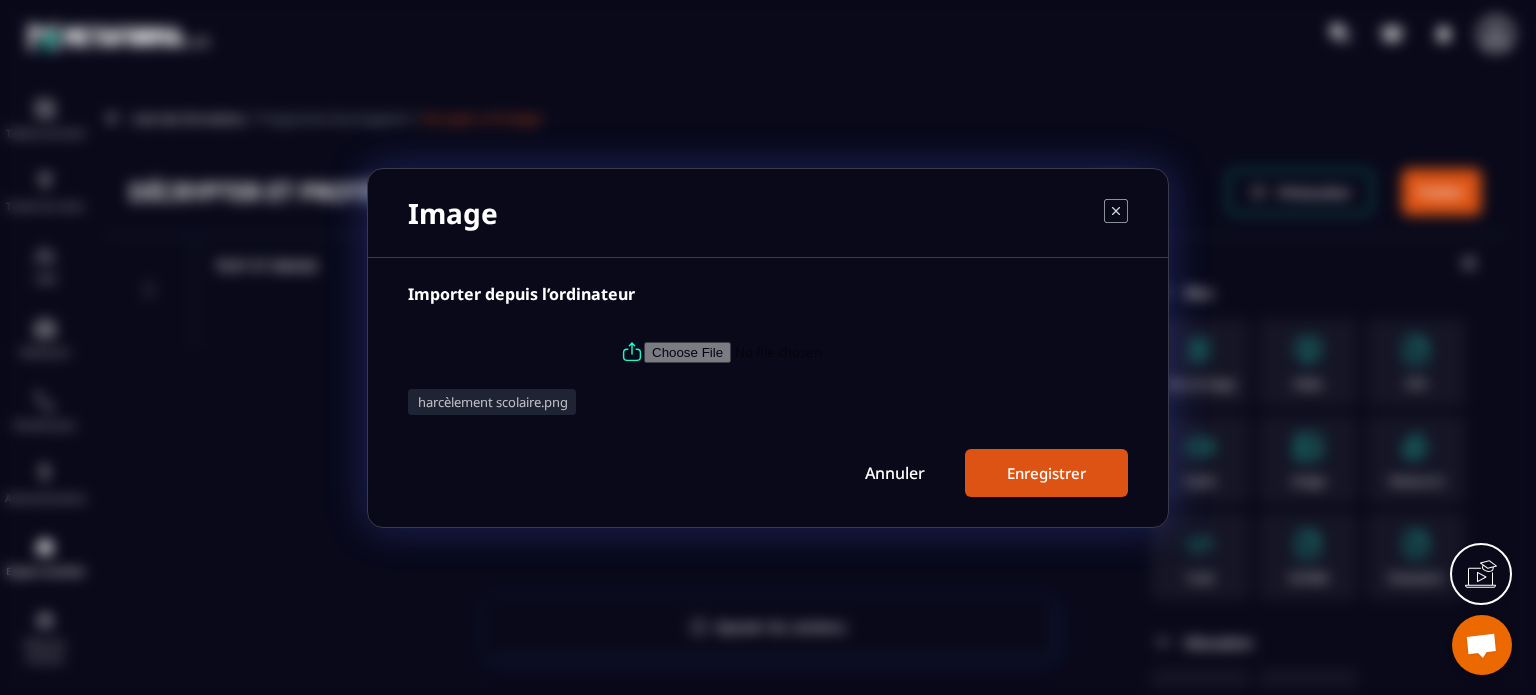 click on "Enregistrer" at bounding box center [1046, 473] 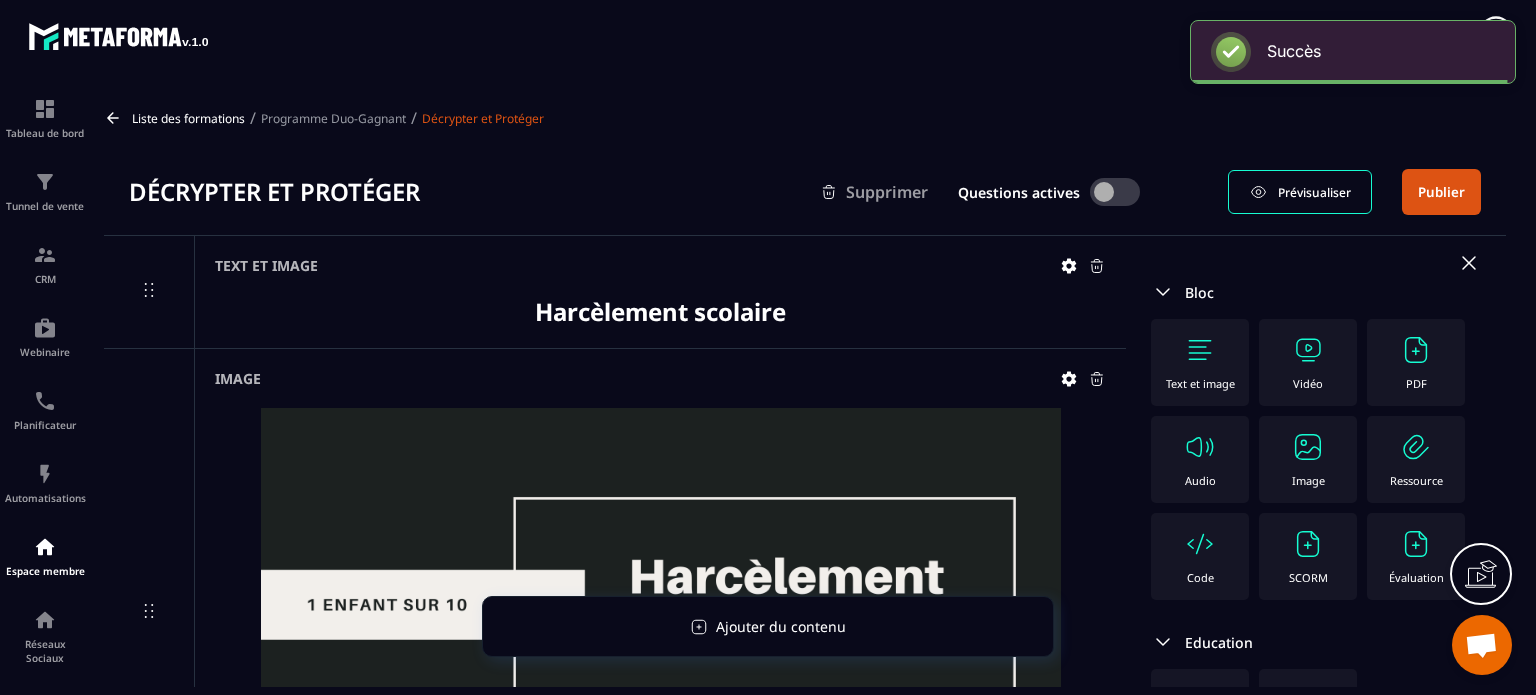 click at bounding box center [1308, 447] 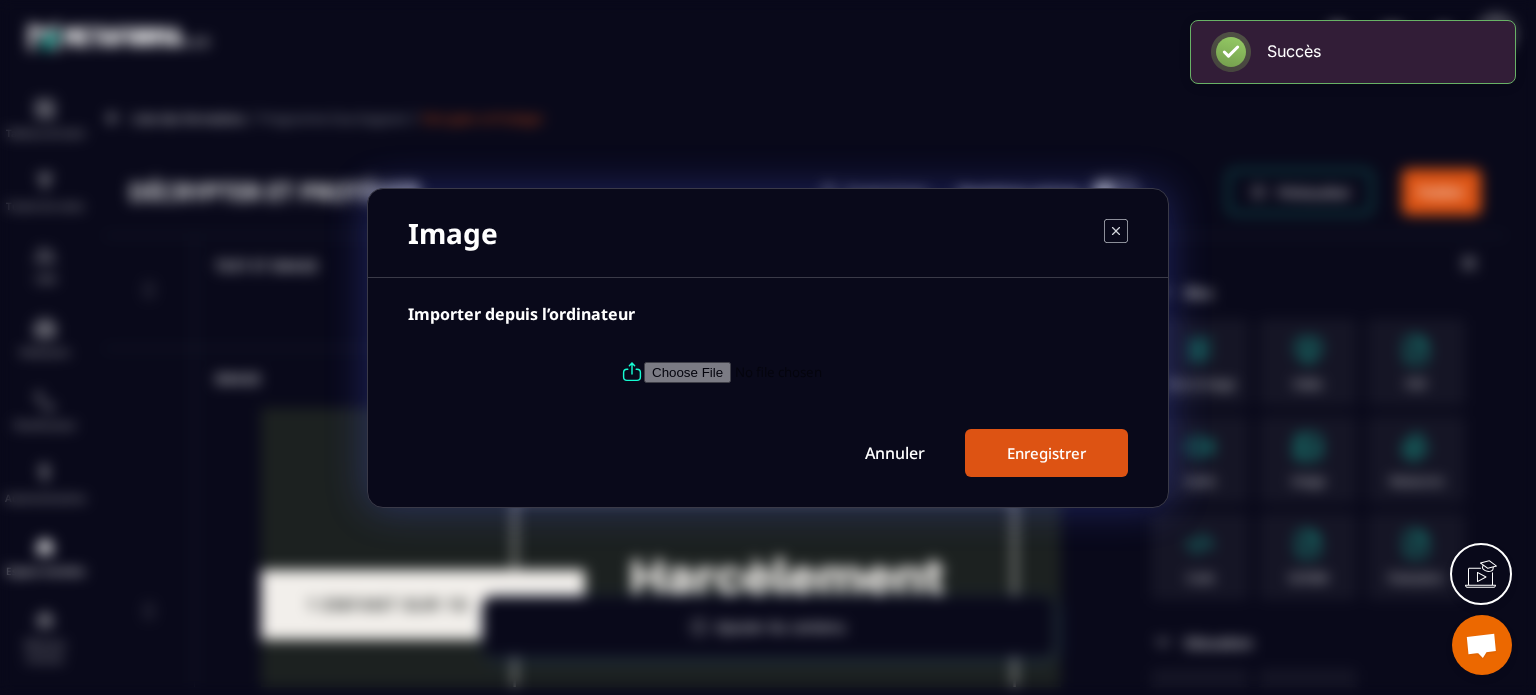 click at bounding box center (780, 371) 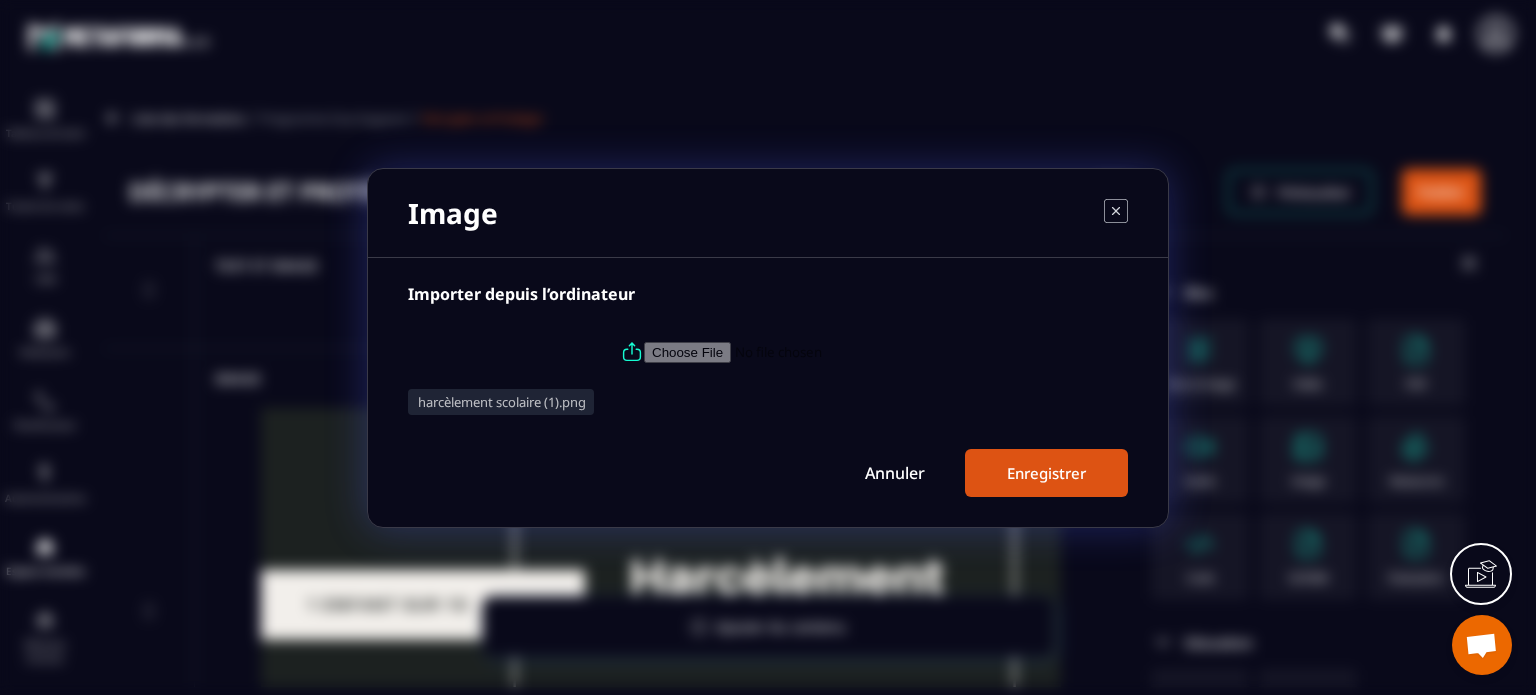 click on "Enregistrer" at bounding box center [1046, 473] 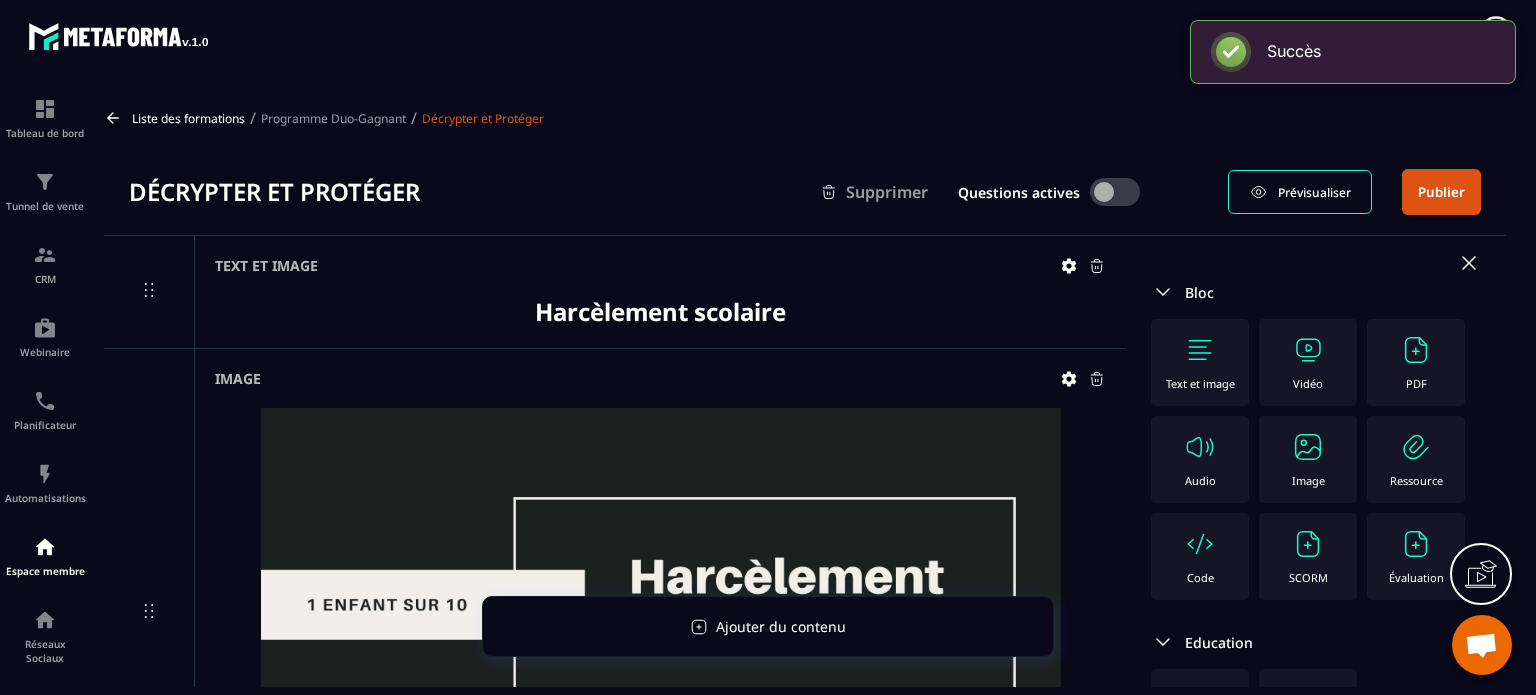click on "Image" at bounding box center (1308, 459) 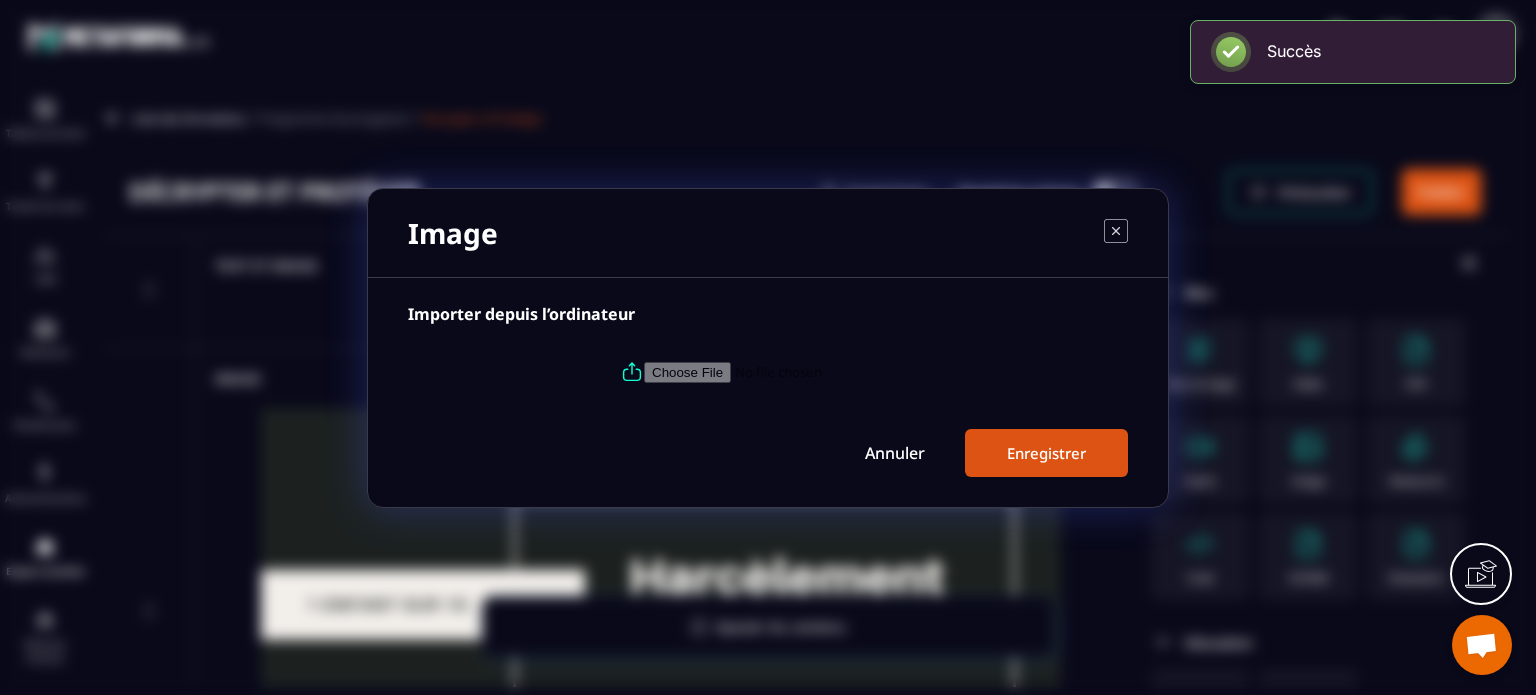 click at bounding box center (780, 371) 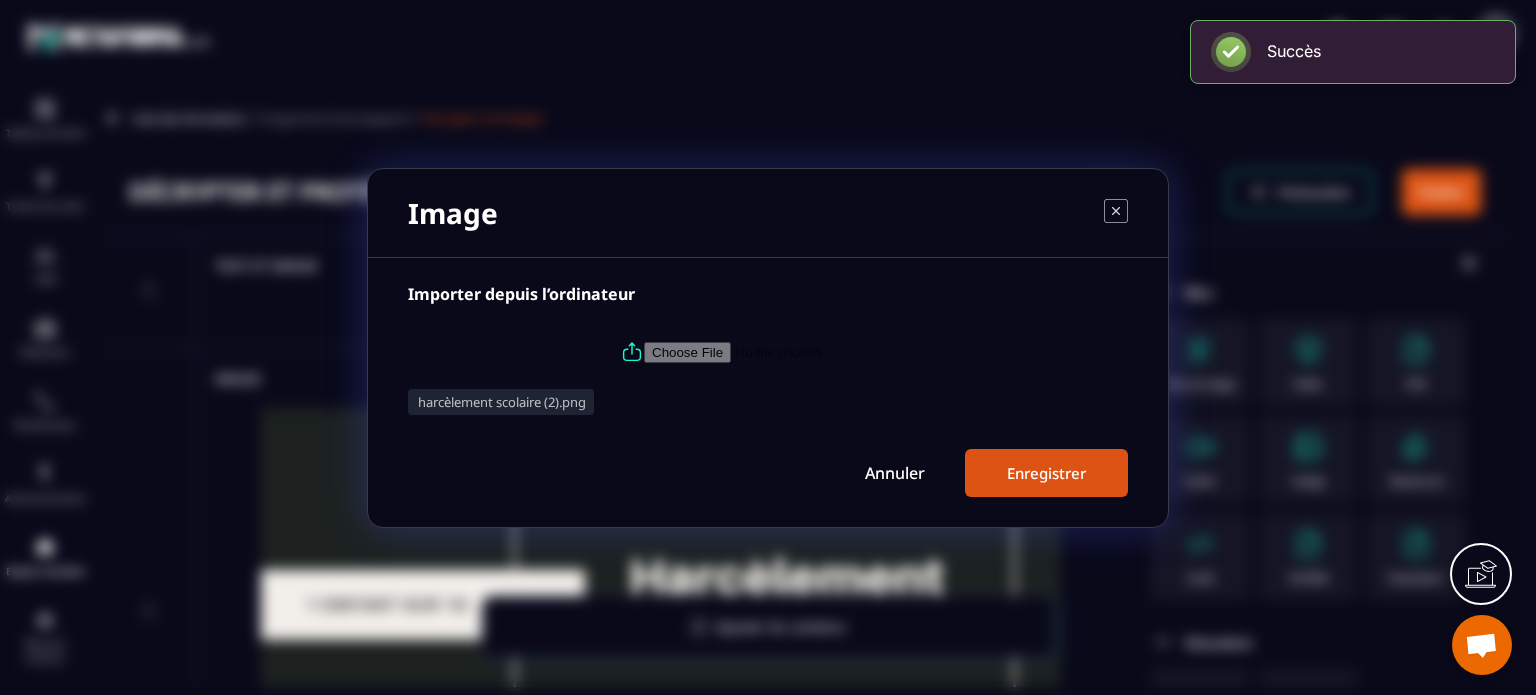 click on "Enregistrer" at bounding box center (1046, 473) 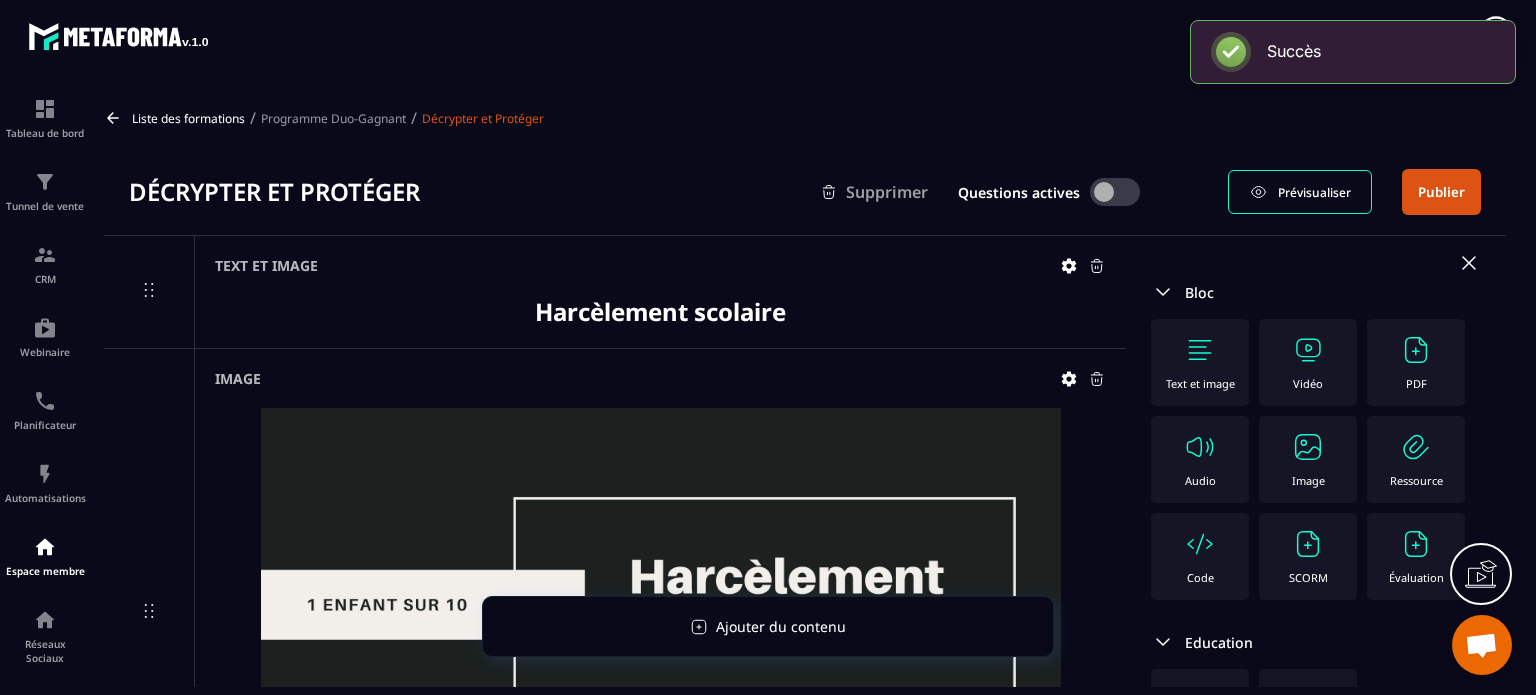 click on "Image" at bounding box center (1308, 459) 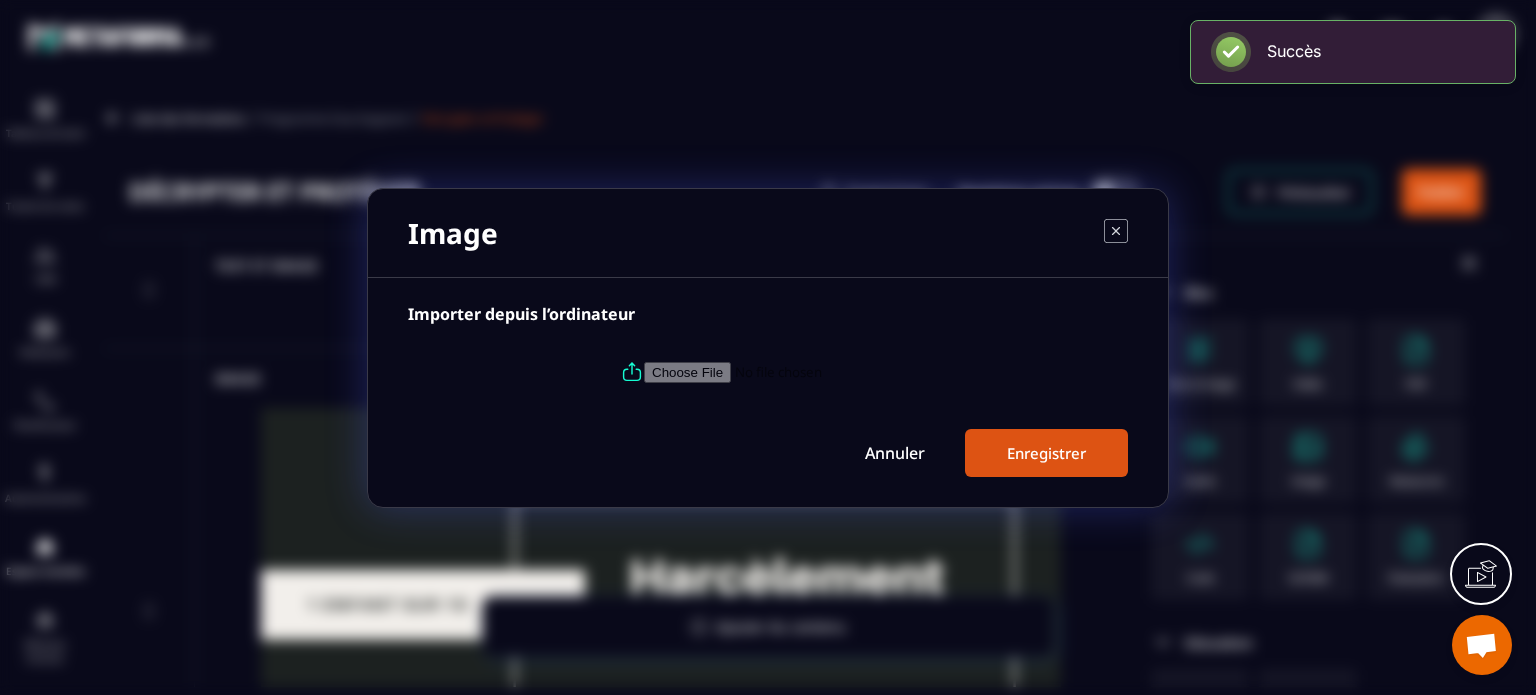 click at bounding box center [780, 371] 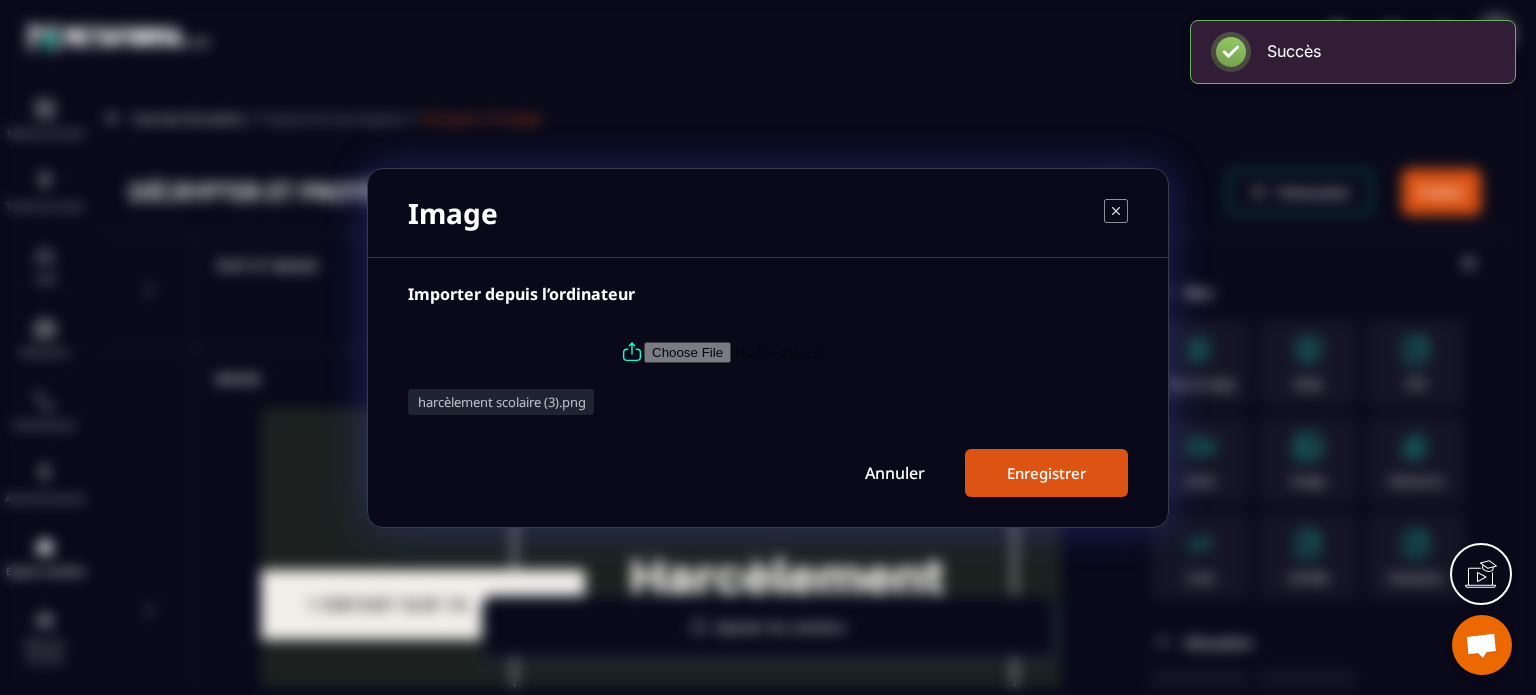 click on "Enregistrer" at bounding box center (1046, 473) 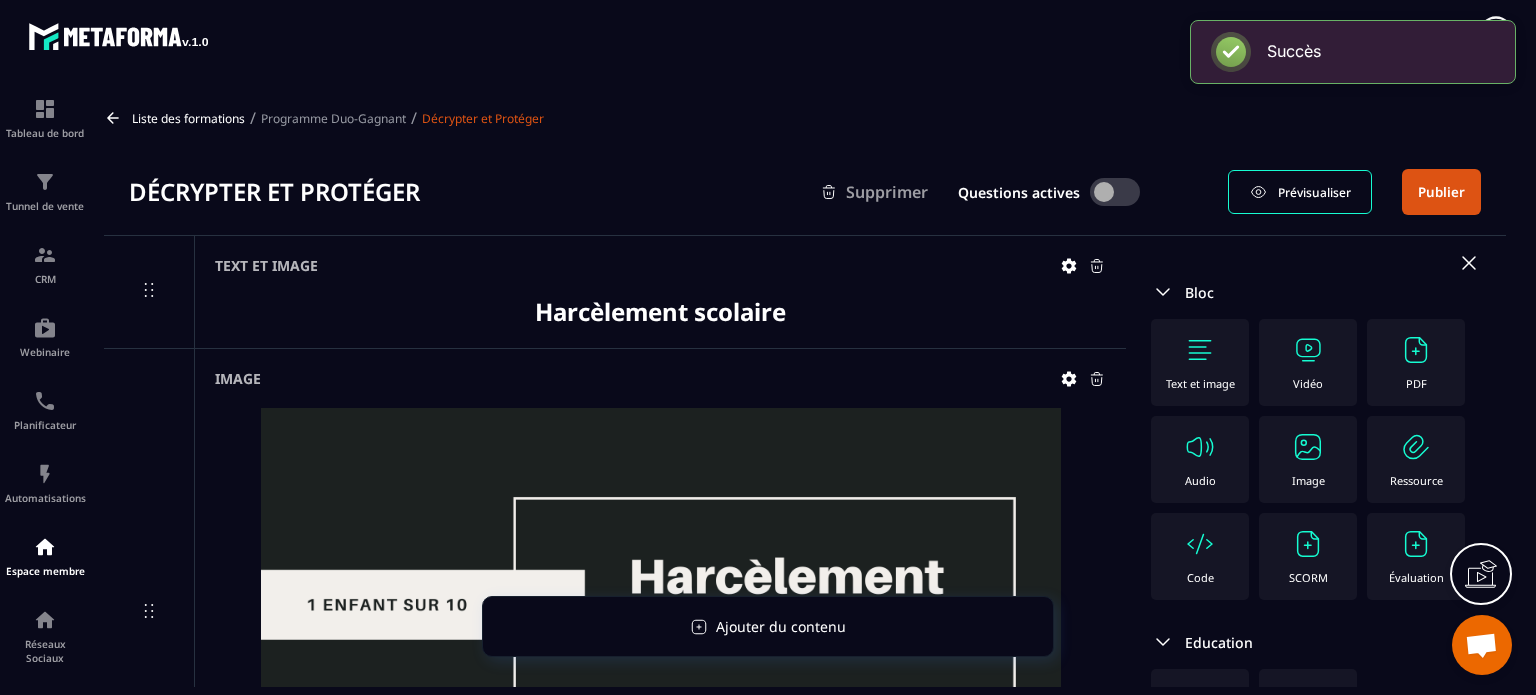 click on "Image" at bounding box center [1308, 480] 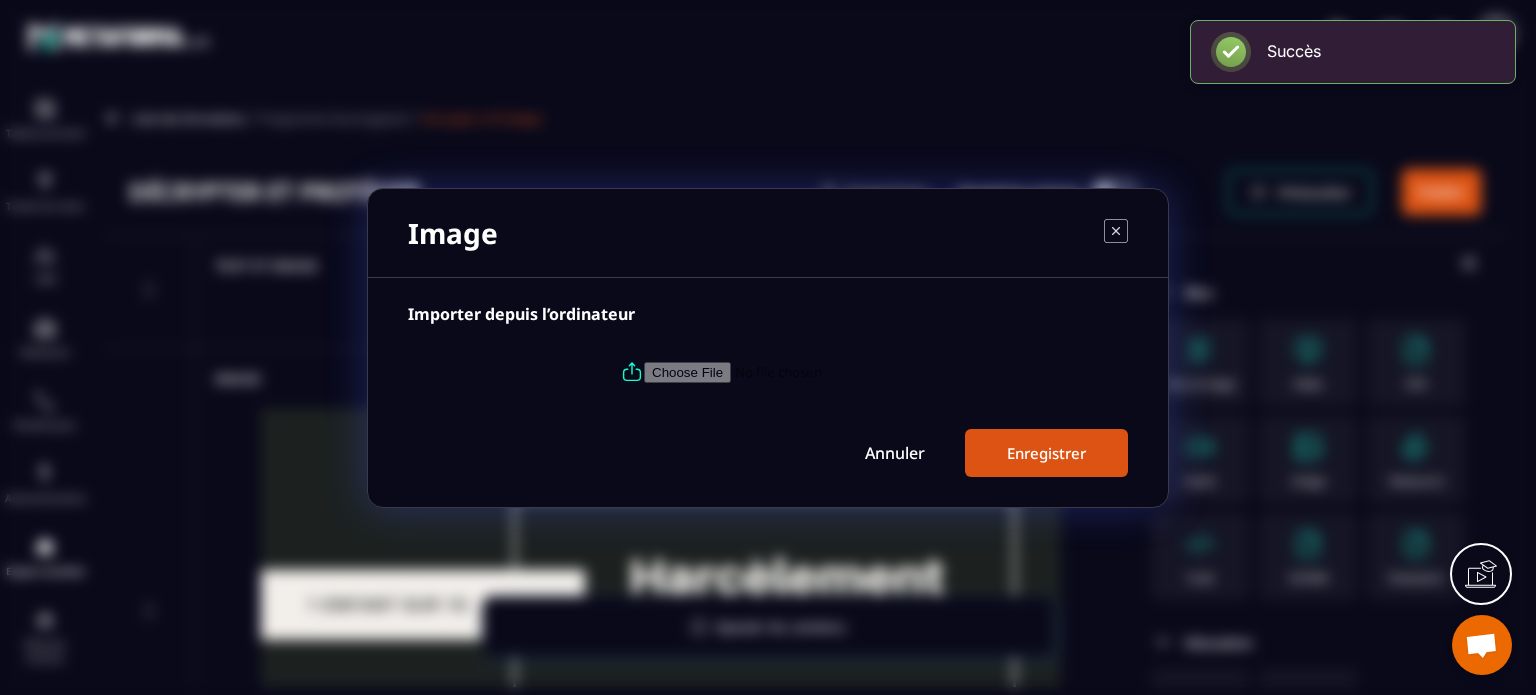 click at bounding box center [780, 371] 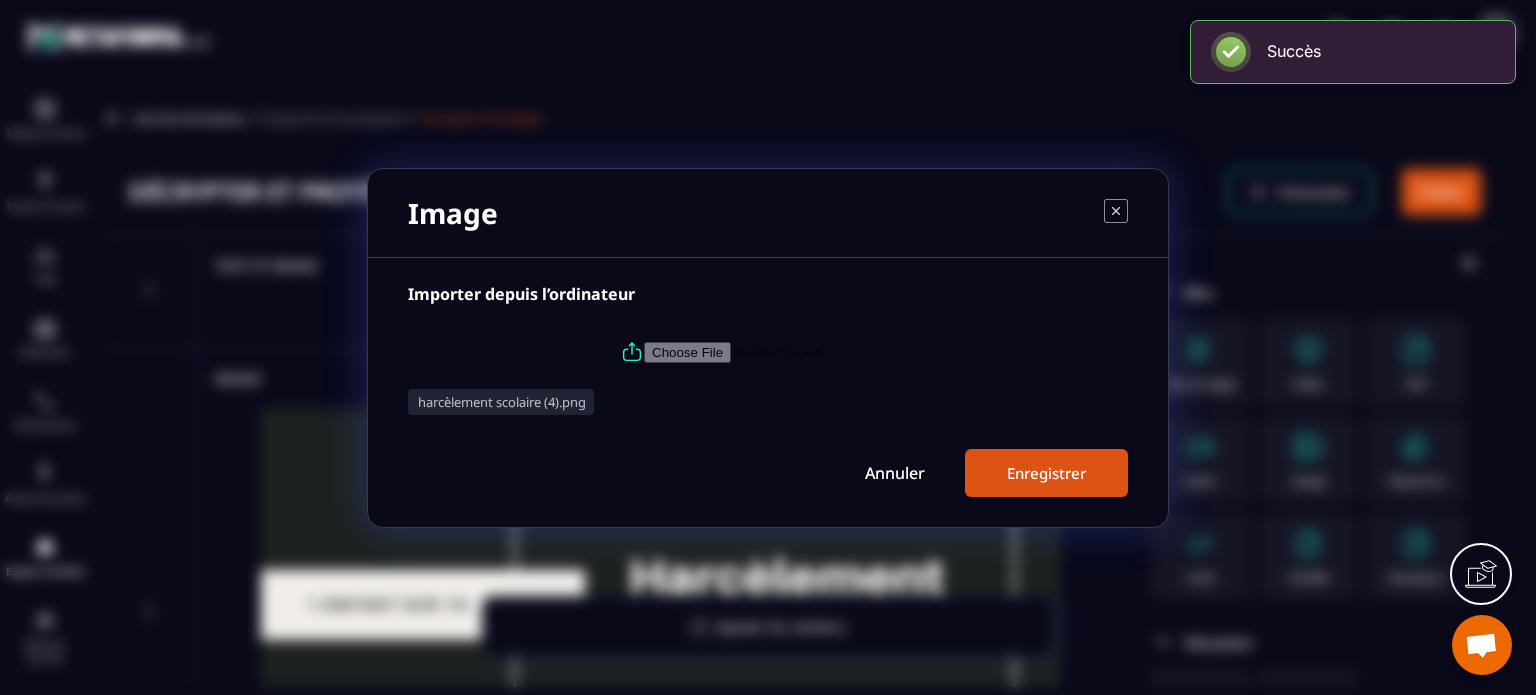 click on "Enregistrer" at bounding box center [1046, 473] 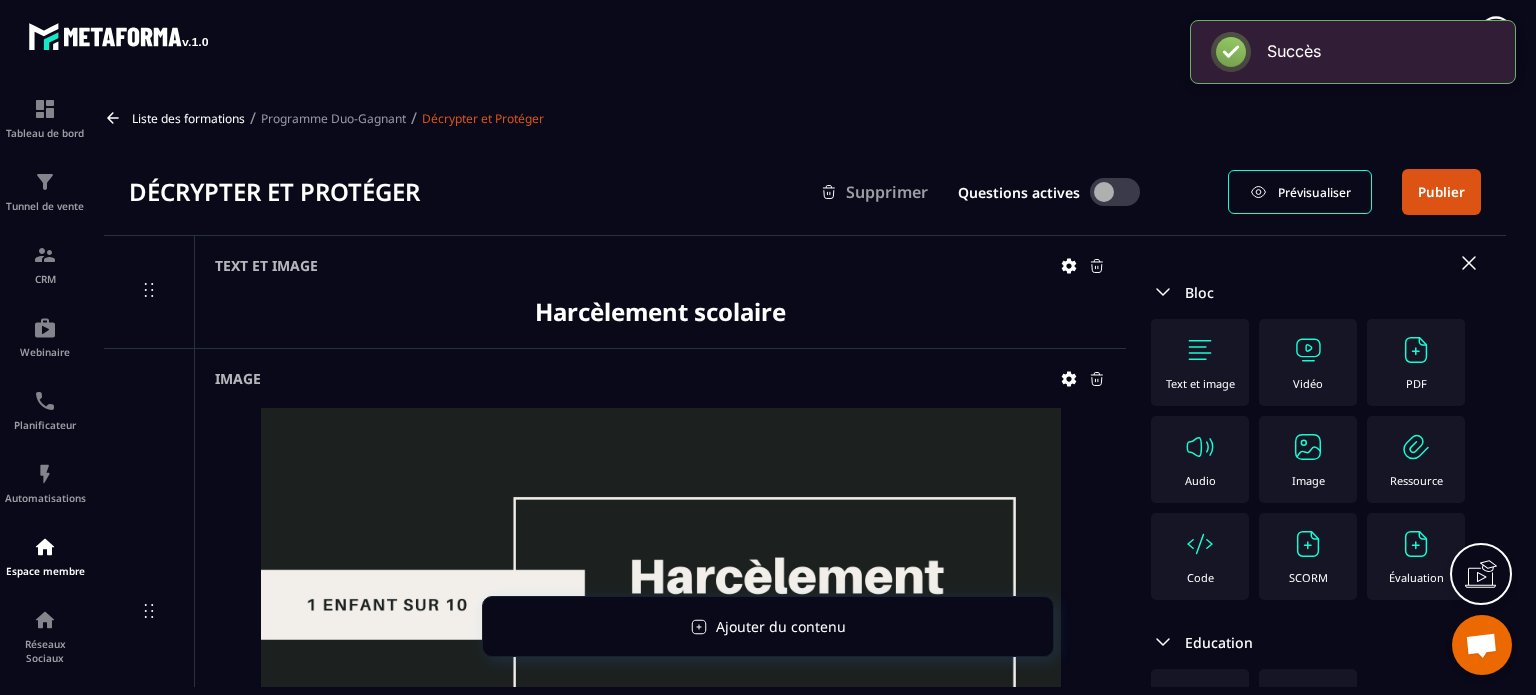 click at bounding box center [1308, 447] 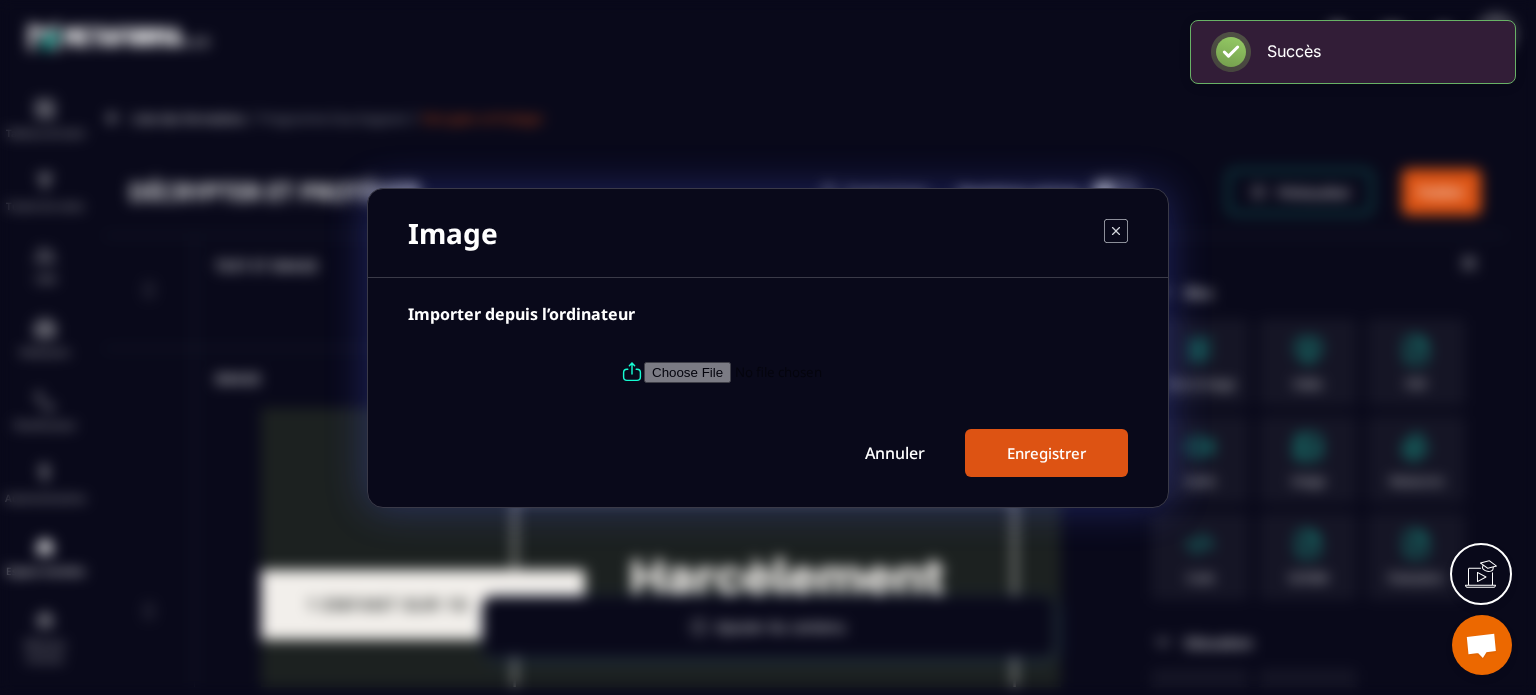 click at bounding box center (780, 371) 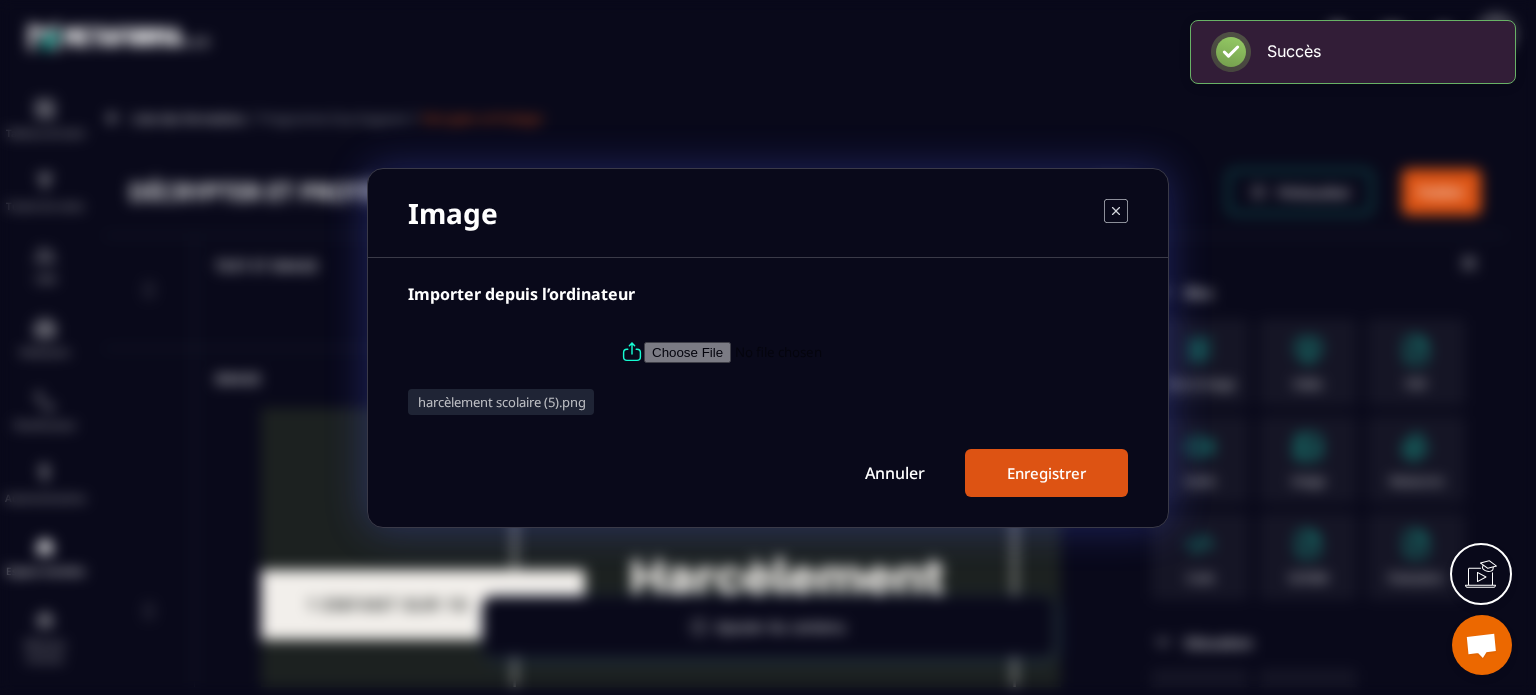 click on "Enregistrer" at bounding box center [1046, 473] 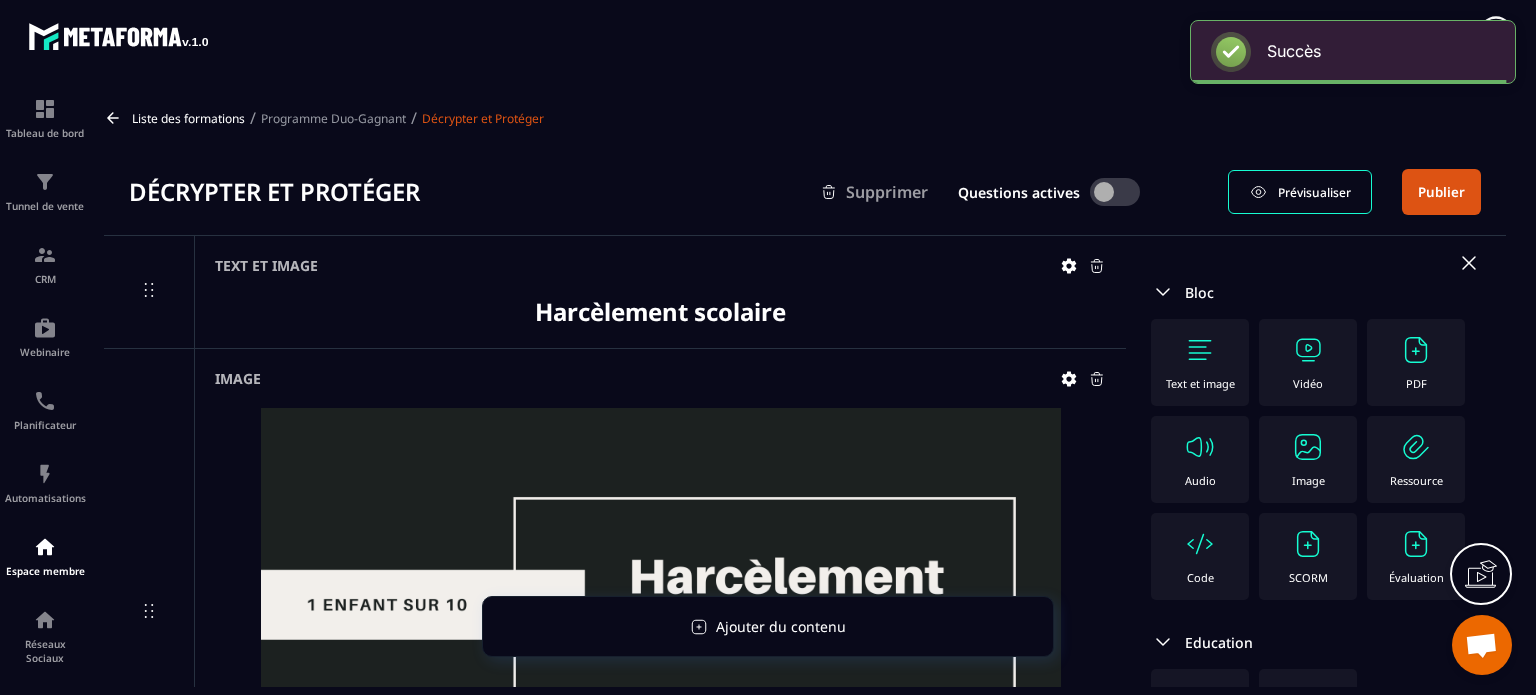 click at bounding box center (1308, 447) 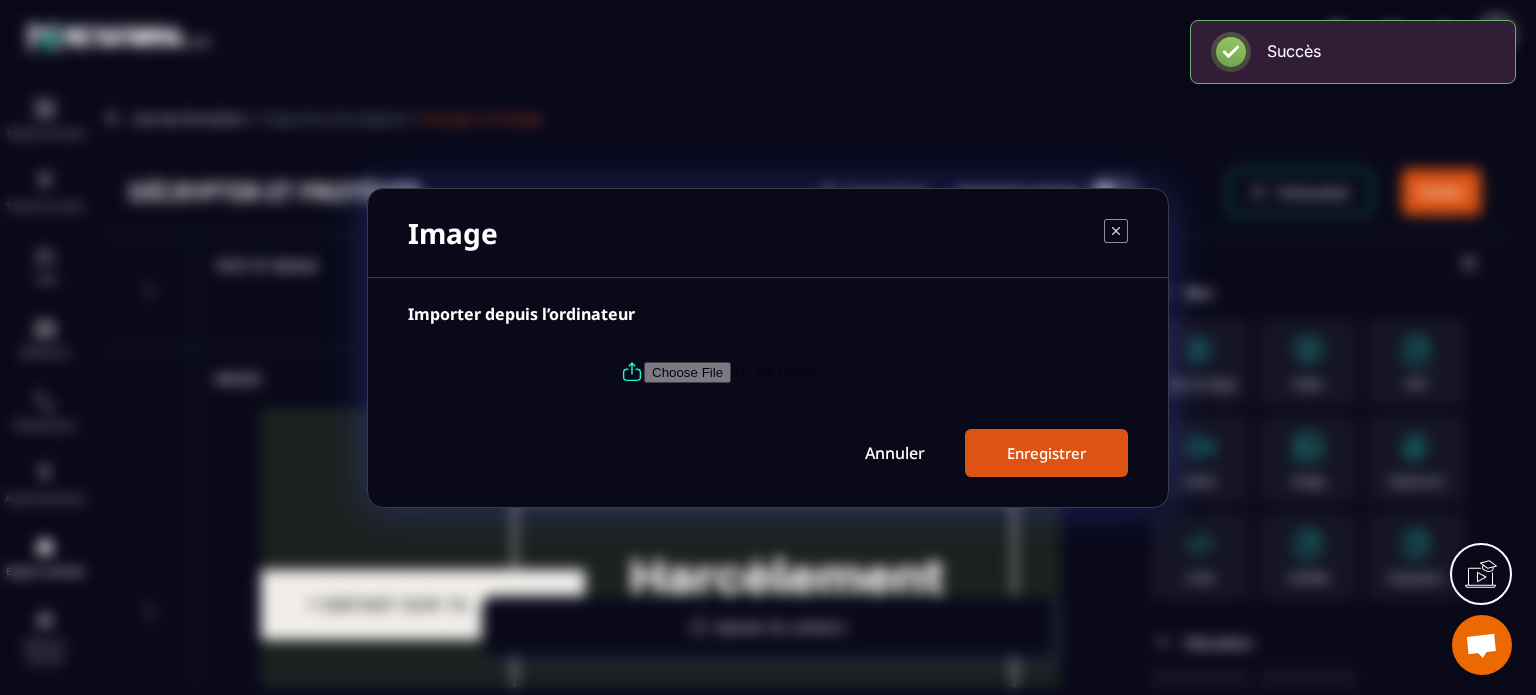 click at bounding box center (780, 371) 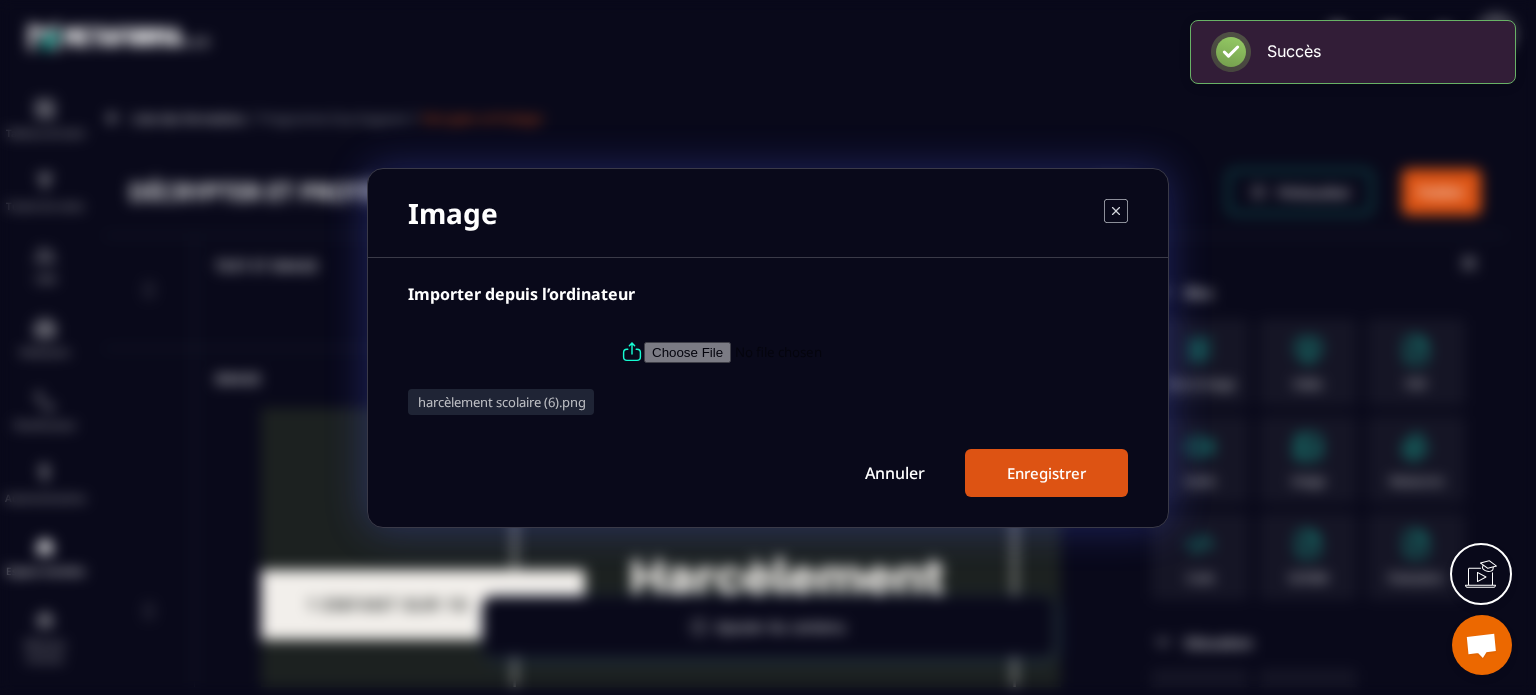 click on "Enregistrer" at bounding box center [1046, 473] 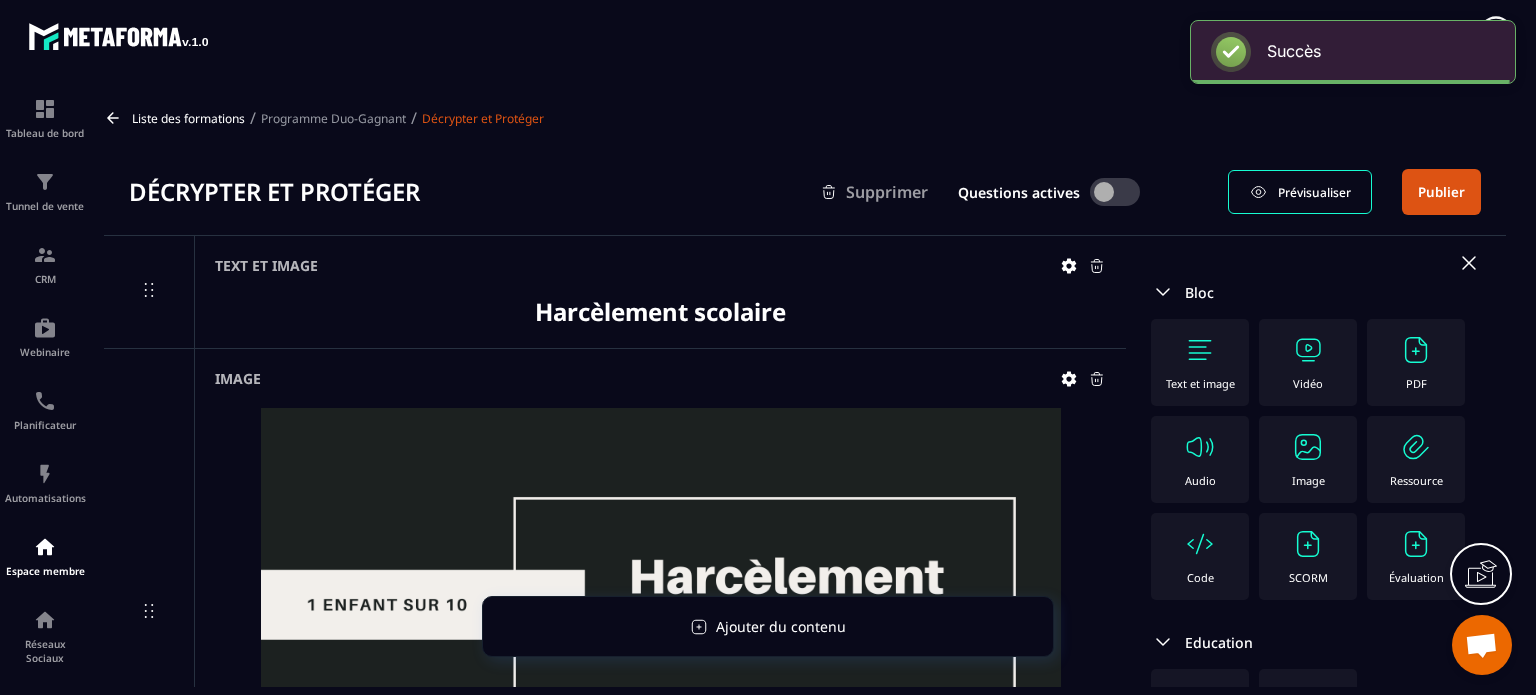 click at bounding box center (1308, 447) 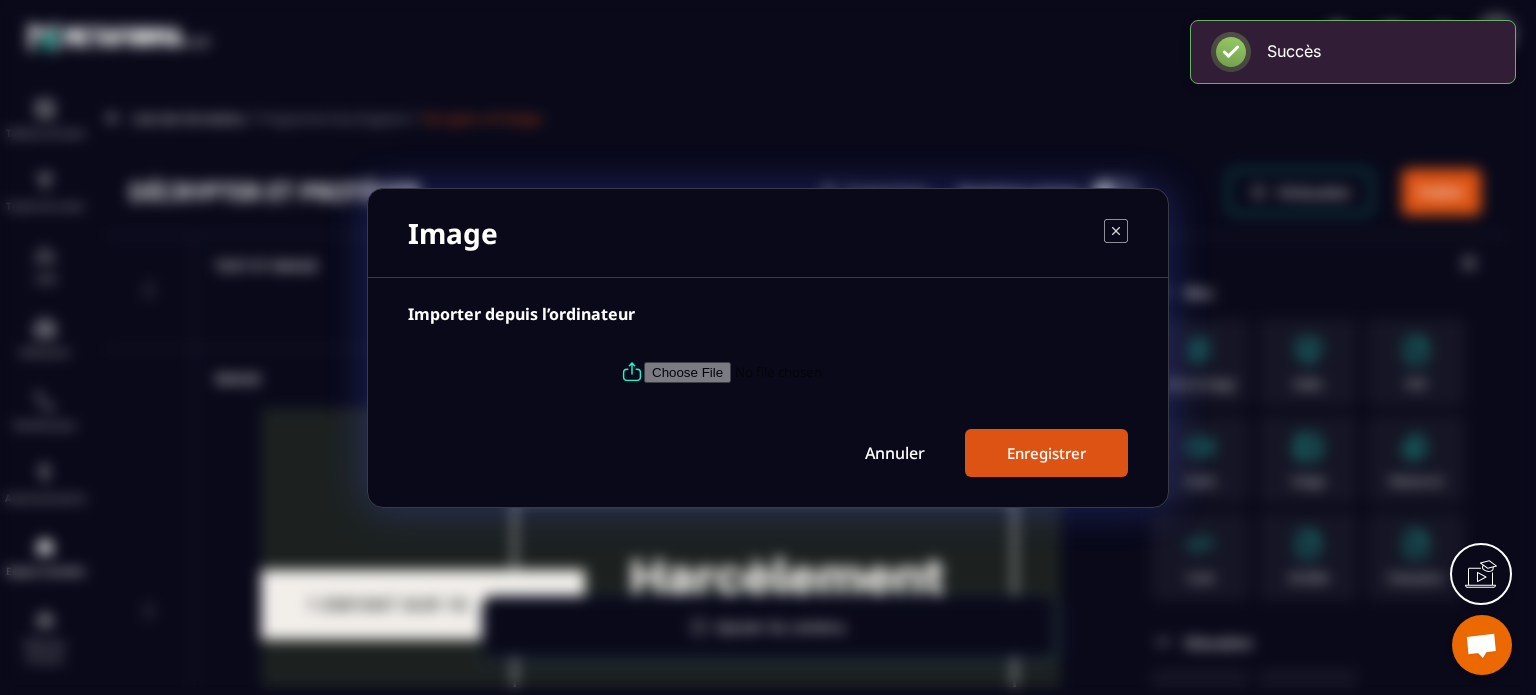 click at bounding box center [780, 371] 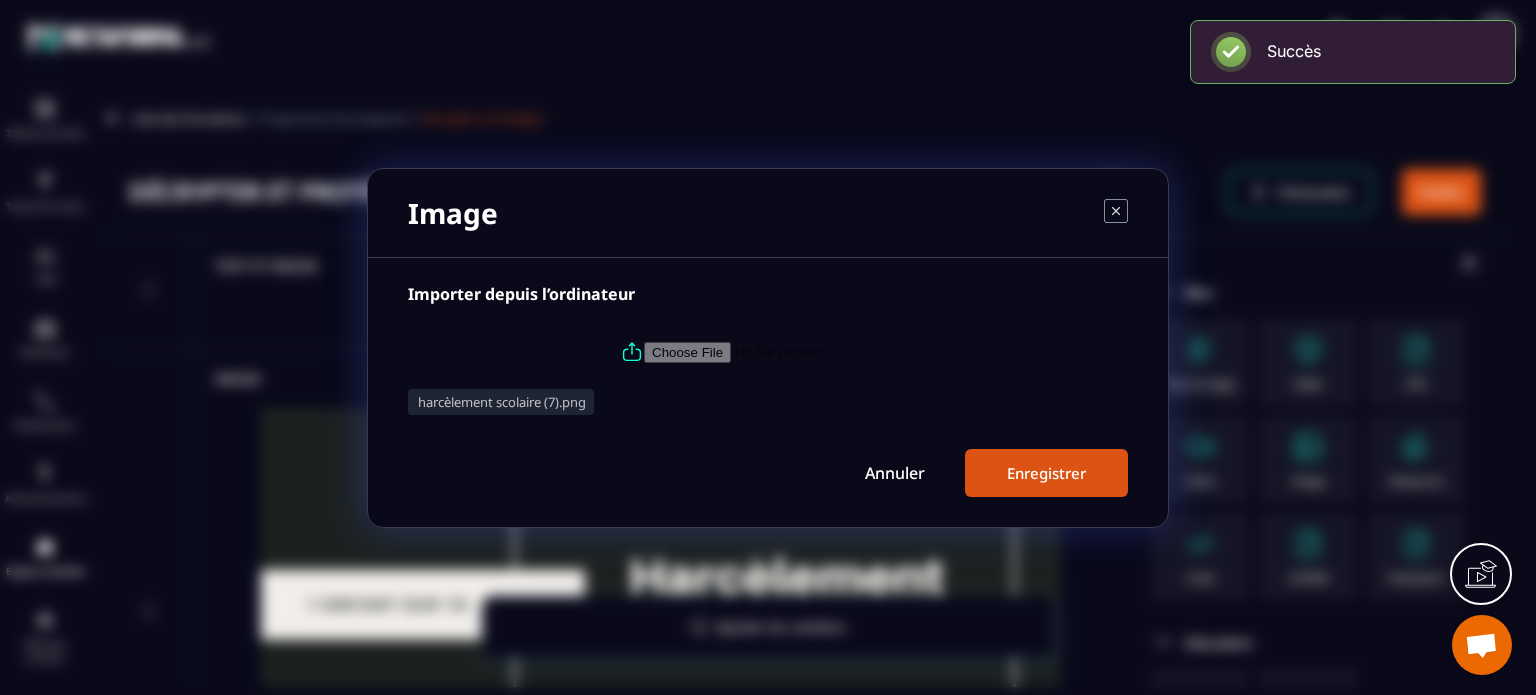 click on "Enregistrer" at bounding box center (1046, 473) 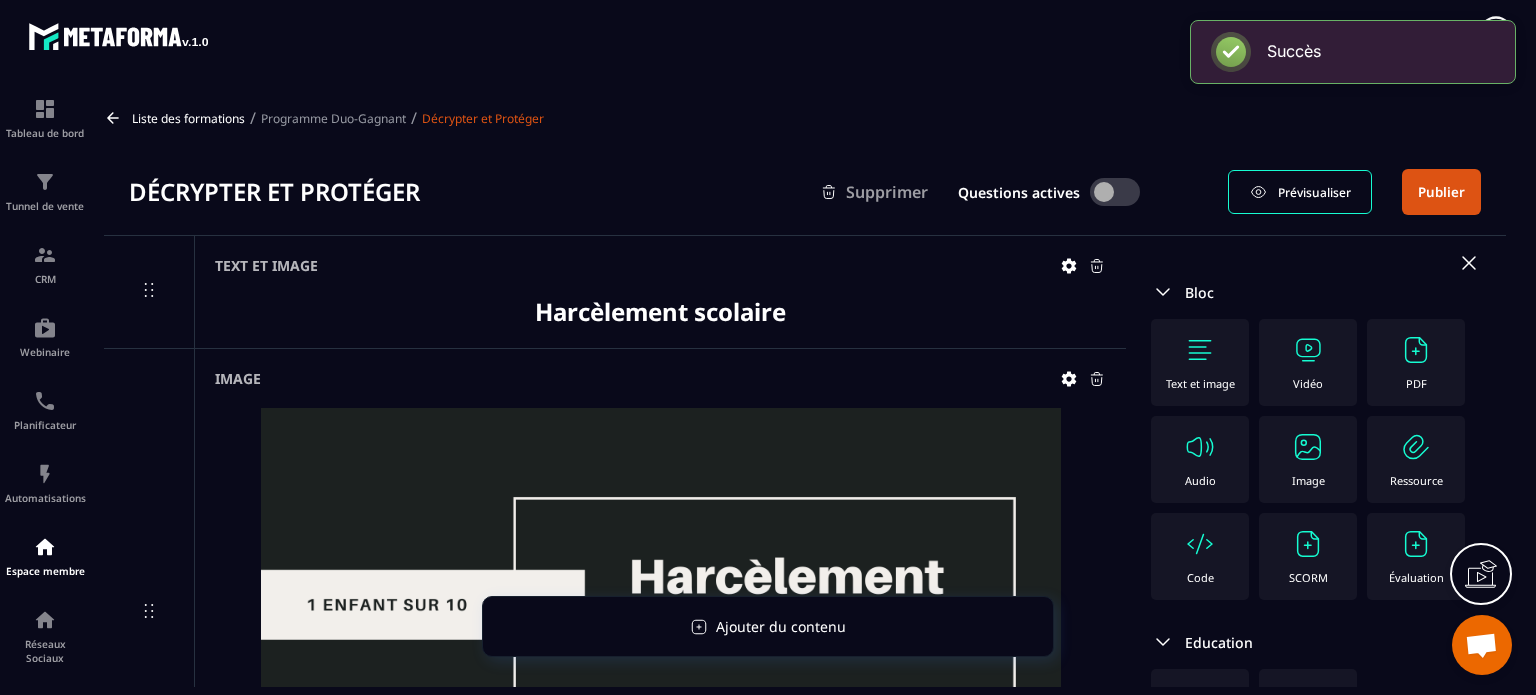 click at bounding box center (1308, 447) 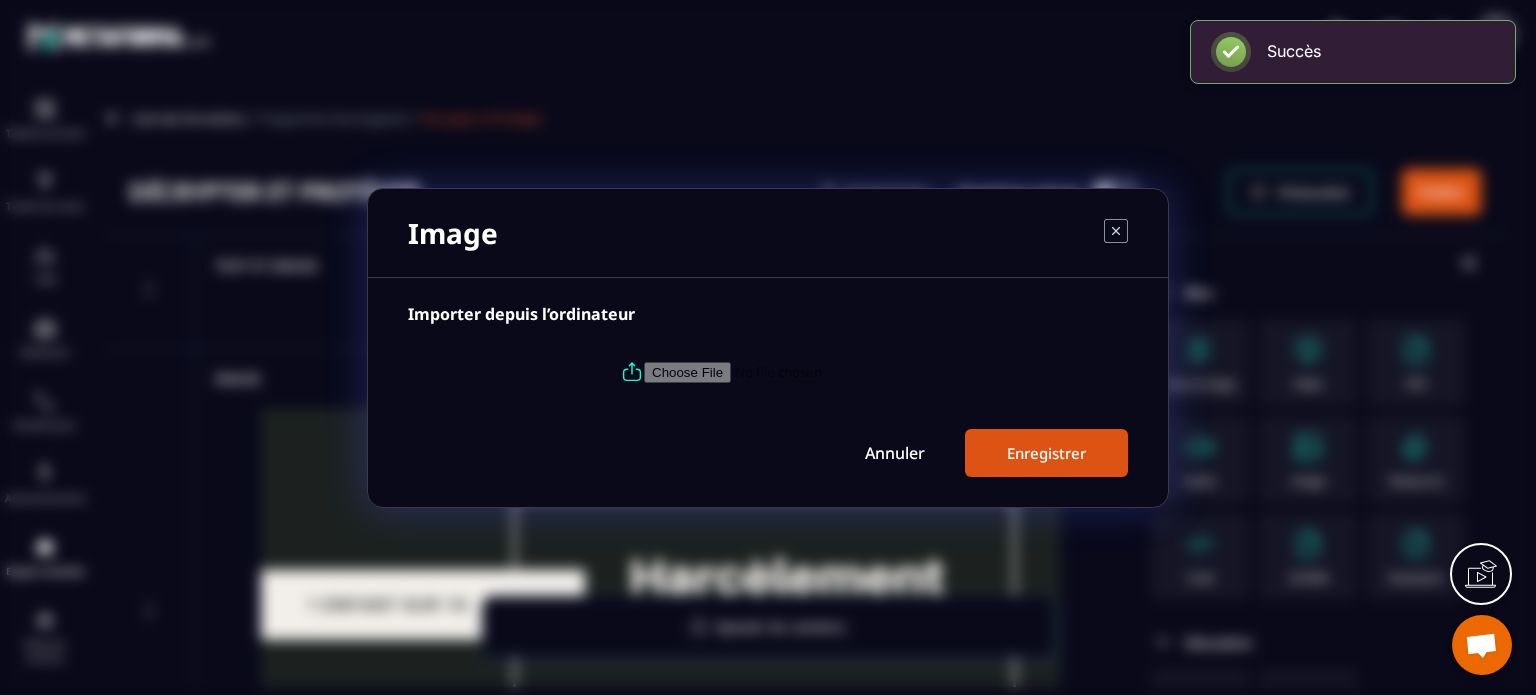 click at bounding box center (780, 371) 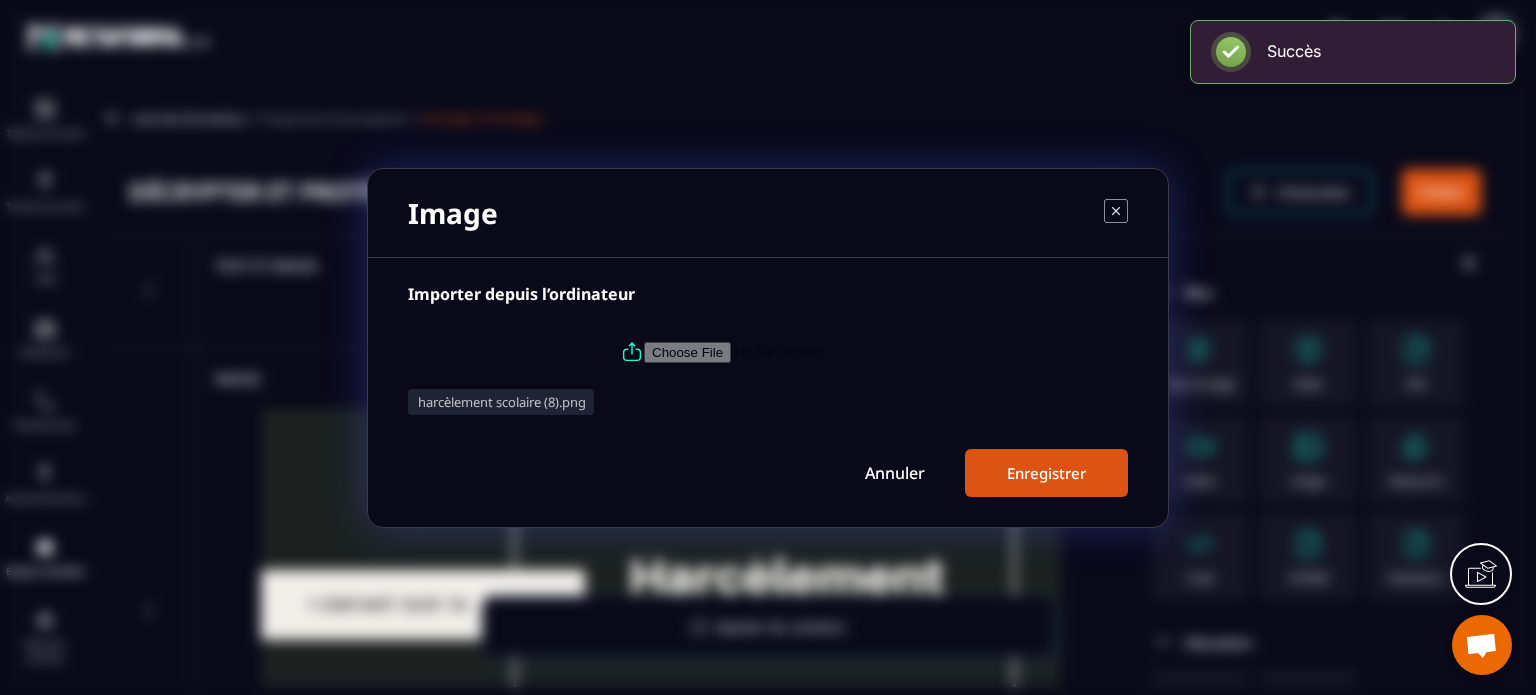click on "Enregistrer" at bounding box center [1046, 473] 